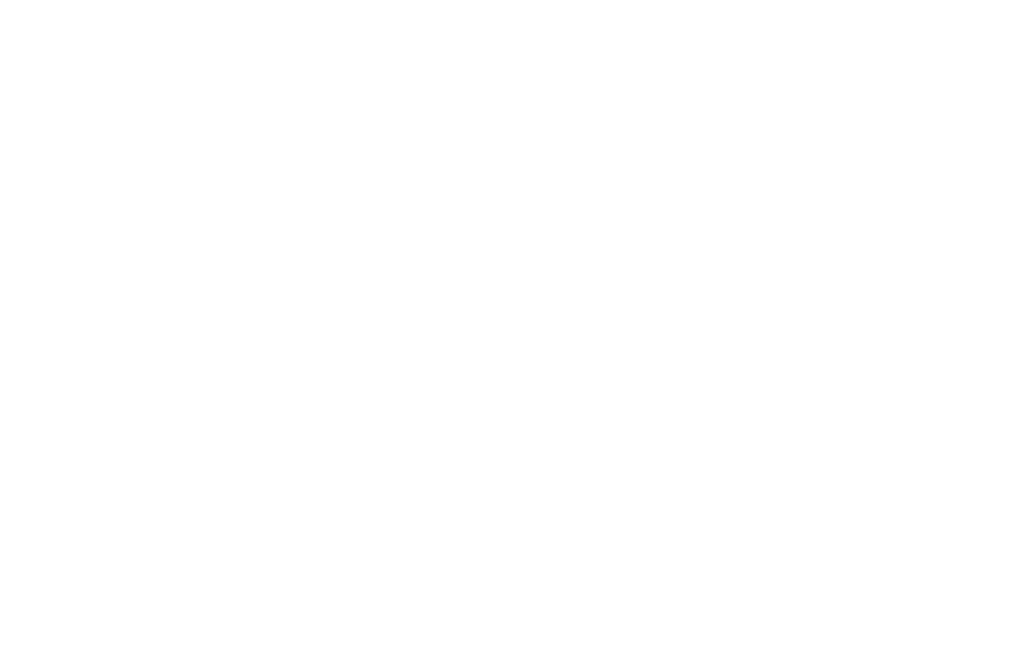 scroll, scrollTop: 0, scrollLeft: 0, axis: both 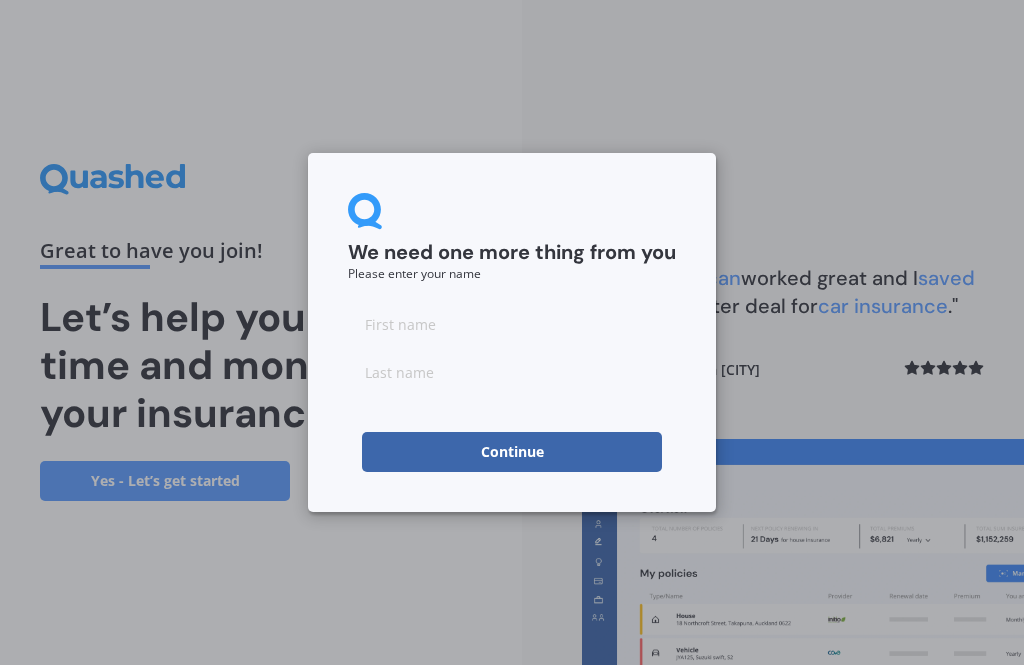 click at bounding box center [512, 324] 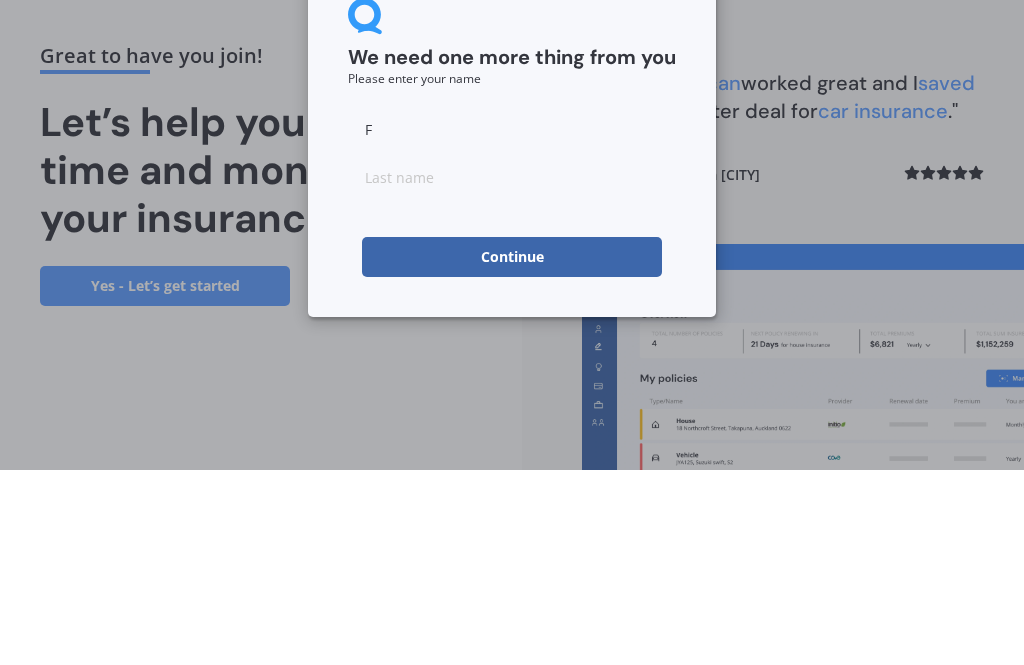 type on "F" 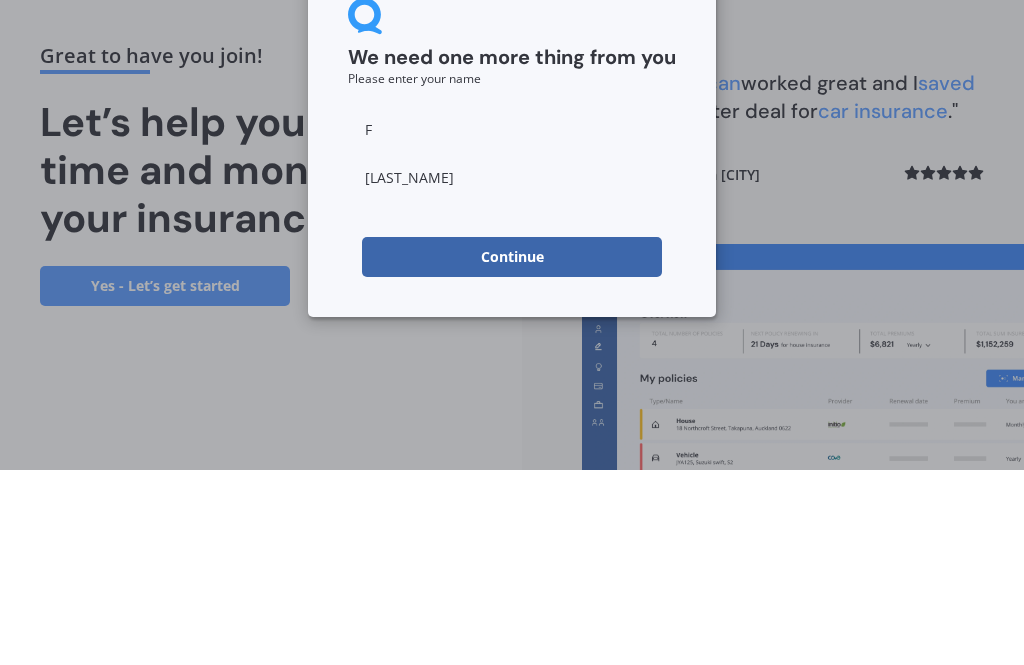 type on "[LAST_NAME]" 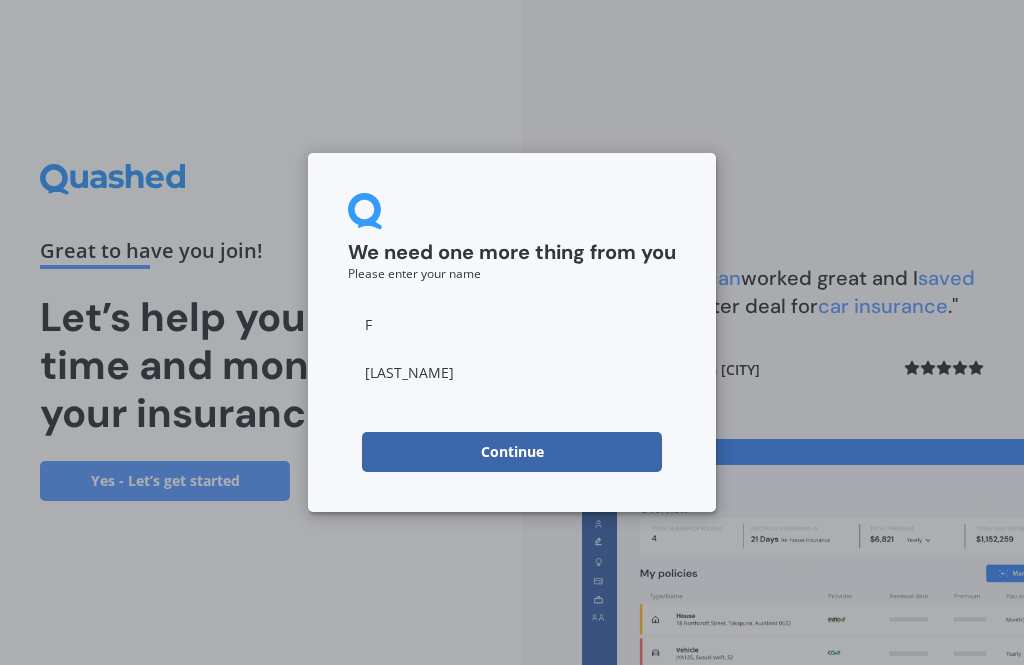 click on "Continue" at bounding box center [512, 452] 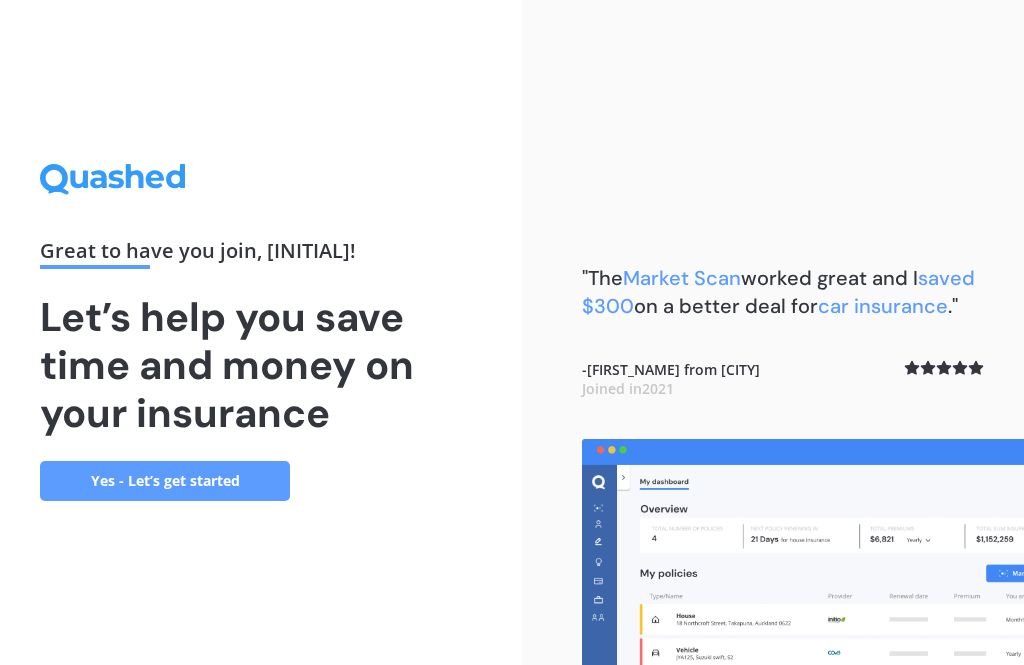 click on "Yes - Let’s get started" at bounding box center (165, 481) 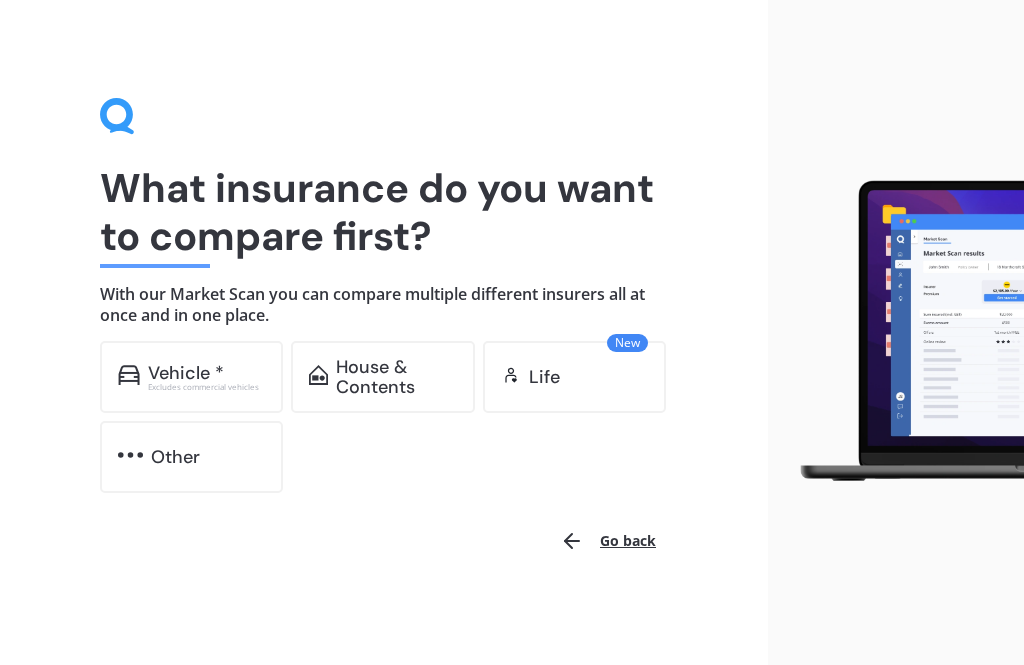 scroll, scrollTop: 1, scrollLeft: 0, axis: vertical 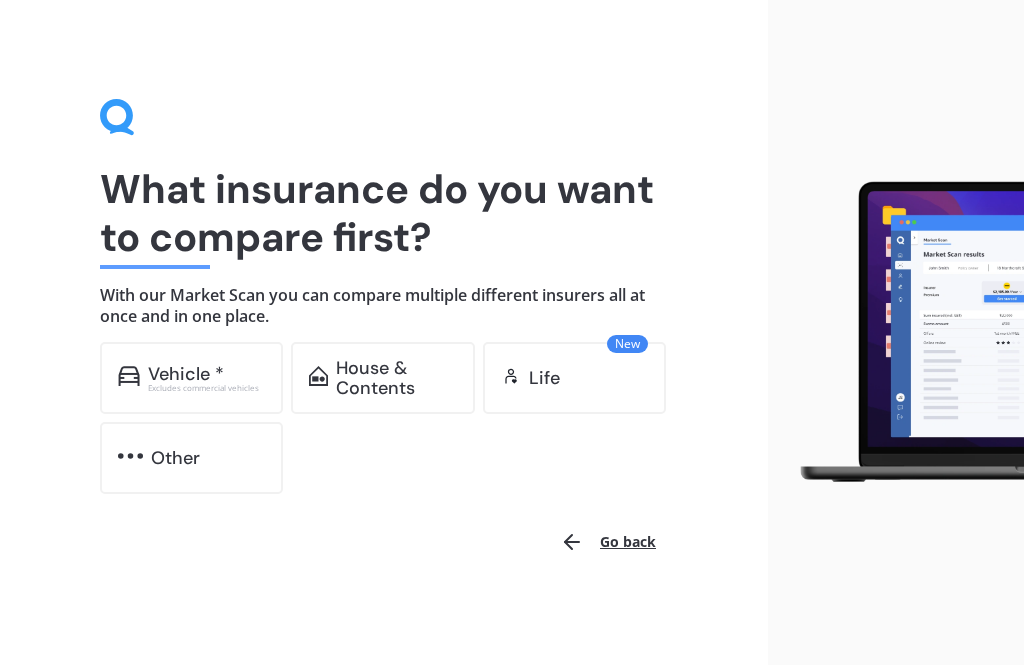 click on "Vehicle *" at bounding box center [186, 374] 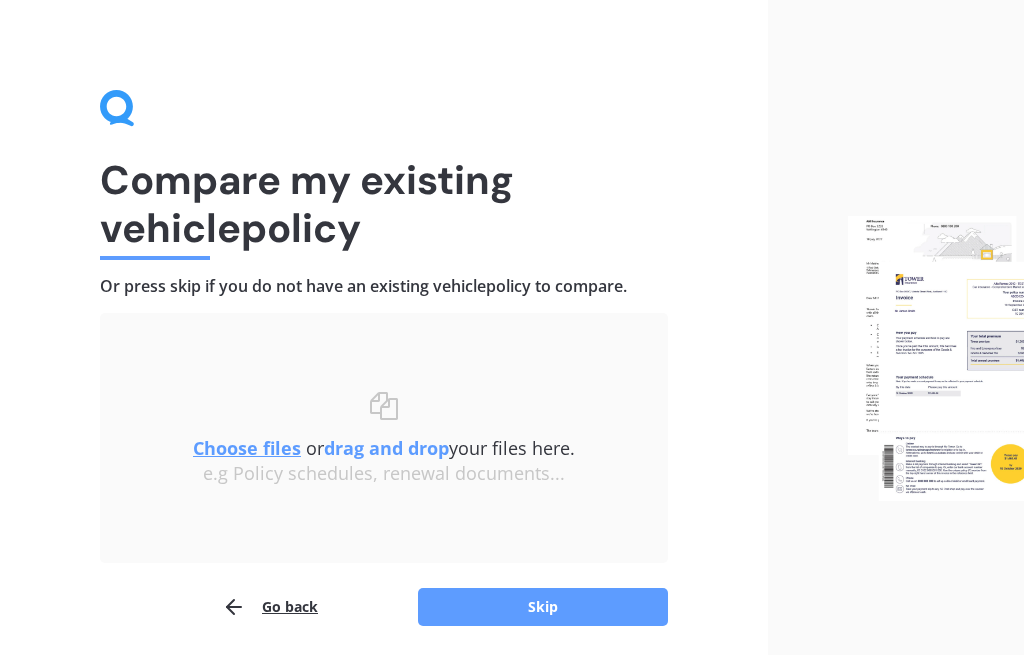 scroll, scrollTop: 10, scrollLeft: 0, axis: vertical 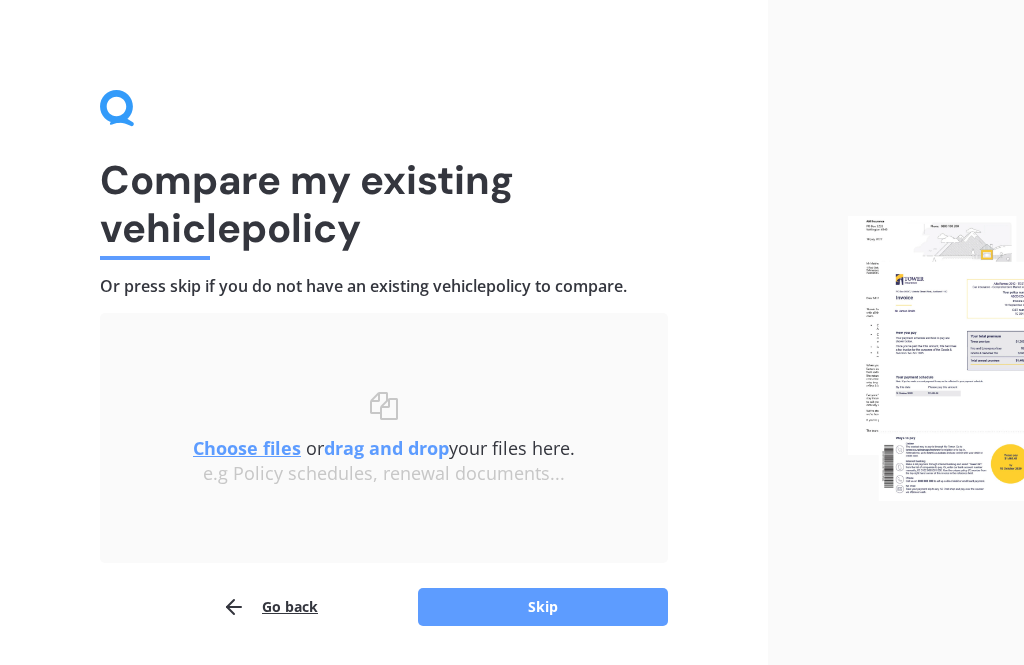 click on "Choose files" at bounding box center [247, 448] 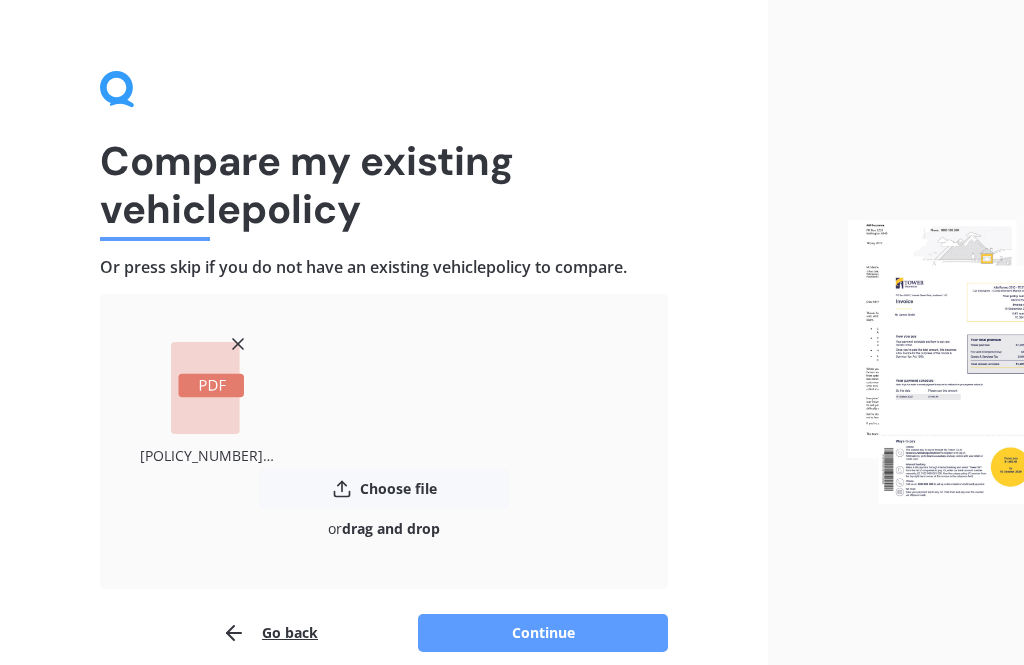 scroll, scrollTop: 52, scrollLeft: 0, axis: vertical 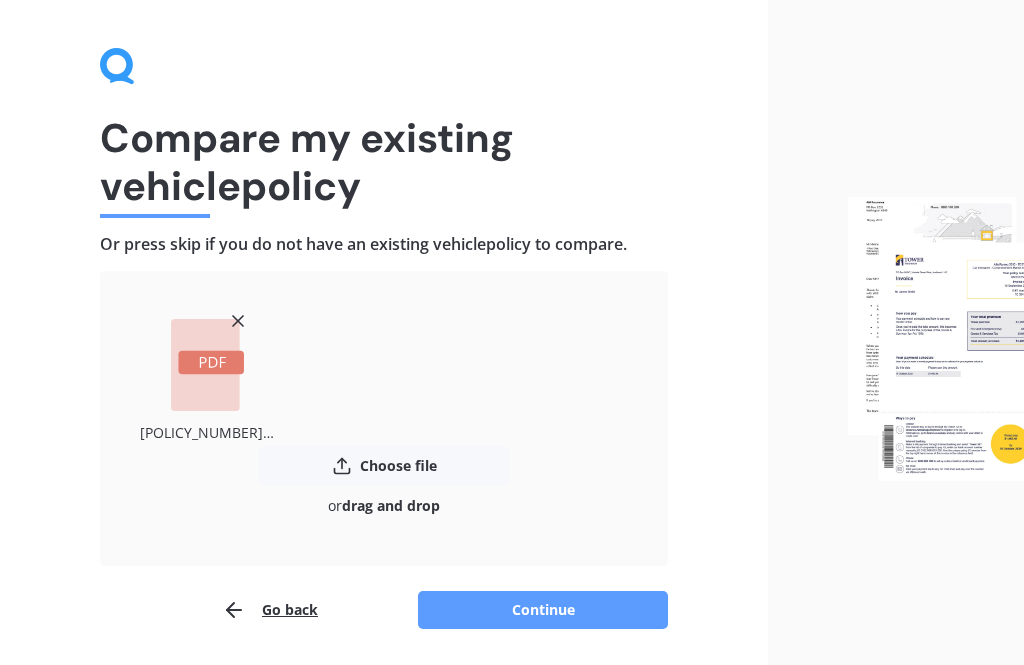 click on "Continue" at bounding box center [543, 610] 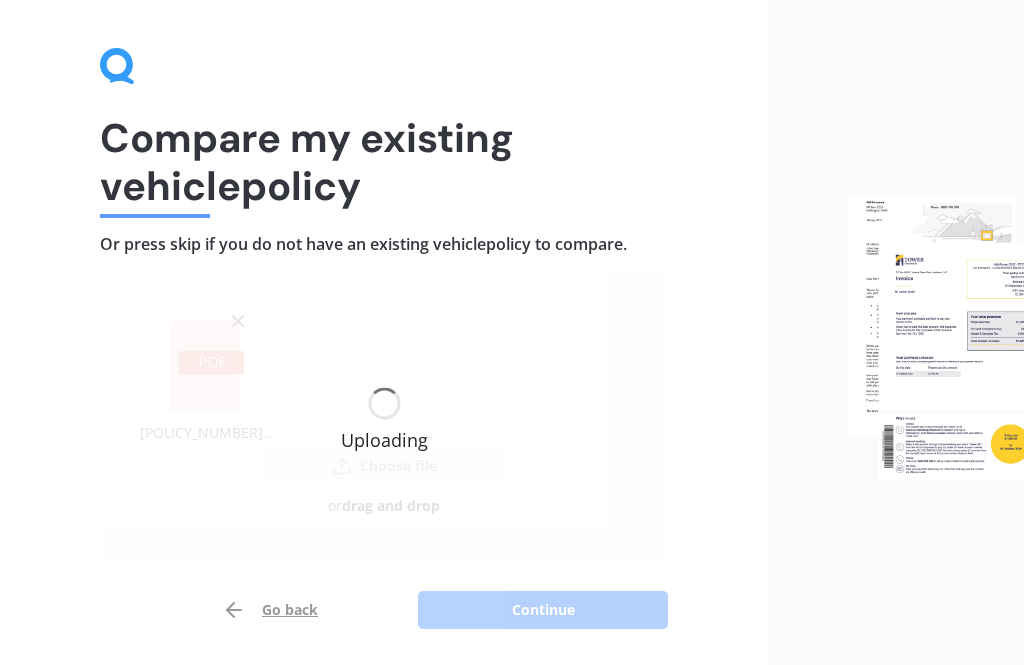 click at bounding box center [936, 339] 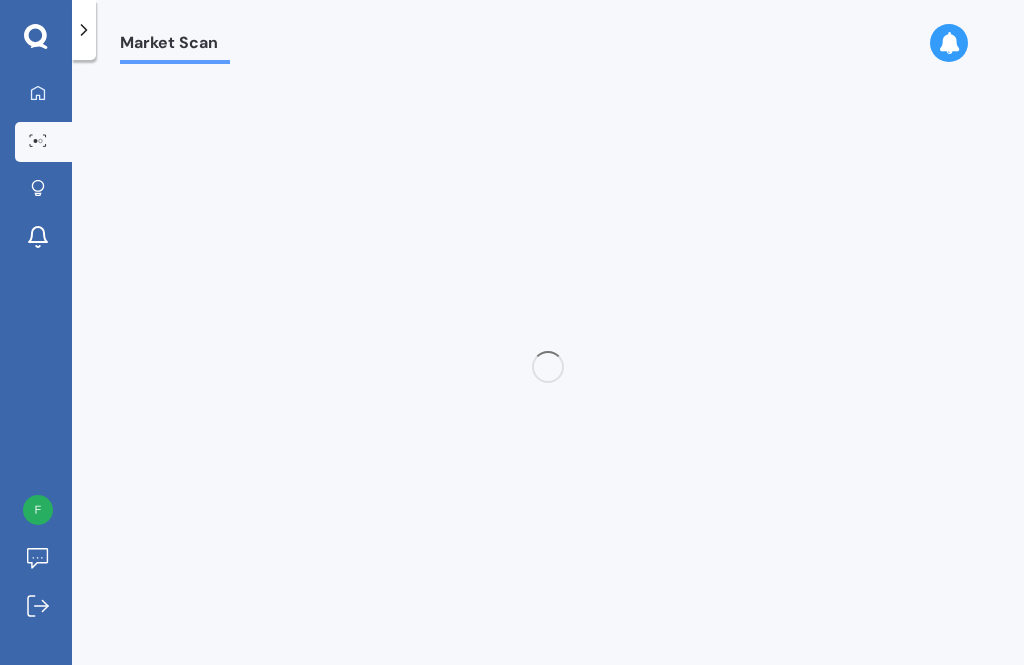 scroll, scrollTop: 0, scrollLeft: 0, axis: both 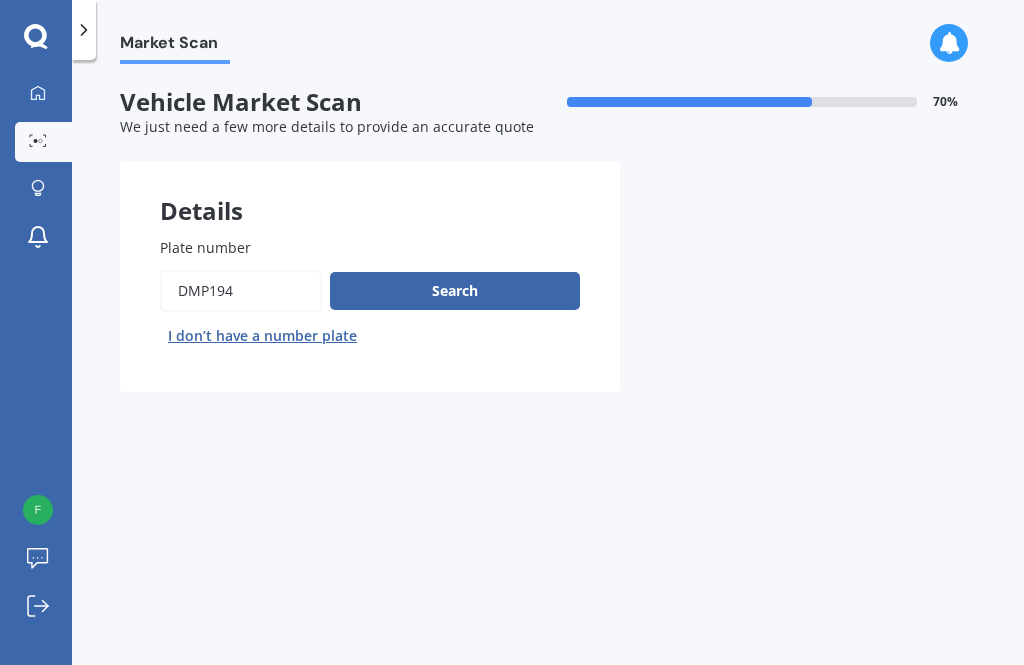 click at bounding box center (84, 30) 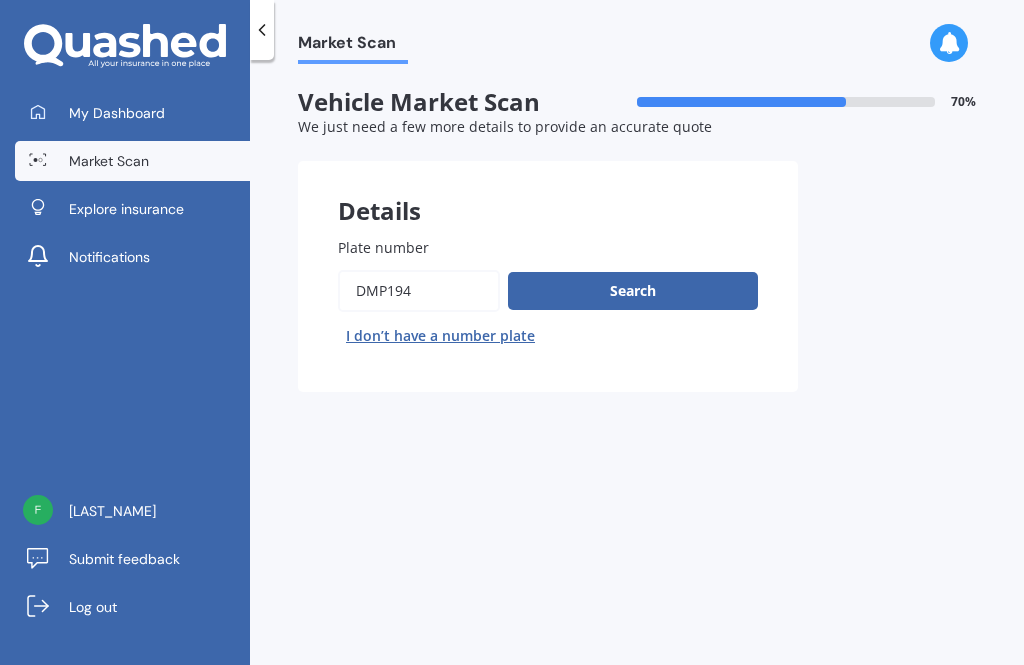 click on "Market Scan" at bounding box center (109, 161) 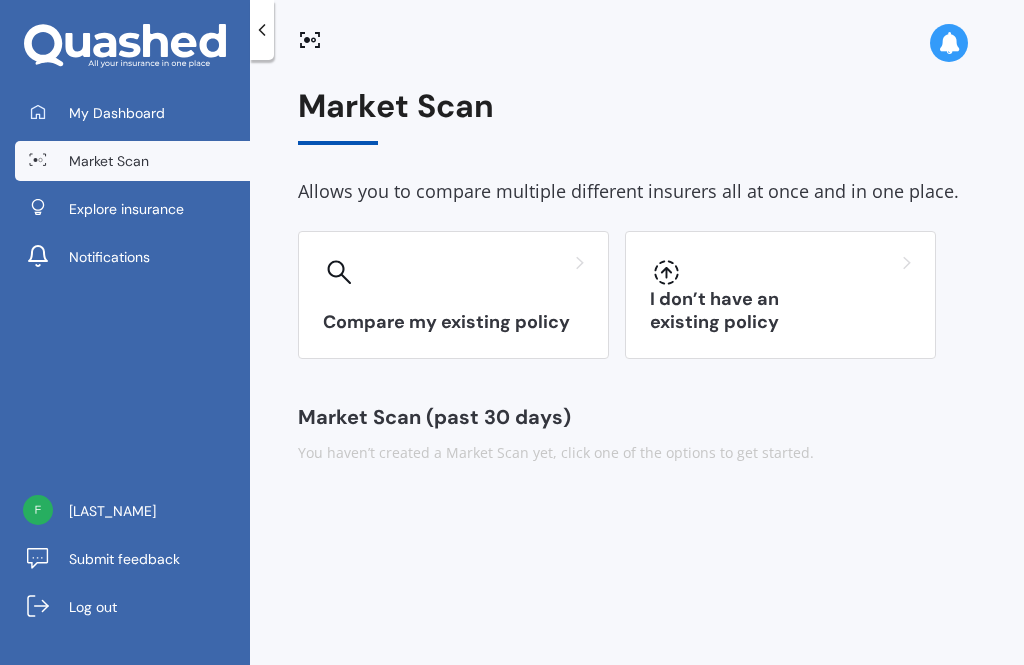 click on "Compare my existing policy" at bounding box center [453, 322] 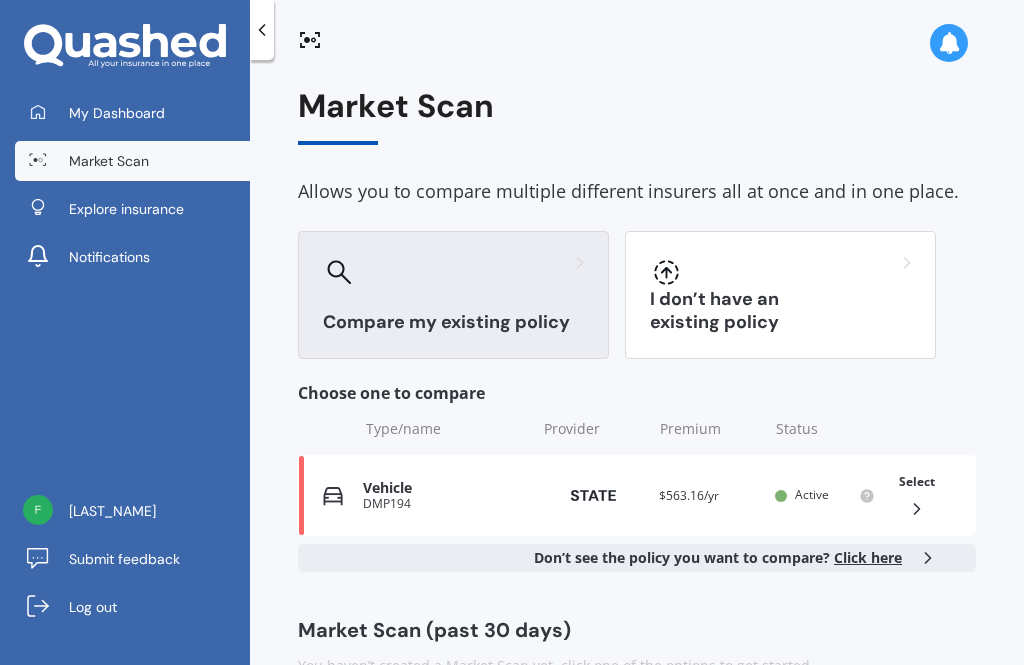 click on "Market Scan (past 30 days)" at bounding box center [637, 630] 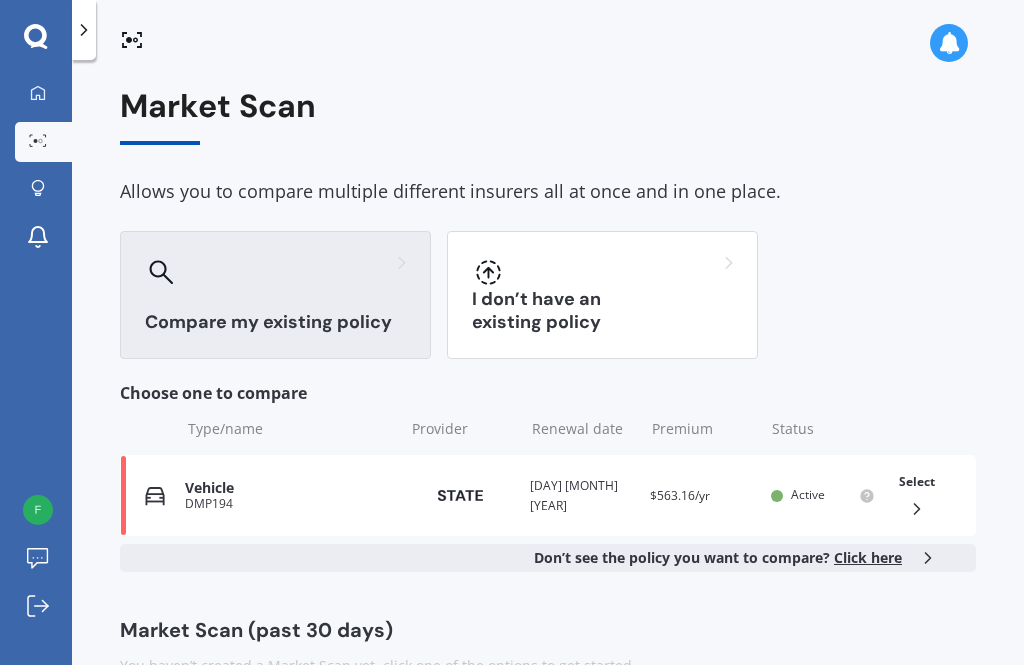 click 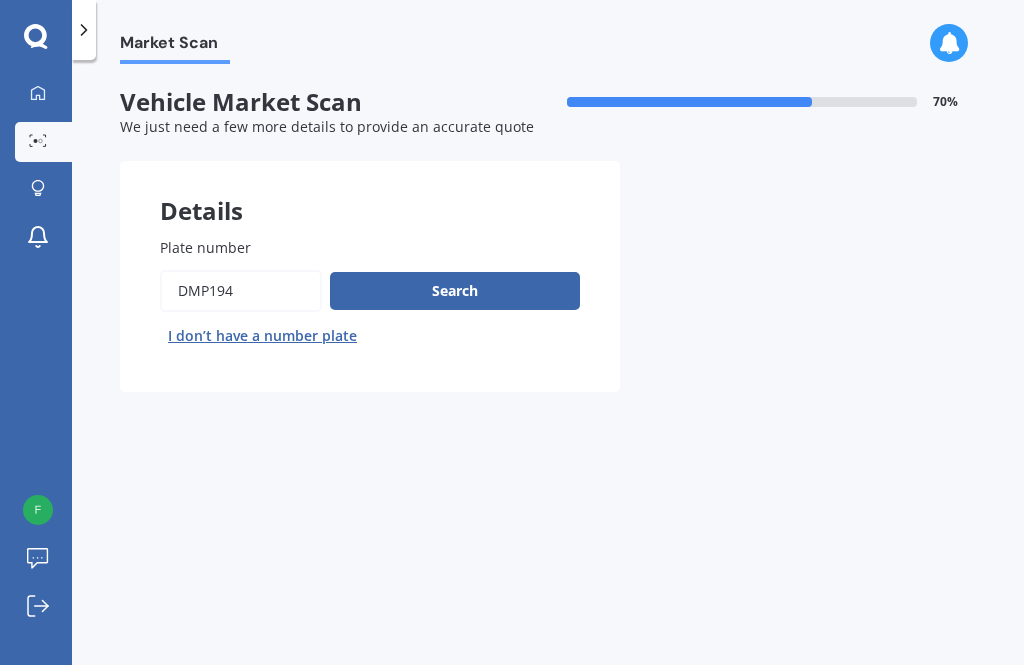 click on "Search" at bounding box center (455, 291) 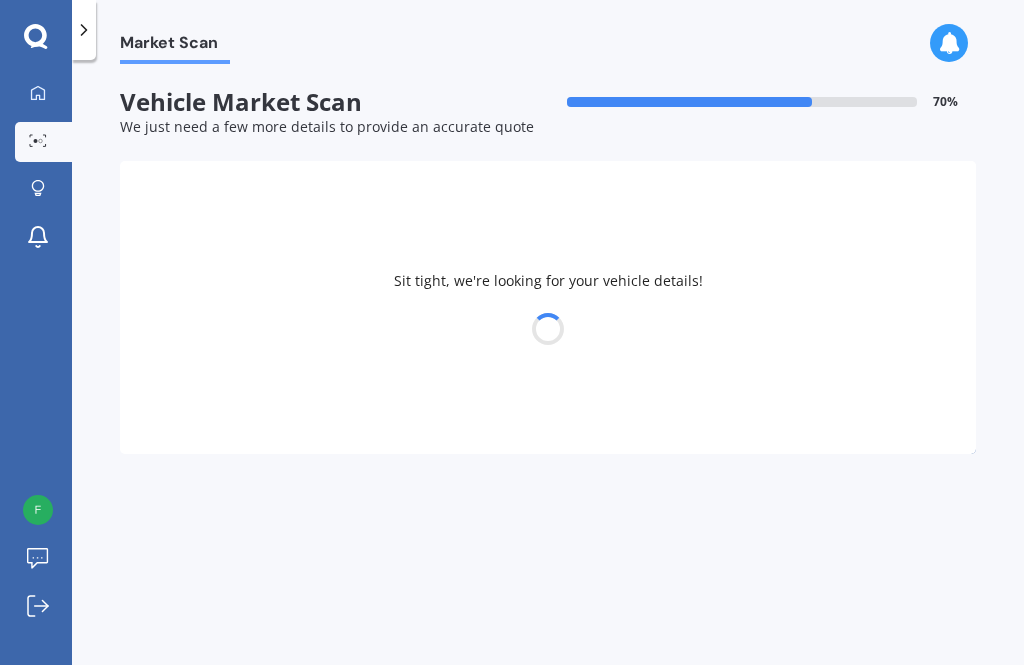 select on "MITSUBISHI" 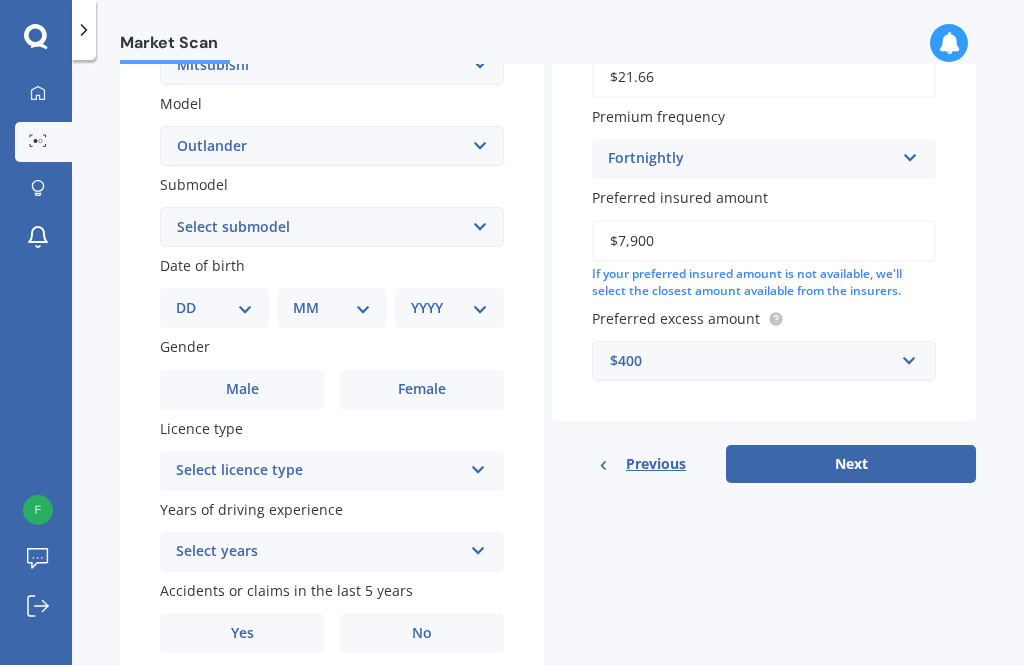 scroll, scrollTop: 431, scrollLeft: 0, axis: vertical 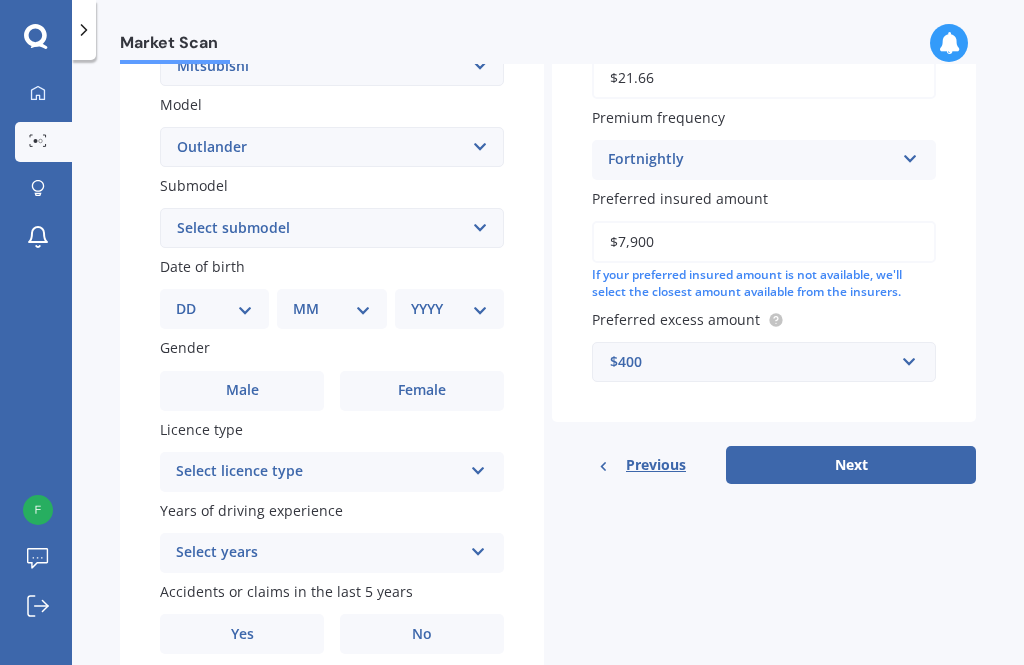 click on "Next" at bounding box center [851, 465] 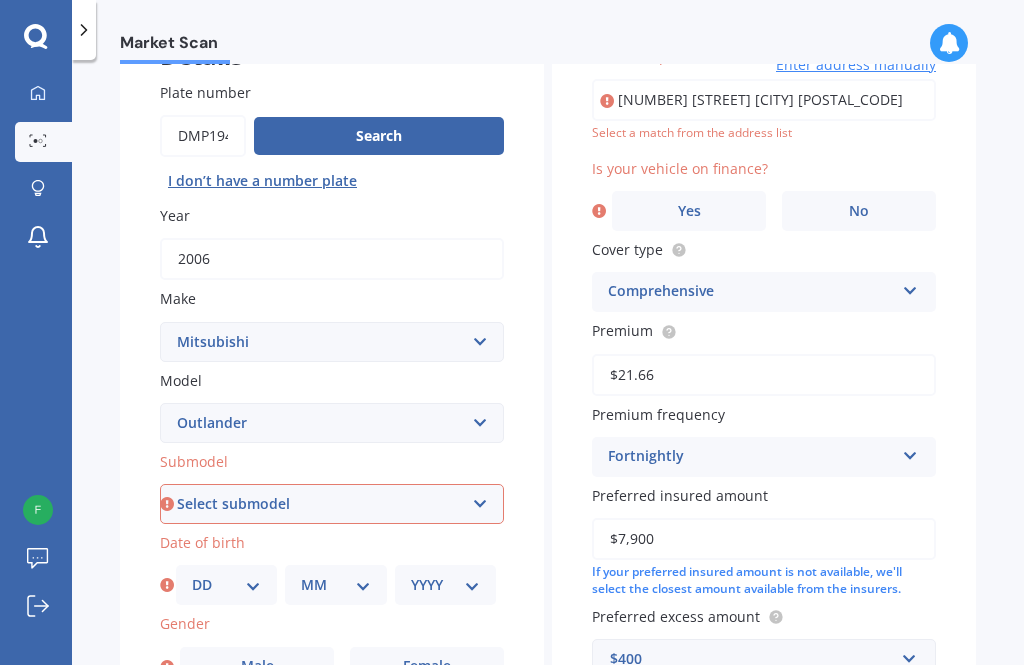 scroll, scrollTop: 165, scrollLeft: 0, axis: vertical 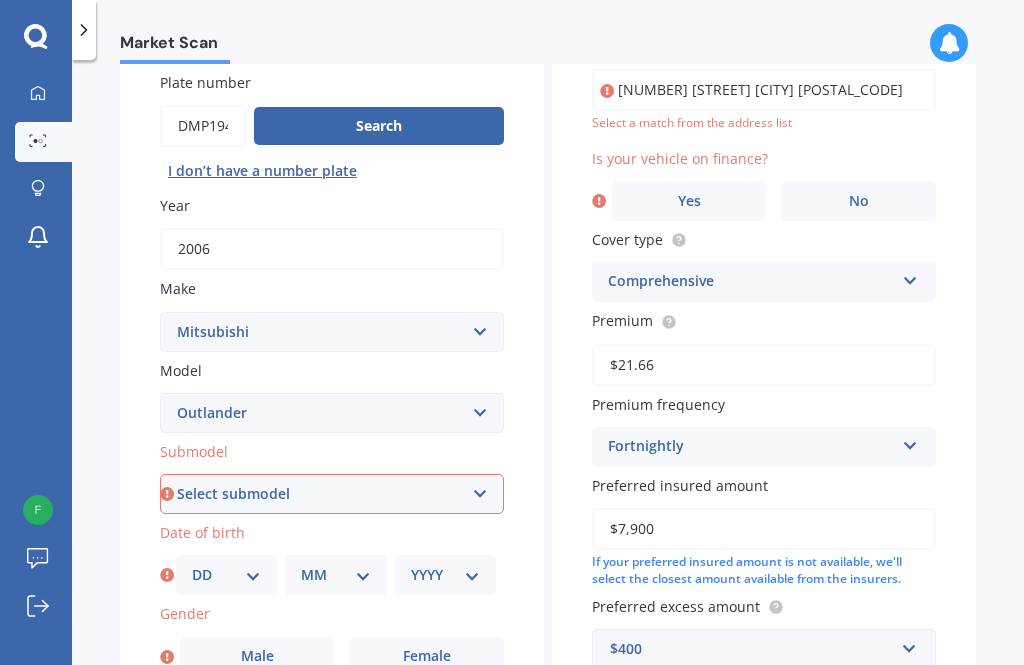 click on "Select submodel (All other) 2.4 Litre Station Wagon 3.0 Litre AWD 3.0 VRX Auto 4WD Petrol Hybrid LS LS 2.0P/CVT LS 2.4P/CVT PHEV Petrol/Hybrid PHEV VRX 4WD Hybrid PHEV XLS 4WD Hybrid SP Station Wagon turbo SPORT 2.5P/CVT VRX 2.5P/4WD/CVT VRX 2.5P/CVT VRX turbo diesel XLS XLS Diesel" at bounding box center (332, 494) 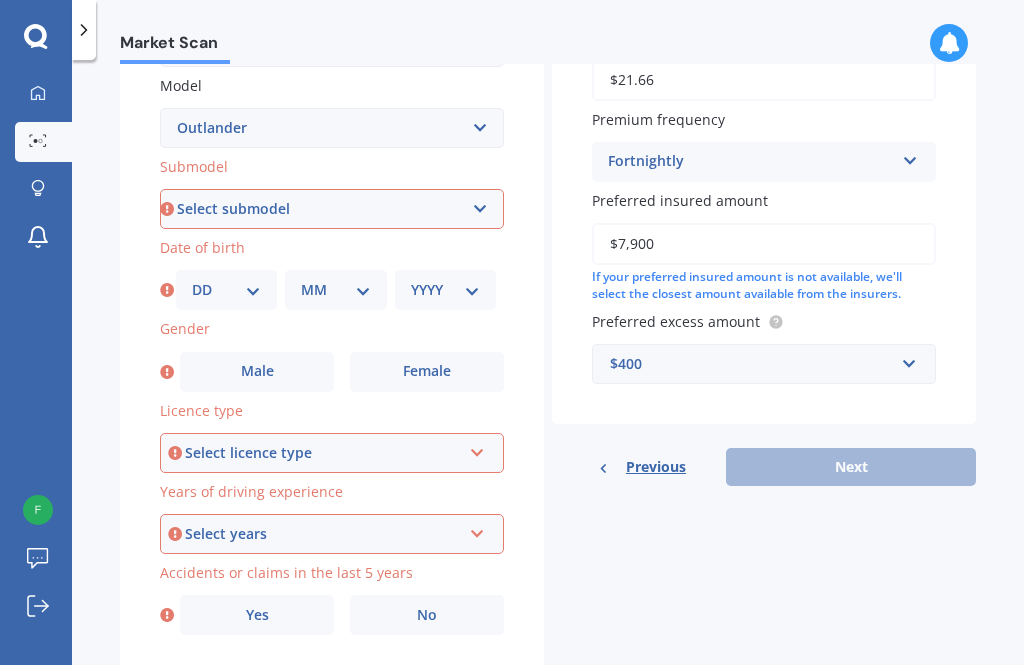 scroll, scrollTop: 451, scrollLeft: 0, axis: vertical 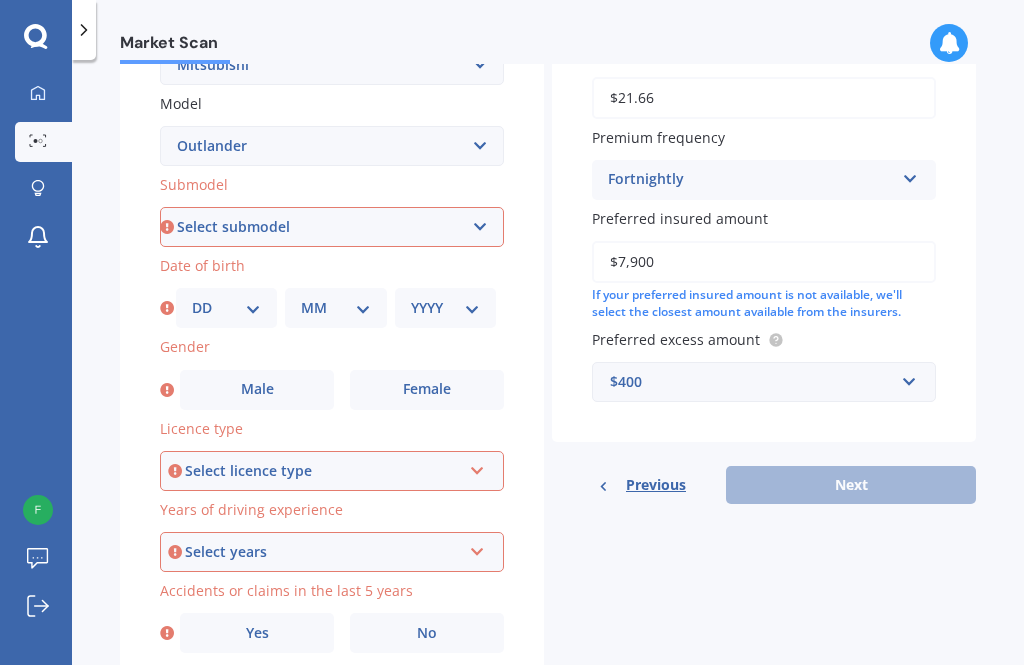 click on "Market Scan Vehicle Market Scan 70 % We just need a few more details to provide an accurate quote Details Plate number Search I don’t have a number plate Year [YEAR] Make Select make AC ALFA ROMEO ASTON MARTIN AUDI AUSTIN BEDFORD Bentley BMW BYD CADILLAC CAN-AM CHERY CHEVROLET CHRYSLER Citroen CRUISEAIR CUPRA DAEWOO DAIHATSU DAIMLER DAMON DIAHATSU DODGE EXOCET FACTORY FIVE FERRARI FIAT Fiord FLEETWOOD FORD FOTON FRASER GEELY GENESIS GEORGIE BOY GMC GREAT WALL GWM HAVAL HILLMAN HINO HOLDEN HOLIDAY RAMBLER HONDA HUMMER HYUNDAI INFINITI ISUZU IVECO JAC JAECOO JAGUAR JEEP KGM KIA LADA LAMBORGHINI LANCIA LANDROVER LDV LEAPMOTOR LEXUS LINCOLN LOTUS LUNAR M.G M.G. MAHINDRA MASERATI MAZDA MCLAREN MERCEDES AMG Mercedes Benz MERCEDES-AMG MERCURY MINI Mitsubishi MORGAN MORRIS NEWMAR Nissan OMODA OPEL OXFORD PEUGEOT Plymouth Polestar PONTIAC PORSCHE PROTON RAM Range Rover Rayne RENAULT ROLLS ROYCE ROVER SAAB SATURN SEAT SHELBY SKODA SMART SSANGYONG SUBARU SUZUKI TATA TESLA TIFFIN Toyota TRIUMPH TVR Vauxhall VOLKSWAGEN ZX" at bounding box center (548, 366) 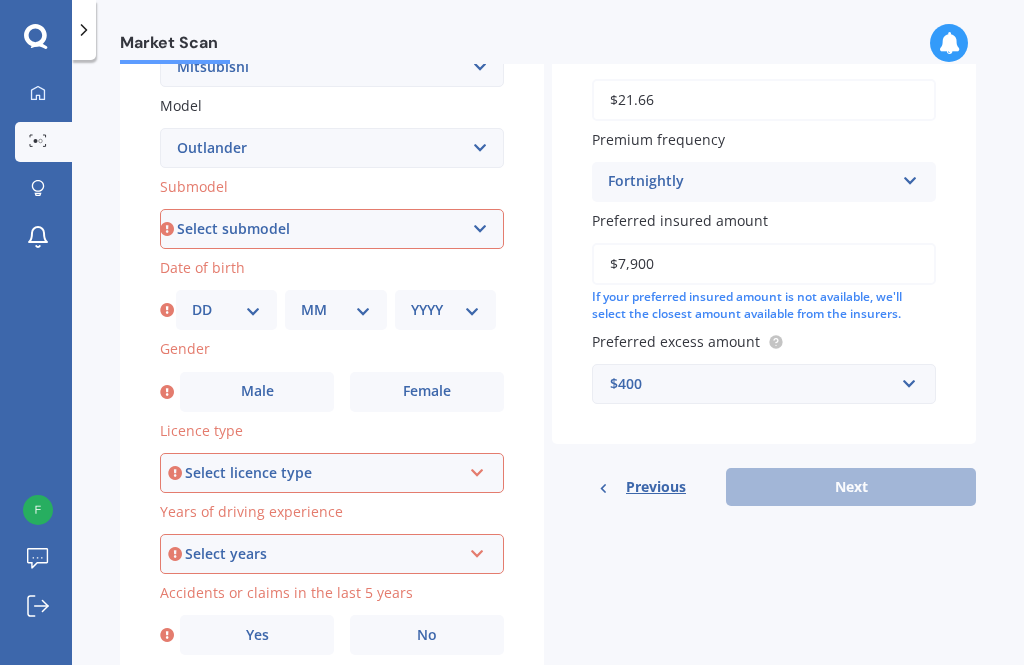 click on "No" at bounding box center [427, 635] 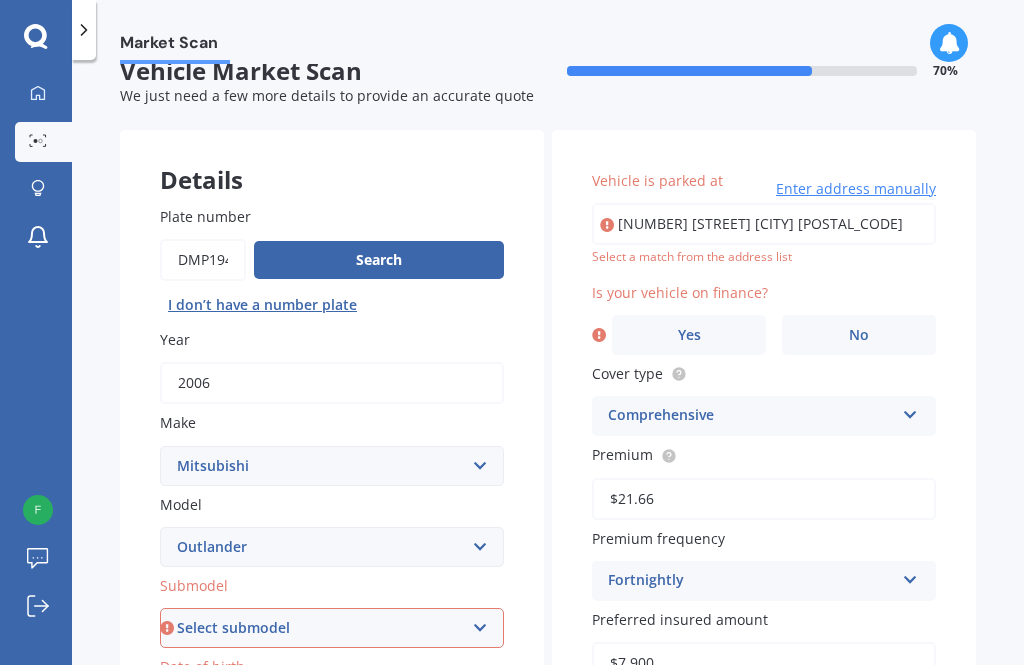 scroll, scrollTop: 32, scrollLeft: 0, axis: vertical 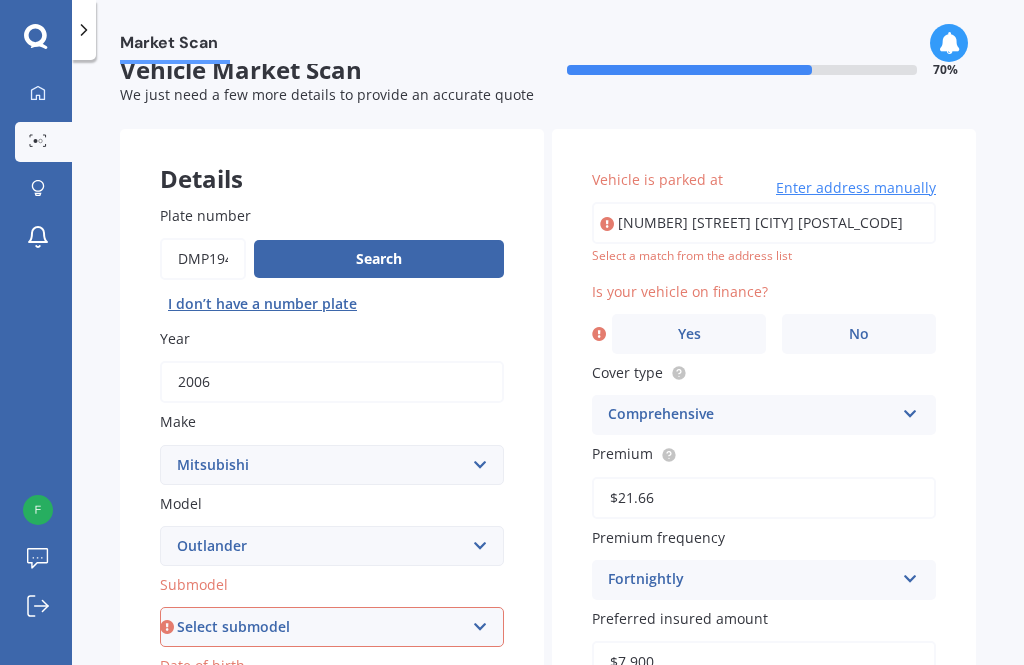 click on "Search" at bounding box center [379, 259] 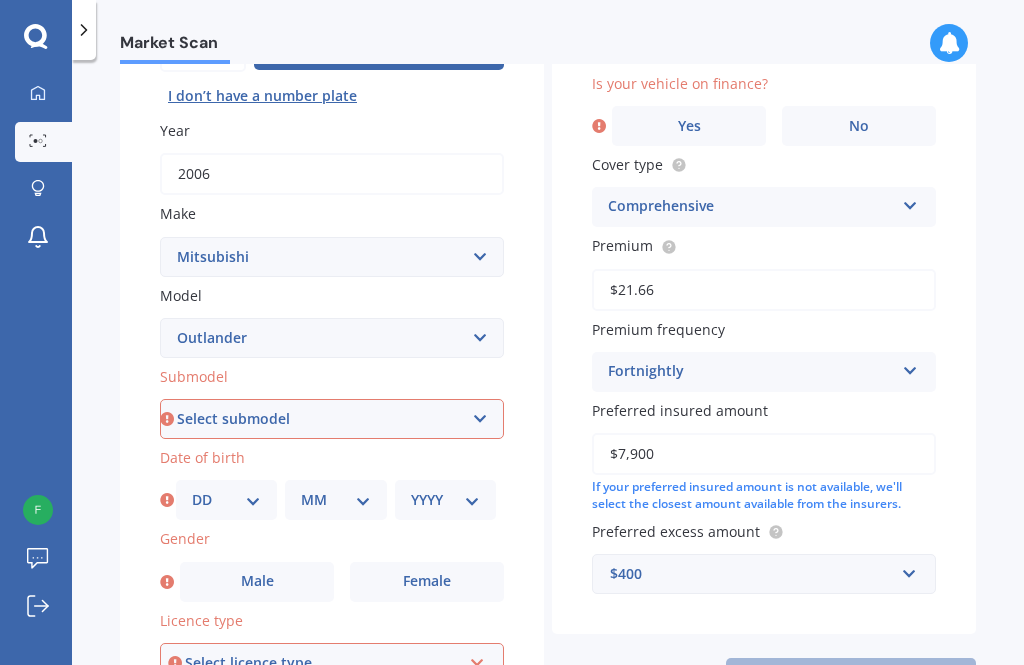 scroll, scrollTop: 243, scrollLeft: 0, axis: vertical 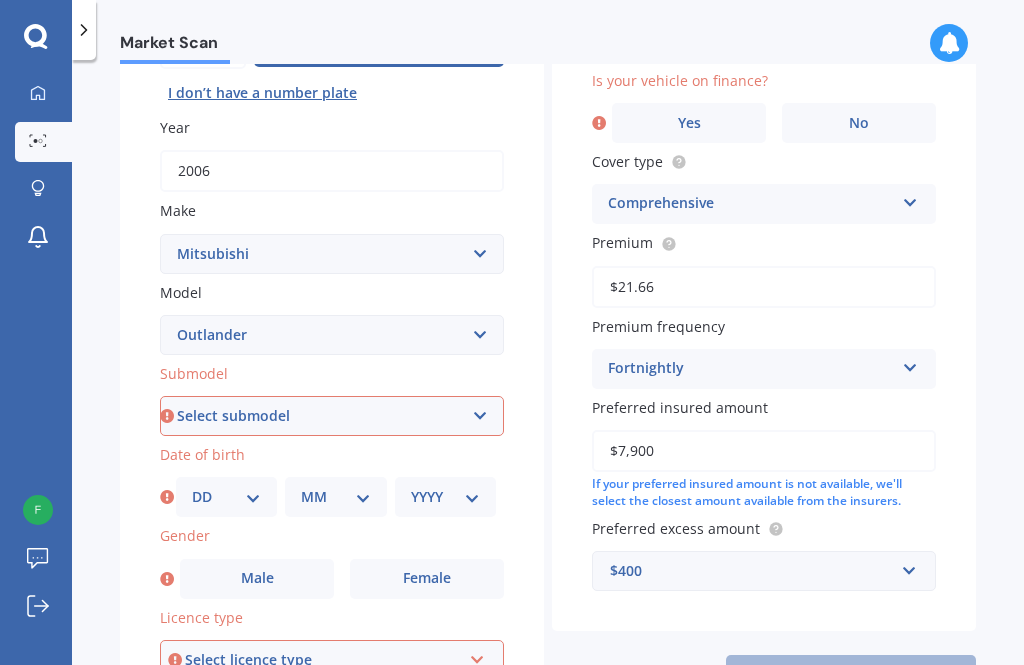click on "Select submodel (All other) 2.4 Litre Station Wagon 3.0 Litre AWD 3.0 VRX Auto 4WD Petrol Hybrid LS LS 2.0P/CVT LS 2.4P/CVT PHEV Petrol/Hybrid PHEV VRX 4WD Hybrid PHEV XLS 4WD Hybrid SP Station Wagon turbo SPORT 2.5P/CVT VRX 2.5P/4WD/CVT VRX 2.5P/CVT VRX turbo diesel XLS XLS Diesel" at bounding box center [332, 416] 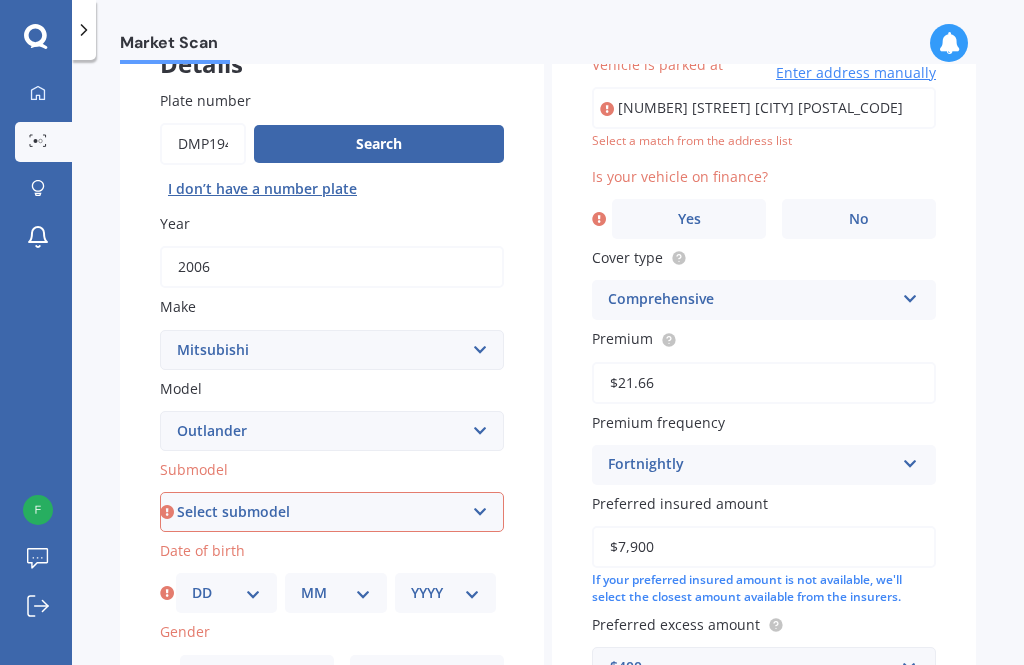 scroll, scrollTop: 147, scrollLeft: 0, axis: vertical 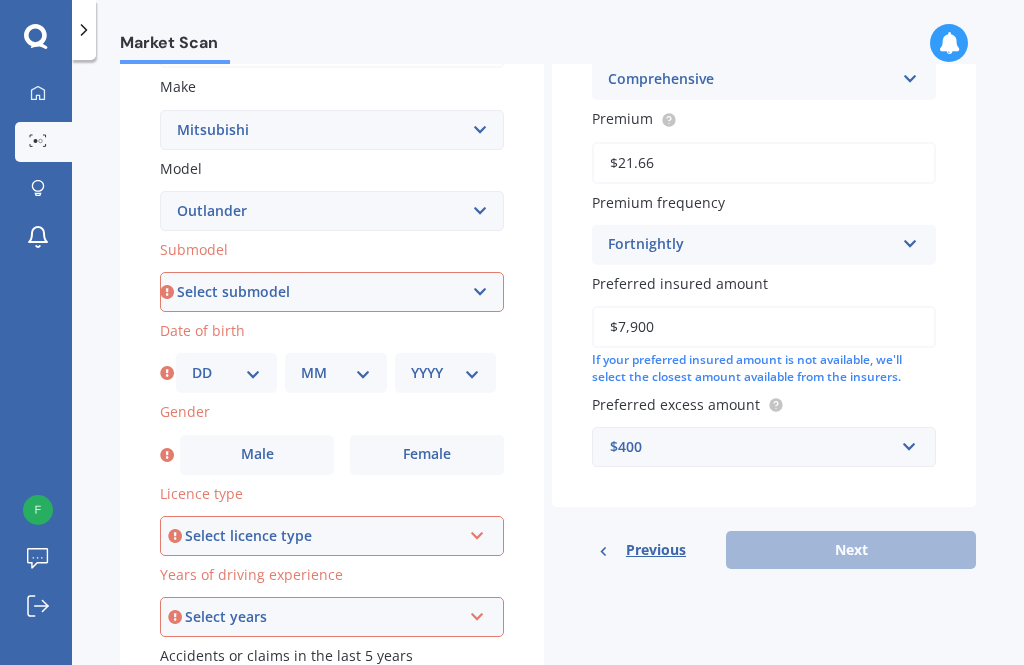 click on "Select submodel (All other) 2.4 Litre Station Wagon 3.0 Litre AWD 3.0 VRX Auto 4WD Petrol Hybrid LS LS 2.0P/CVT LS 2.4P/CVT PHEV Petrol/Hybrid PHEV VRX 4WD Hybrid PHEV XLS 4WD Hybrid SP Station Wagon turbo SPORT 2.5P/CVT VRX 2.5P/4WD/CVT VRX 2.5P/CVT VRX turbo diesel XLS XLS Diesel" at bounding box center (332, 292) 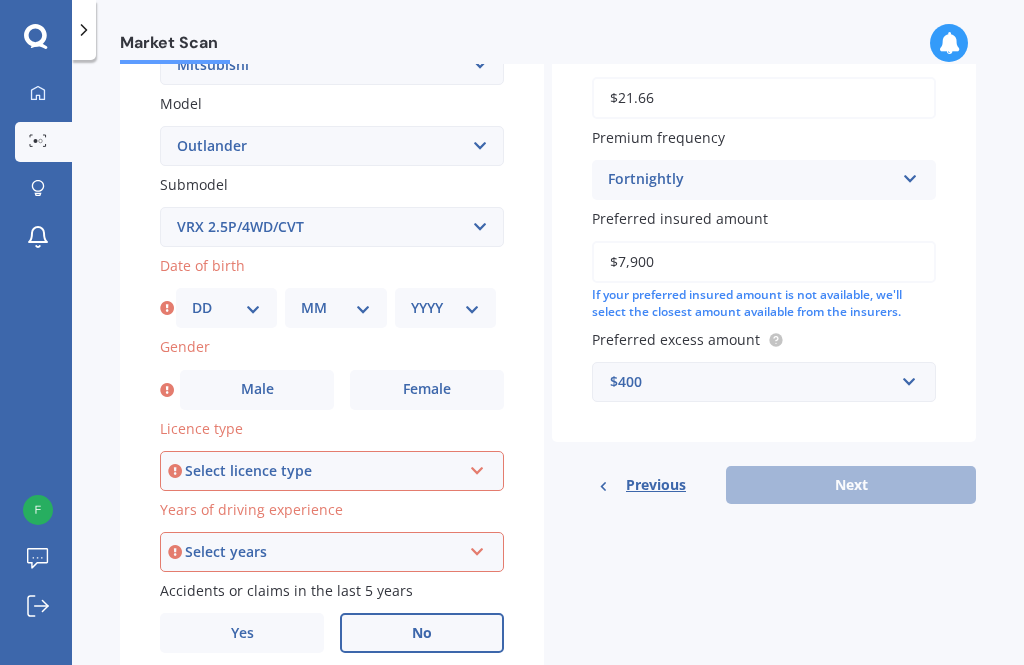 scroll, scrollTop: 431, scrollLeft: 0, axis: vertical 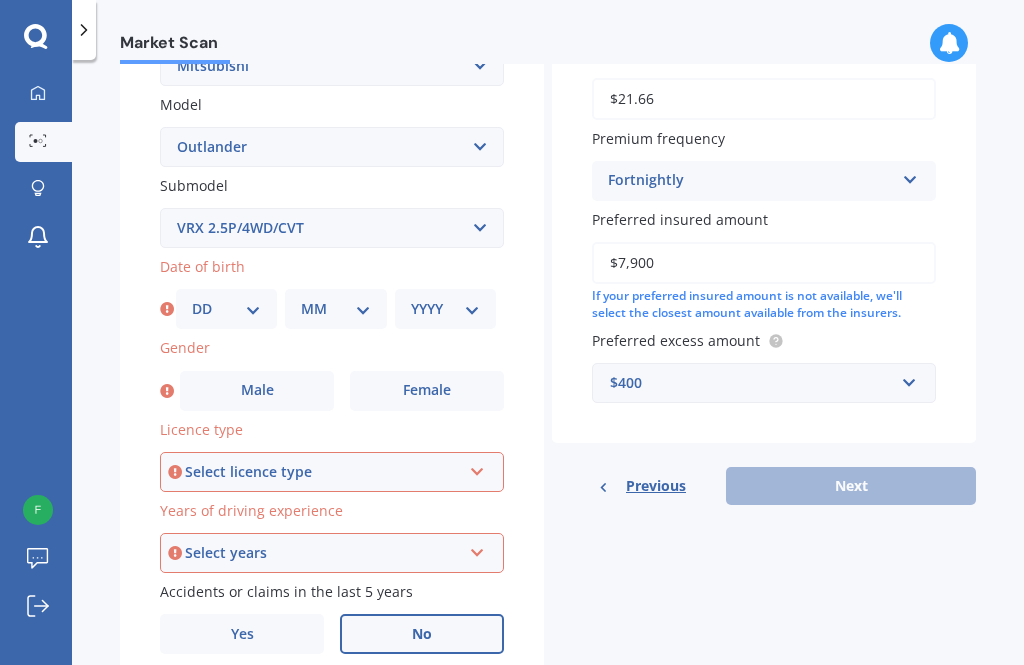 click on "DD 01 02 03 04 05 06 07 08 09 10 11 12 13 14 15 16 17 18 19 20 21 22 23 24 25 26 27 28 29 30 31" at bounding box center (226, 309) 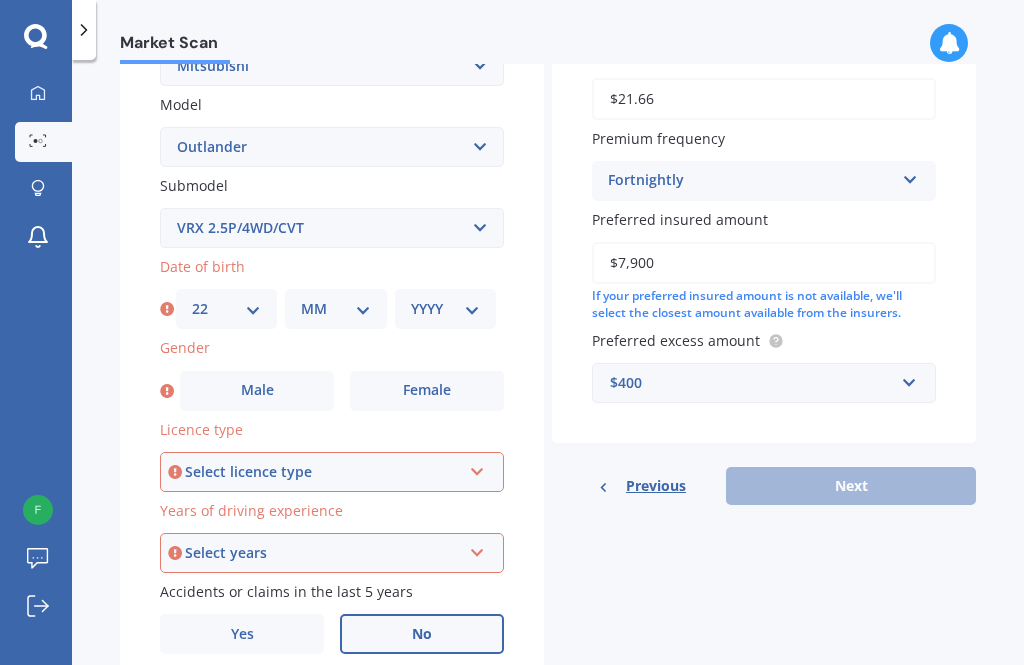 click on "MM 01 02 03 04 05 06 07 08 09 10 11 12" at bounding box center [335, 309] 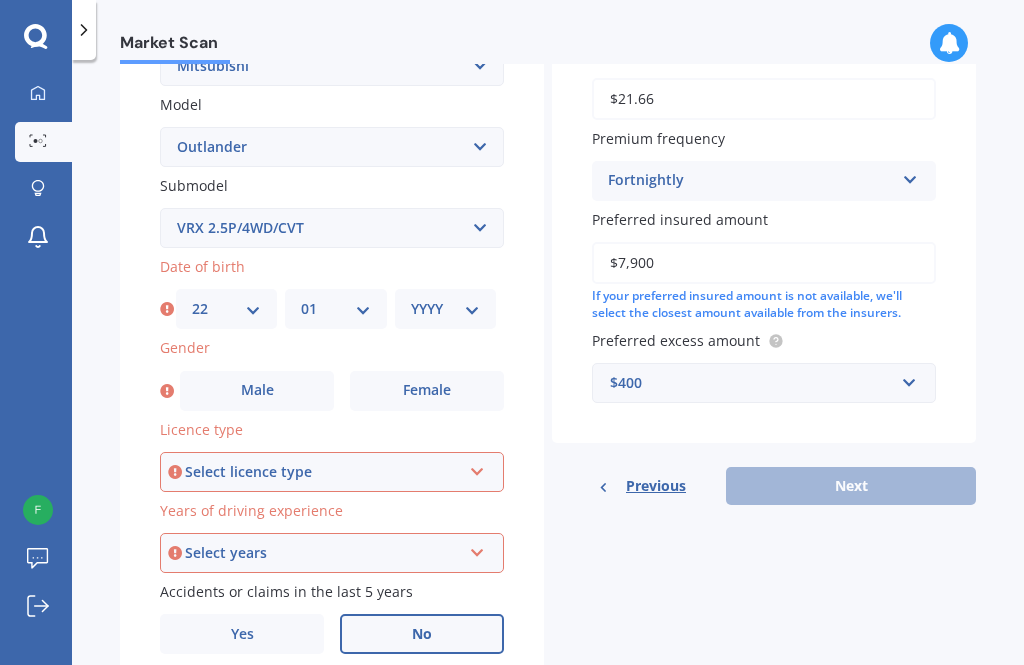 click on "YYYY 2025 2024 2023 2022 2021 2020 2019 2018 2017 2016 2015 2014 2013 2012 2011 2010 2009 2008 2007 2006 2005 2004 2003 2002 2001 2000 1999 1998 1997 1996 1995 1994 1993 1992 1991 1990 1989 1988 1987 1986 1985 1984 1983 1982 1981 1980 1979 1978 1977 1976 1975 1974 1973 1972 1971 1970 1969 1968 1967 1966 1965 1964 1963 1962 1961 1960 1959 1958 1957 1956 1955 1954 1953 1952 1951 1950 1949 1948 1947 1946 1945 1944 1943 1942 1941 1940 1939 1938 1937 1936 1935 1934 1933 1932 1931 1930 1929 1928 1927 1926" at bounding box center (445, 309) 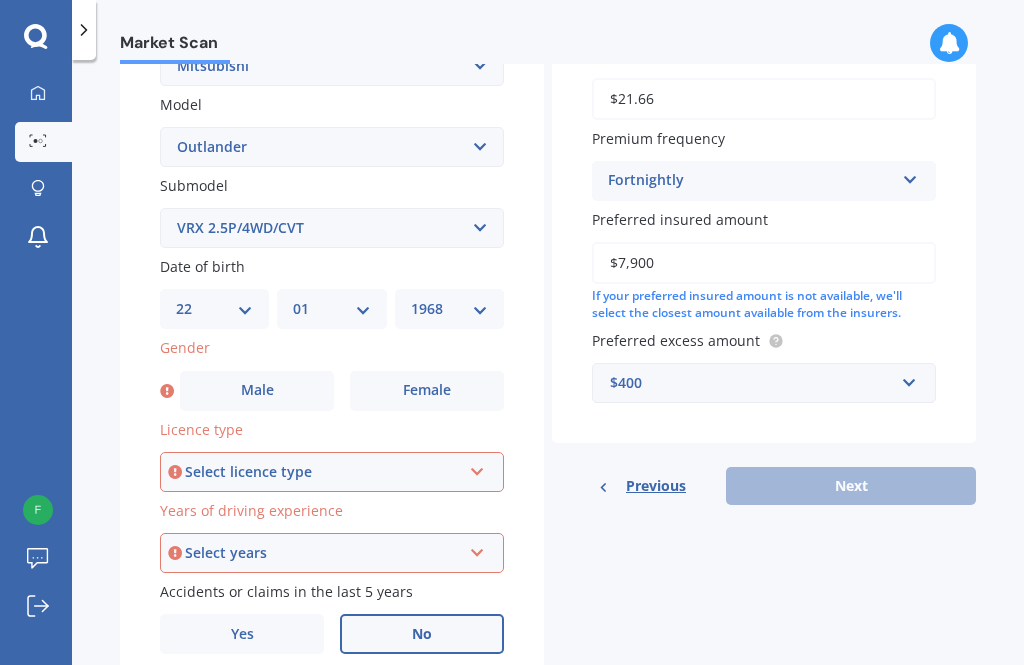click on "Male" at bounding box center (257, 390) 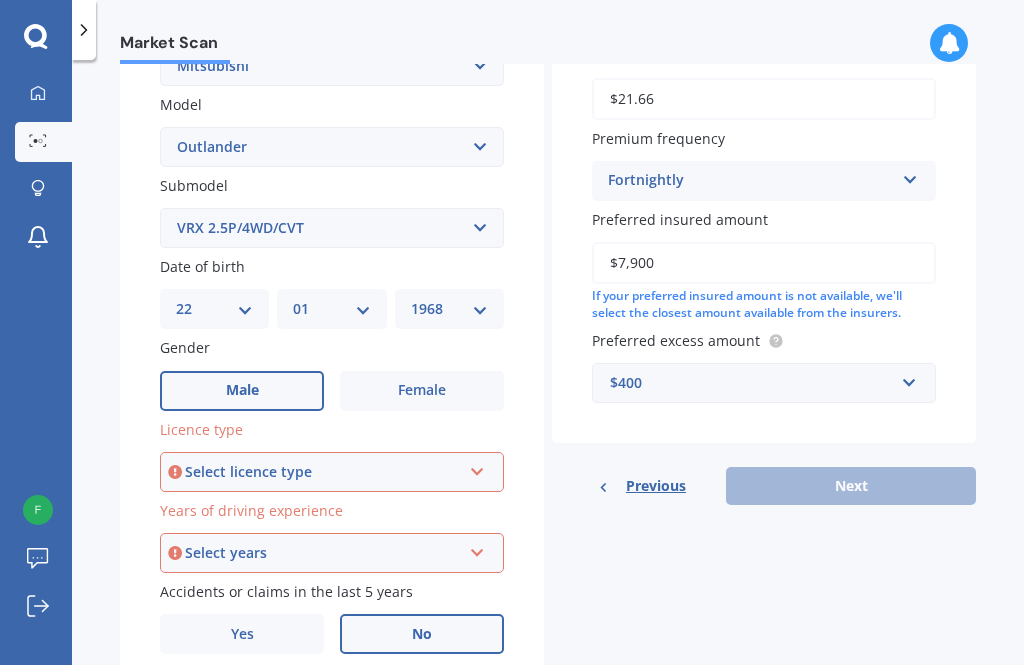 click at bounding box center [477, 468] 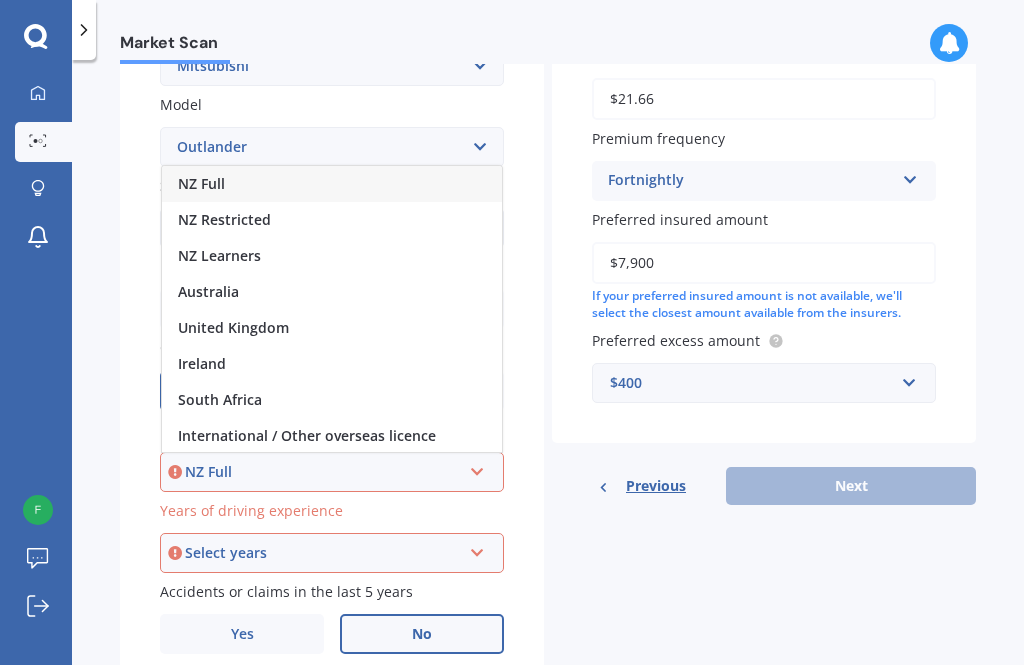 click on "NZ Full" at bounding box center [201, 183] 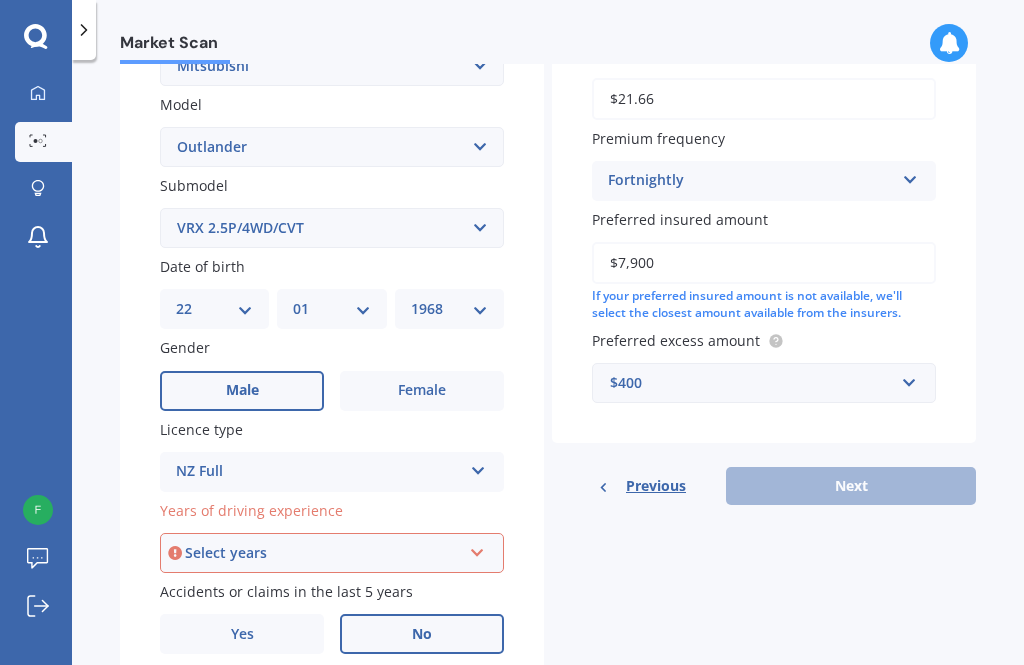 click at bounding box center (477, 549) 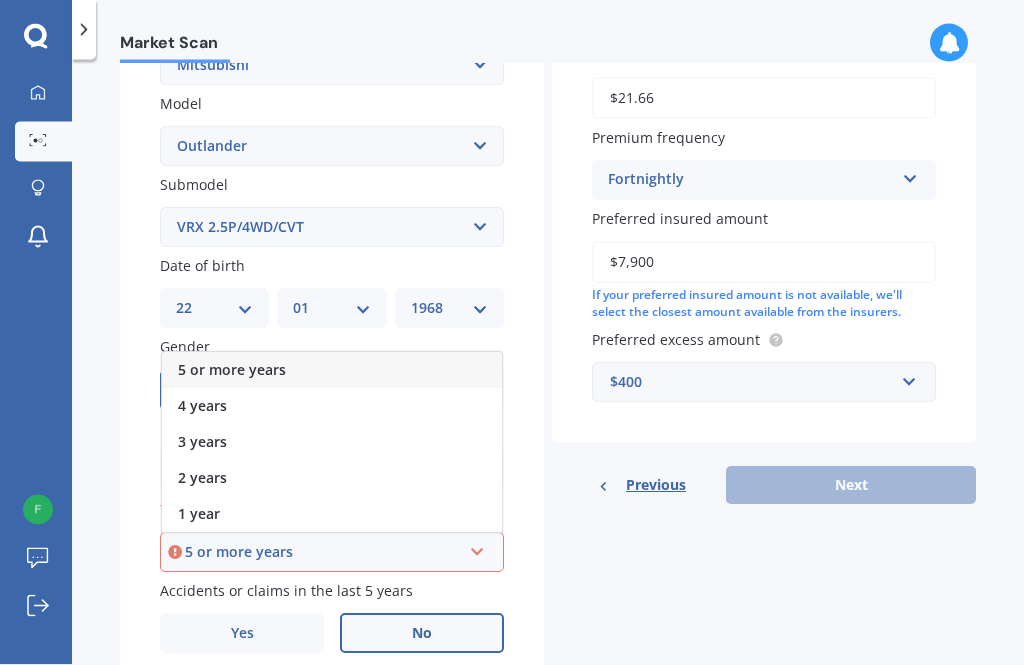 scroll, scrollTop: 53, scrollLeft: 0, axis: vertical 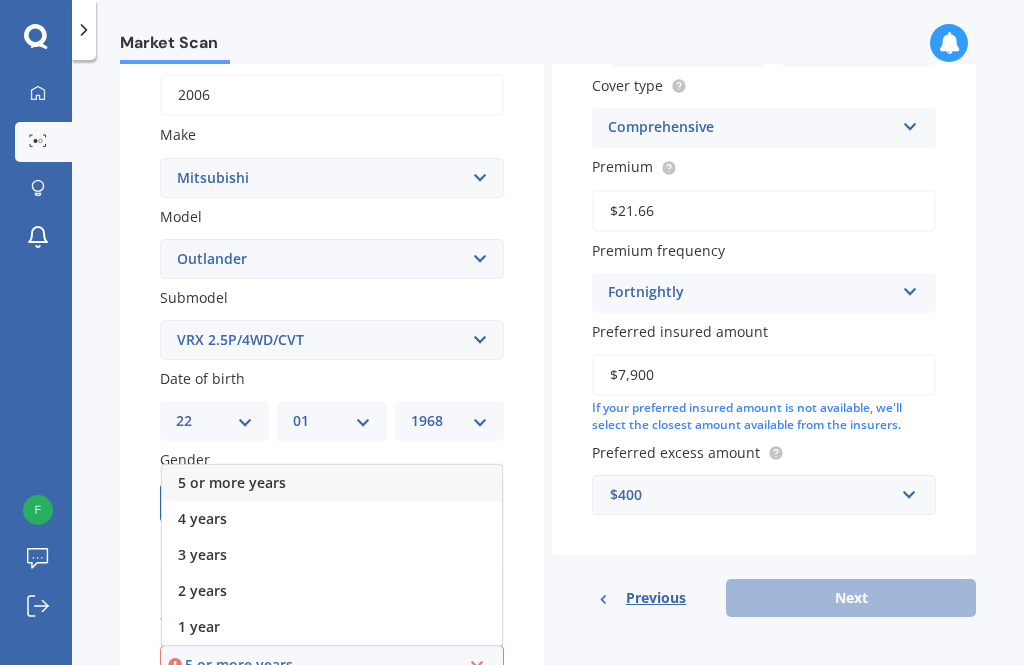 click on "5 or more years" at bounding box center [232, 482] 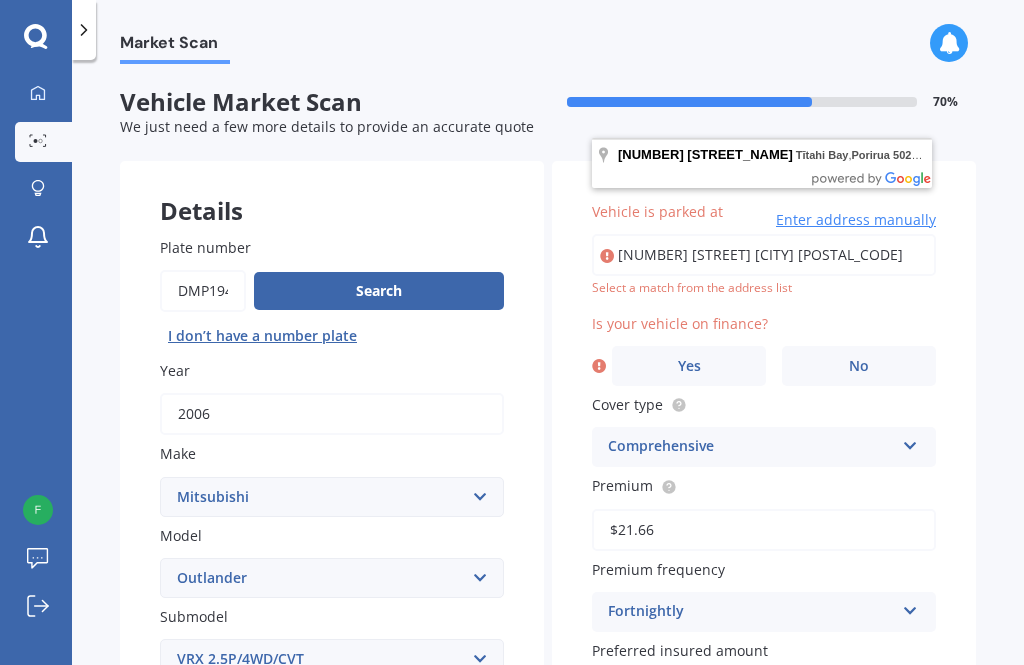 scroll, scrollTop: 0, scrollLeft: 0, axis: both 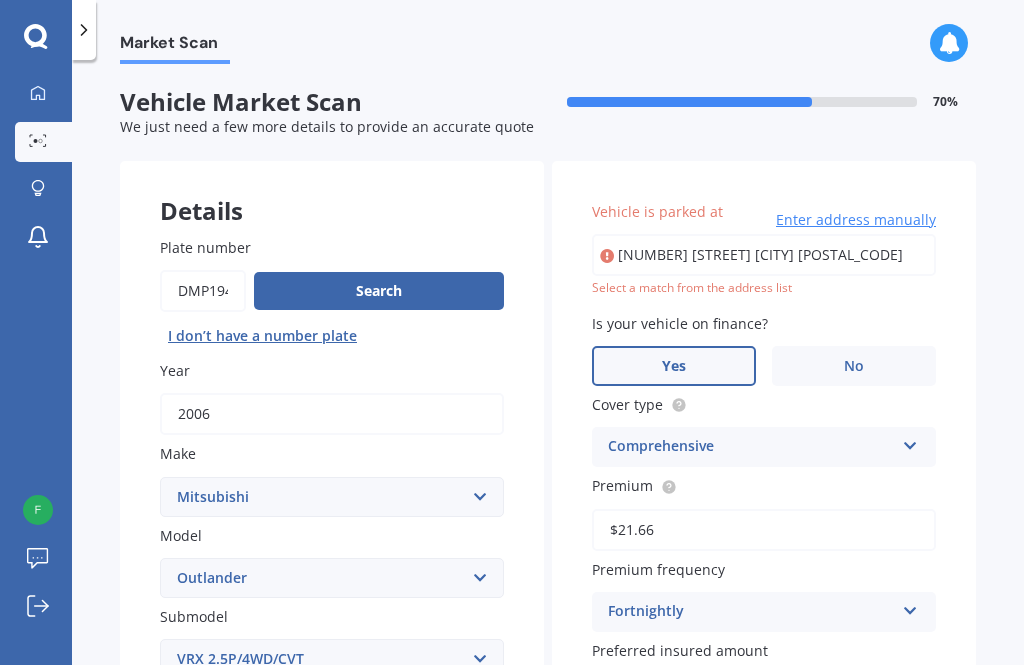 click on "[NUMBER] [STREET] [CITY] [POSTAL_CODE]" at bounding box center (764, 255) 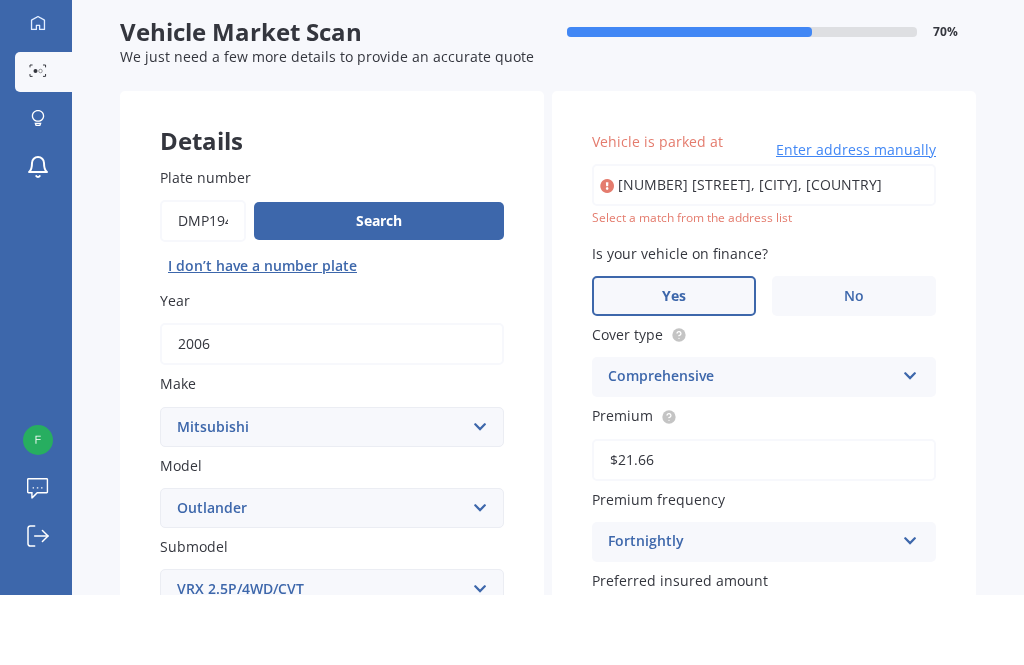 type on "[NUMBER] [STREET], [CITY], [POSTAL_CODE]" 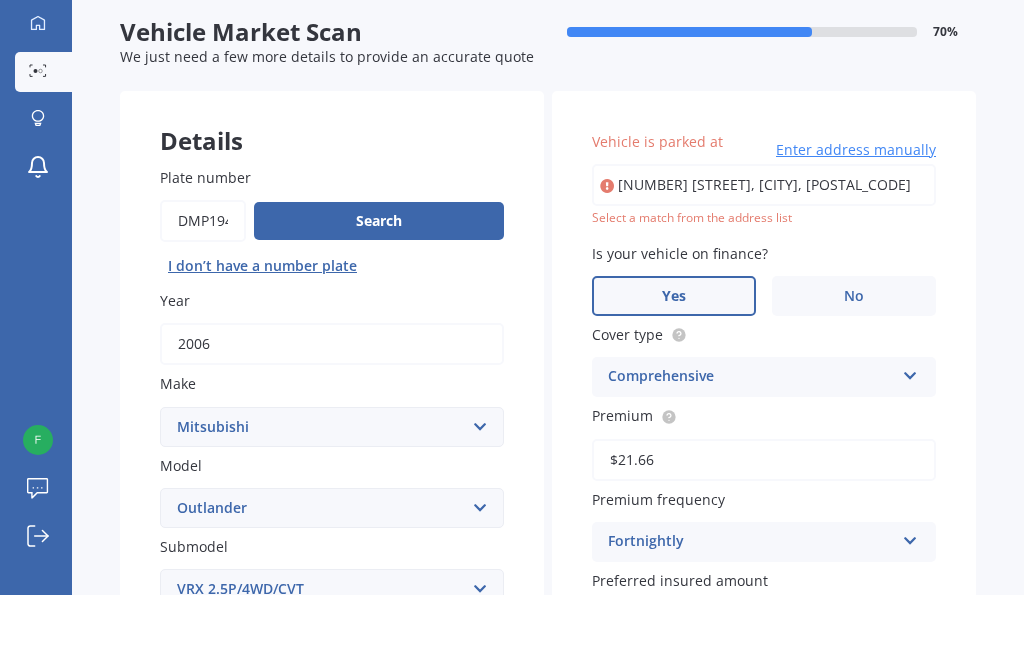 scroll, scrollTop: 64, scrollLeft: 0, axis: vertical 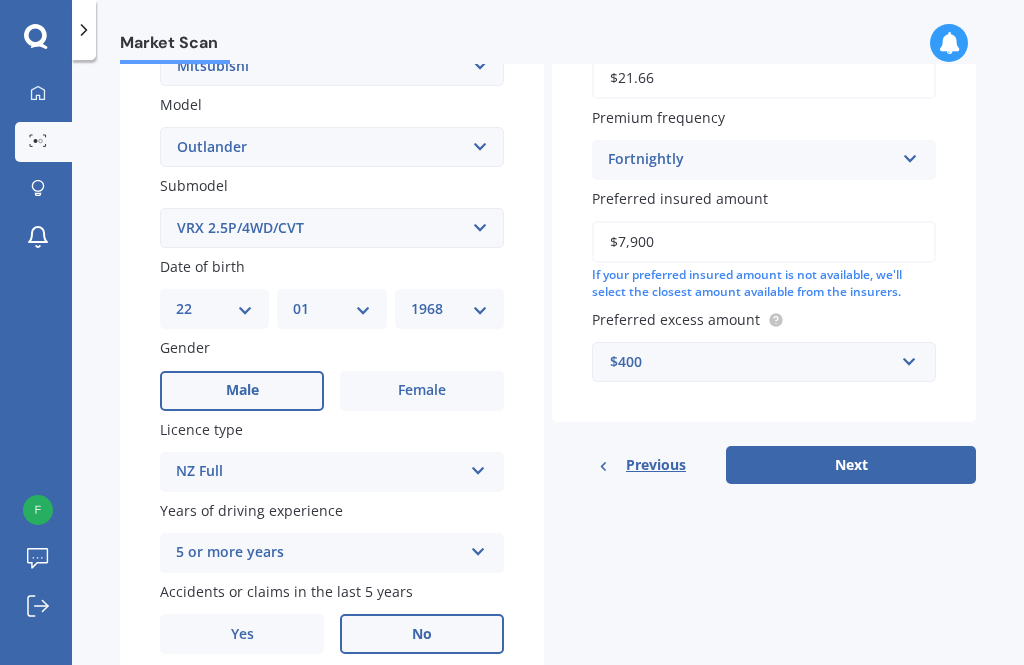 click on "Next" at bounding box center [851, 465] 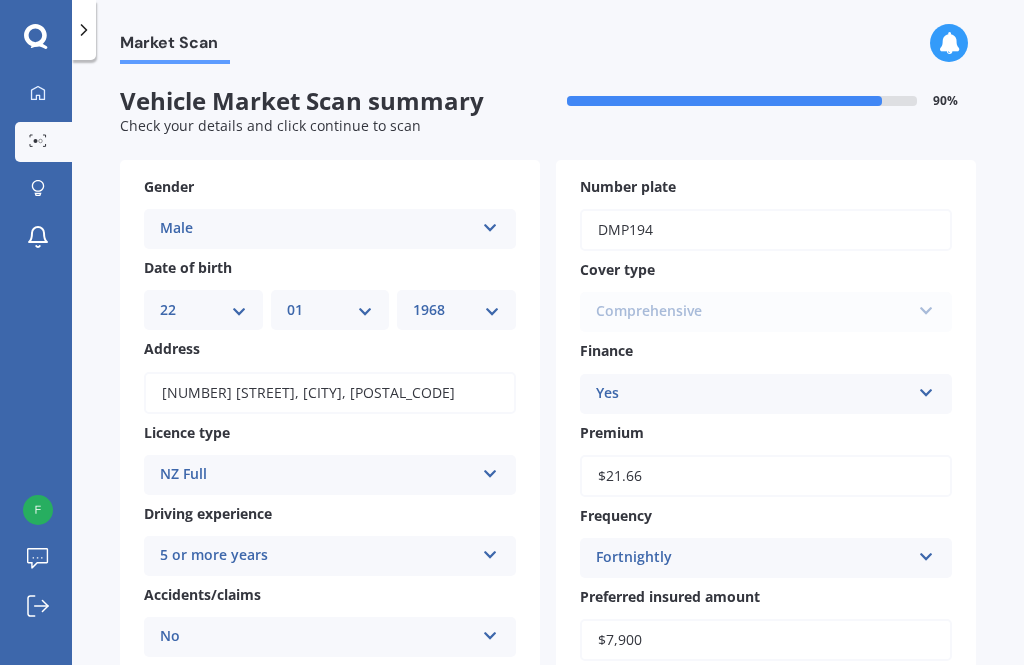 scroll, scrollTop: 0, scrollLeft: 0, axis: both 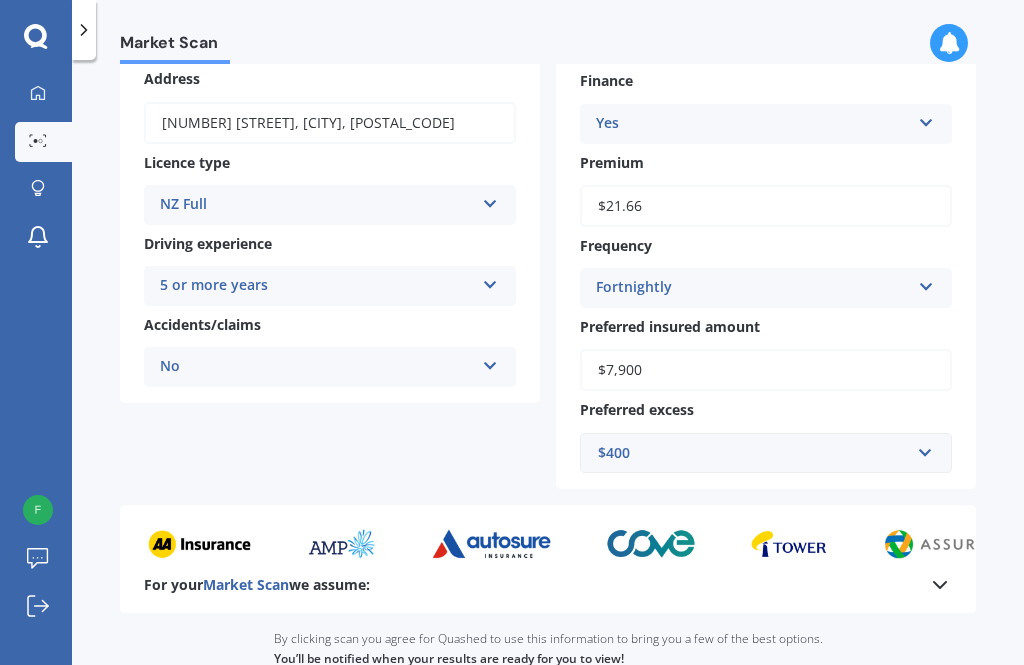 click at bounding box center [490, 281] 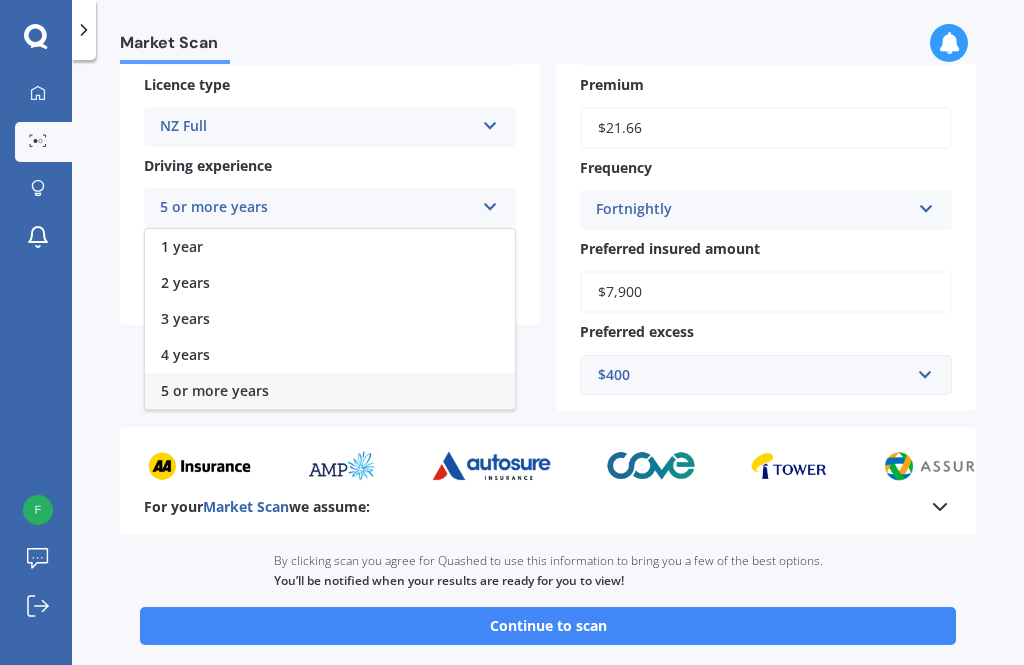 scroll, scrollTop: 349, scrollLeft: 0, axis: vertical 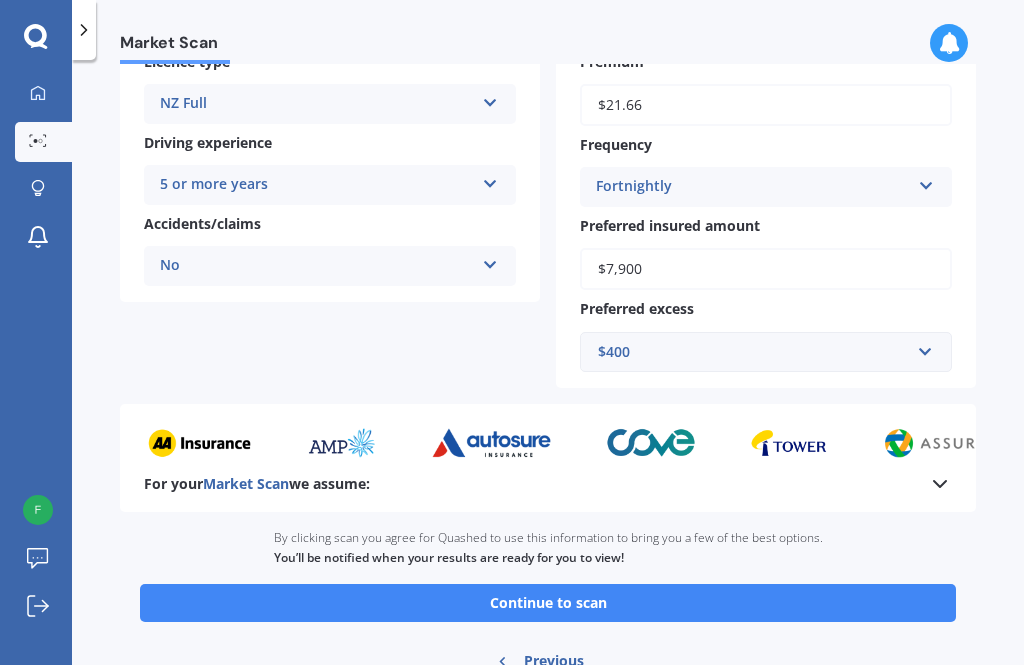 click on "Continue to scan" at bounding box center [548, 603] 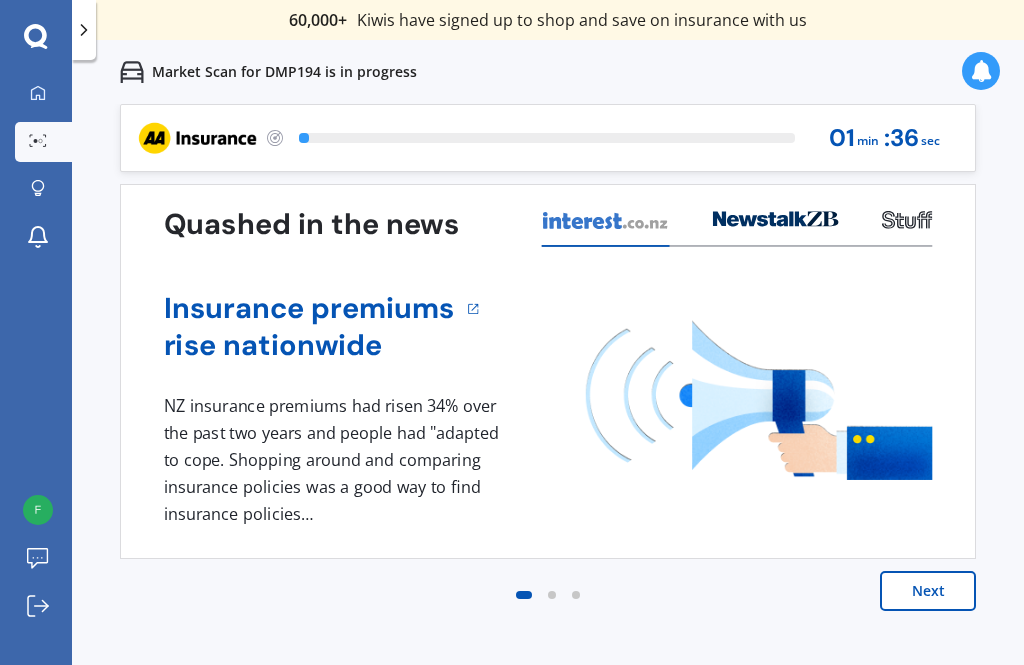 scroll, scrollTop: 0, scrollLeft: 0, axis: both 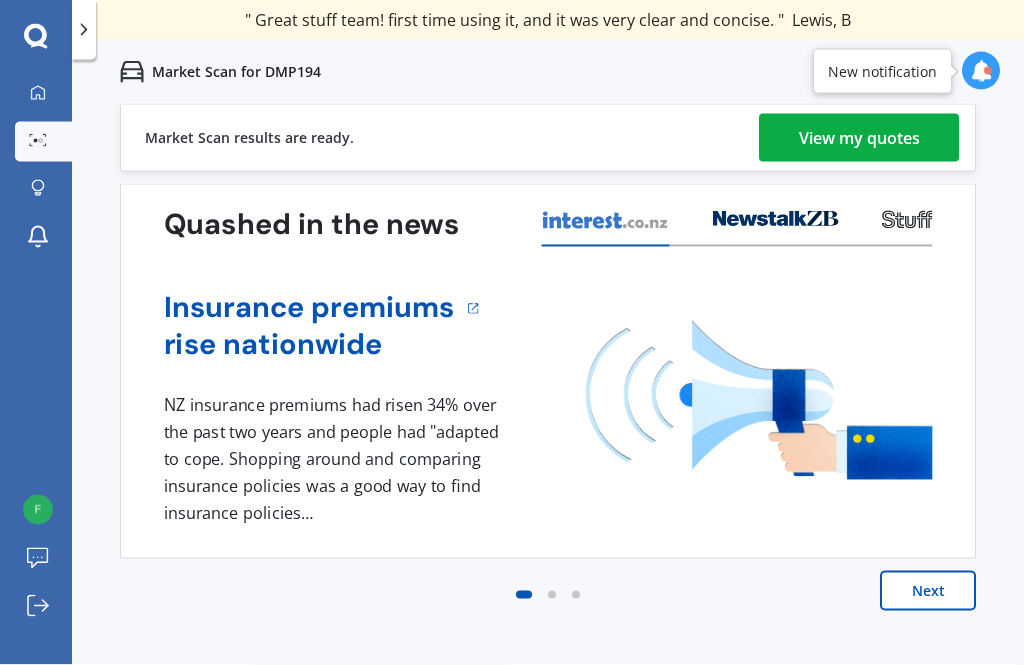 click on "View my quotes" at bounding box center (859, 138) 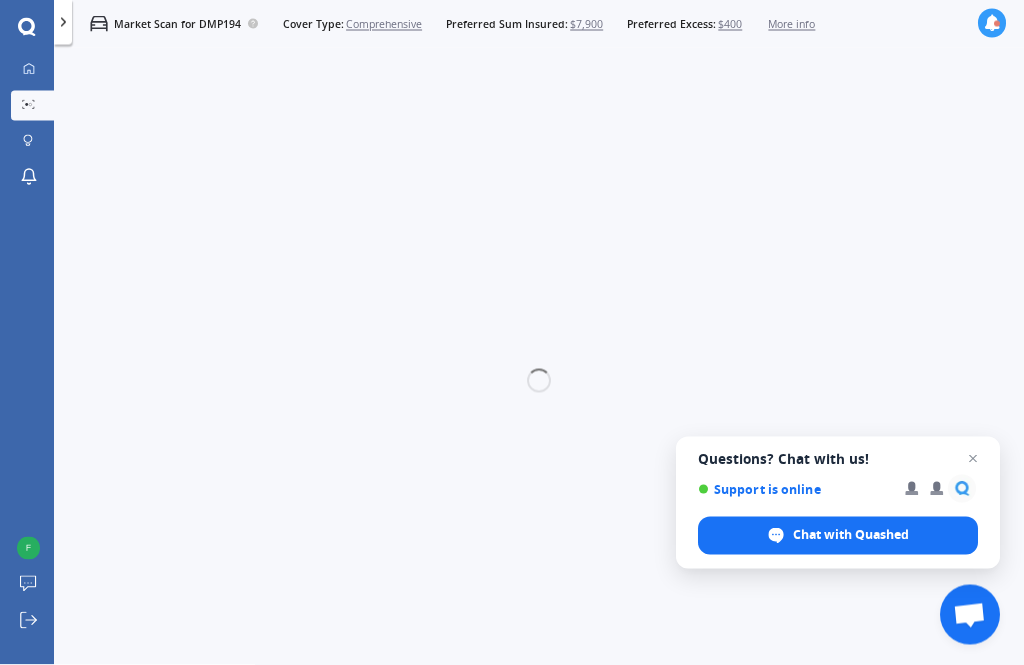 scroll, scrollTop: 26, scrollLeft: 0, axis: vertical 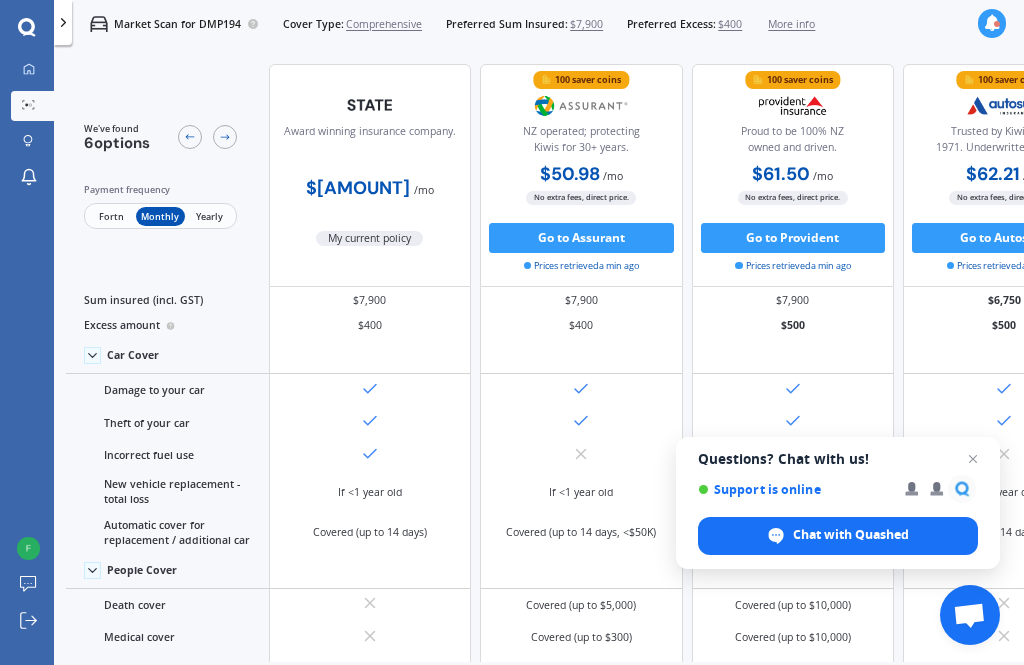 click at bounding box center [973, 459] 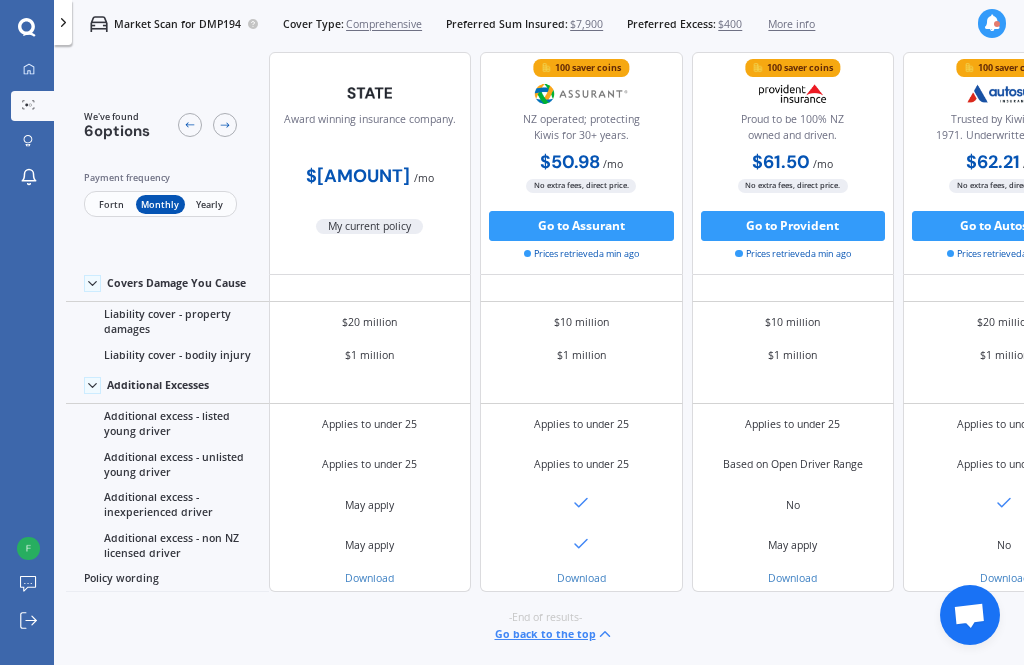 scroll, scrollTop: 1469, scrollLeft: 0, axis: vertical 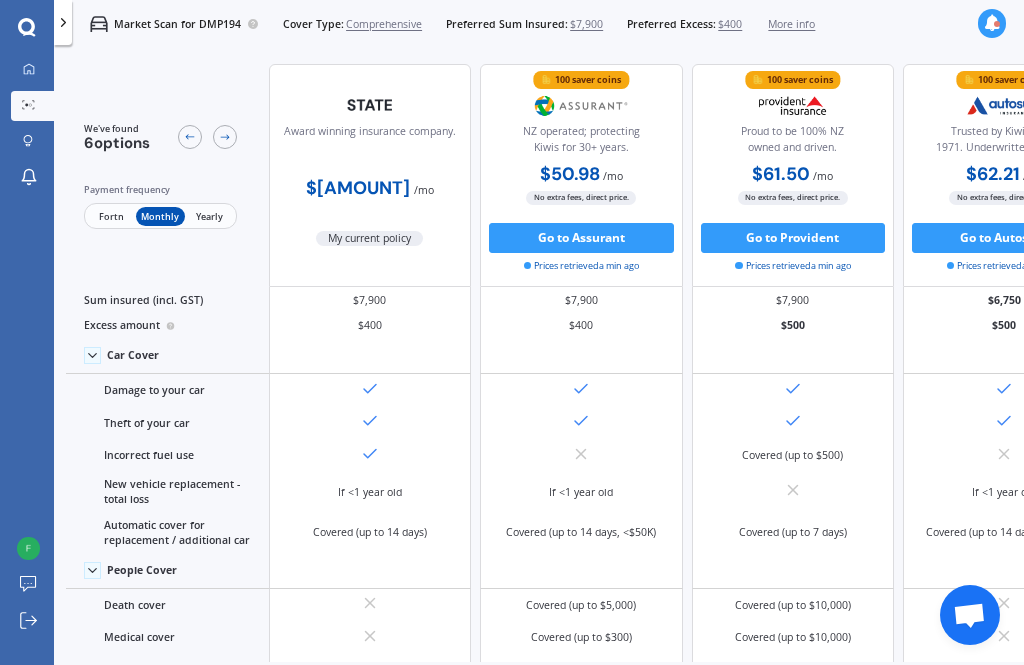 click 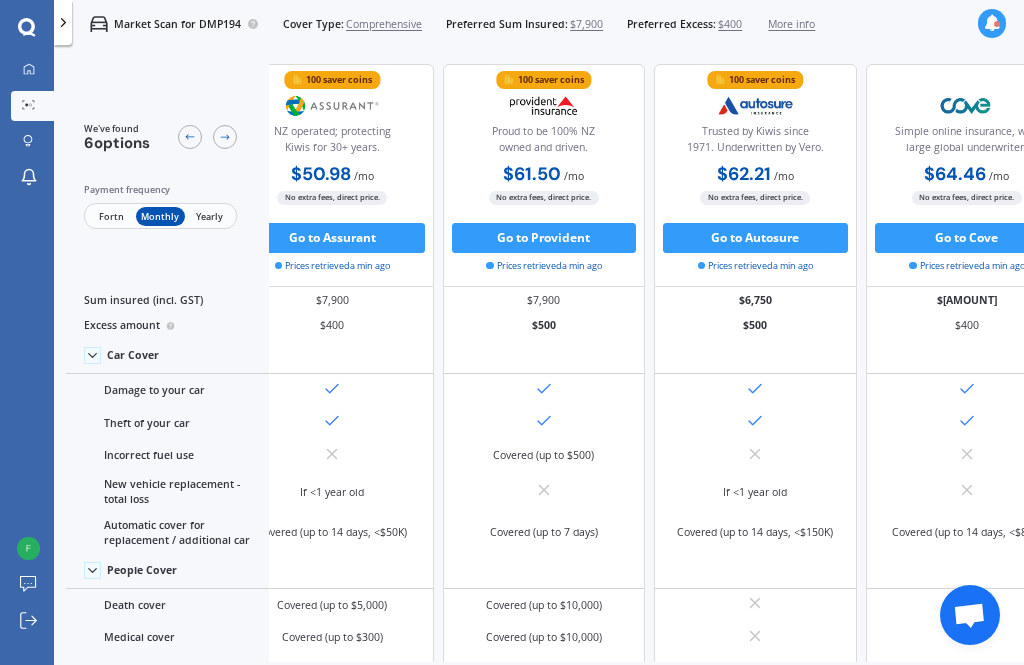 scroll, scrollTop: 0, scrollLeft: 360, axis: horizontal 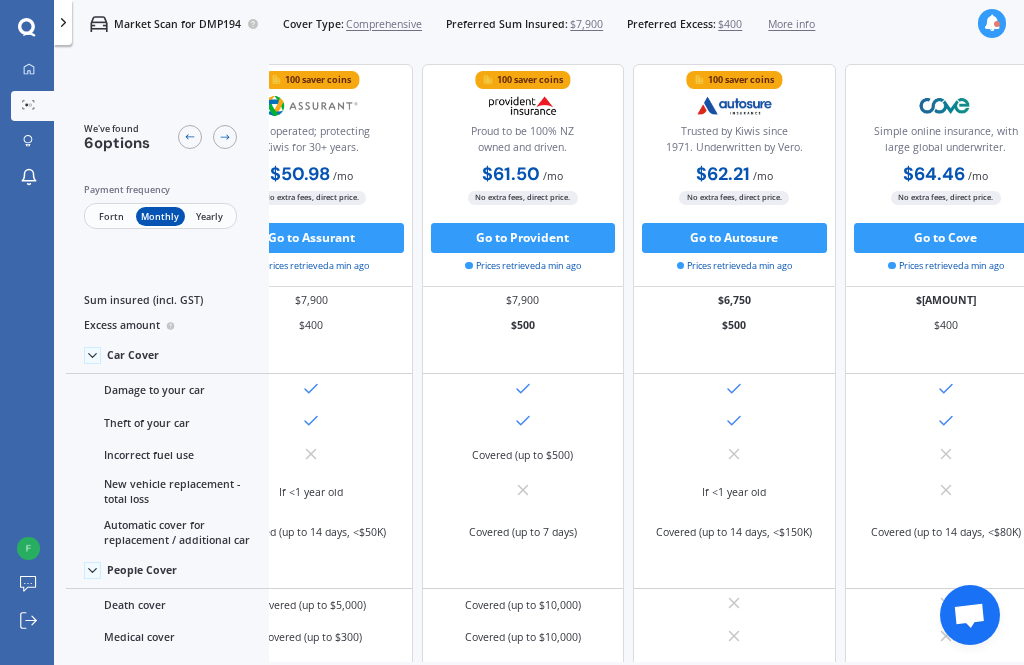 click 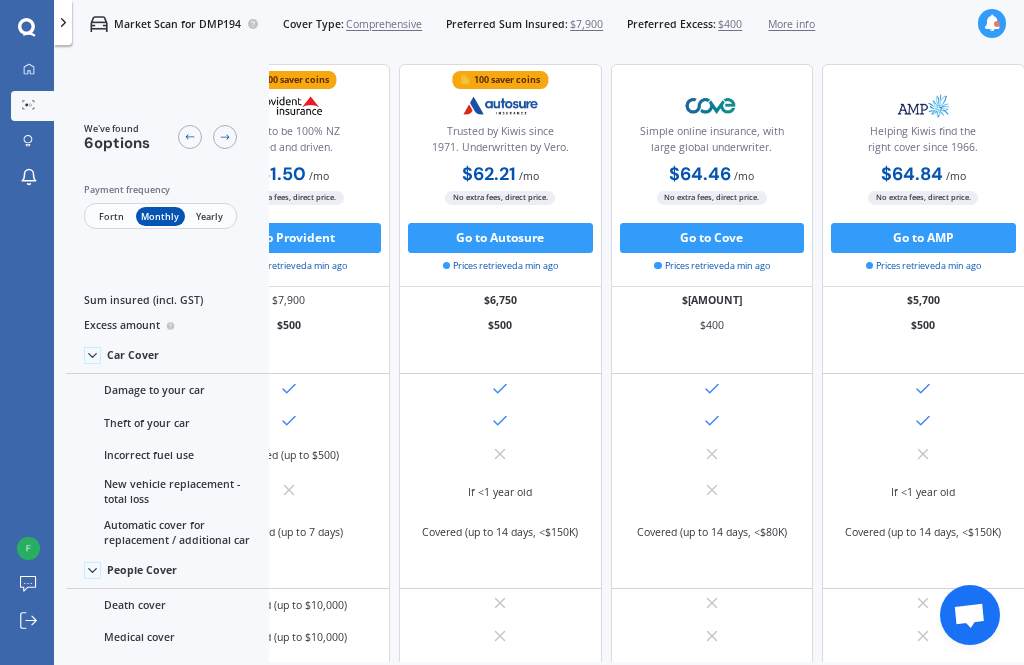 scroll, scrollTop: 0, scrollLeft: 720, axis: horizontal 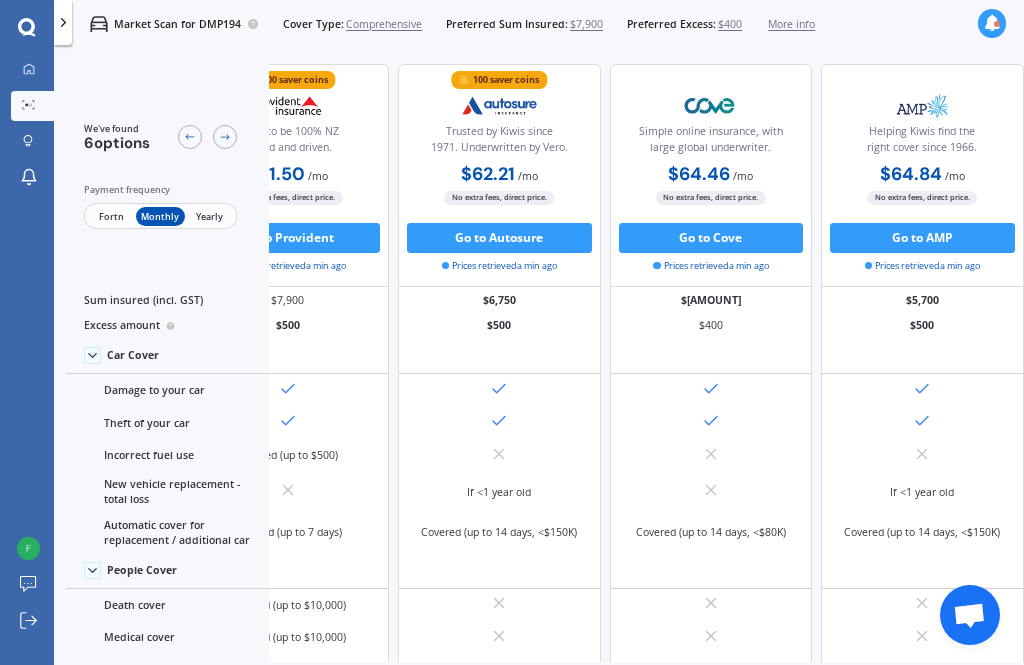 click 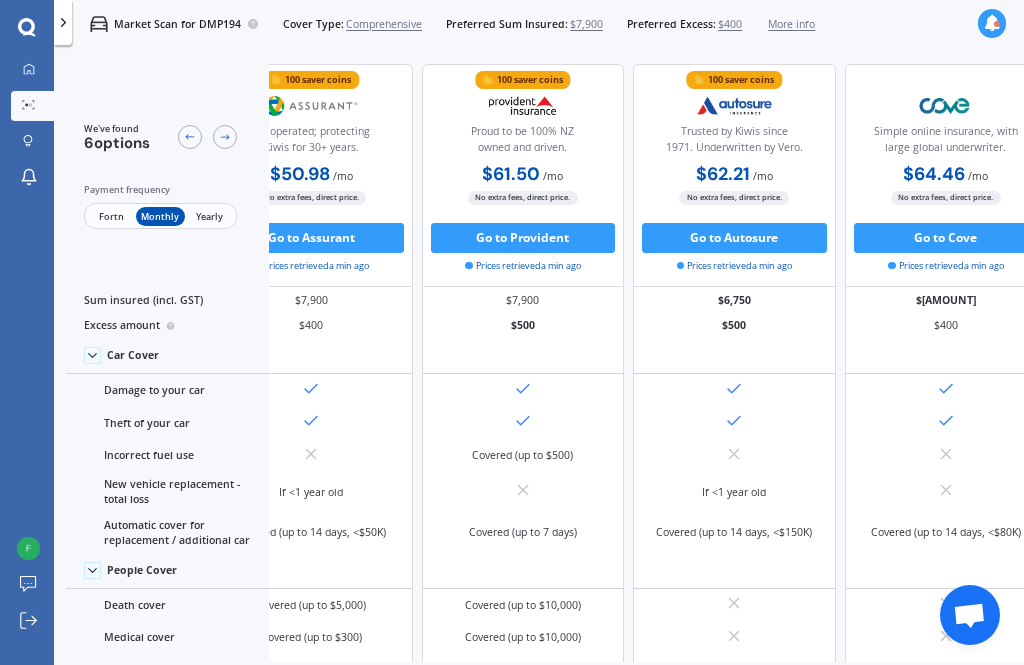 click 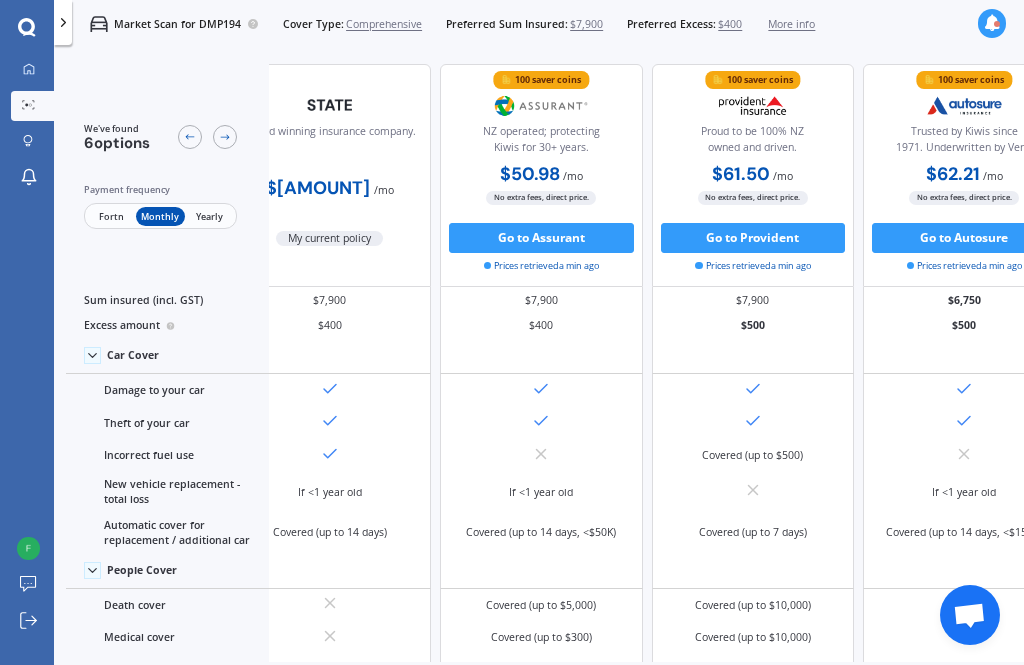 scroll, scrollTop: 0, scrollLeft: 0, axis: both 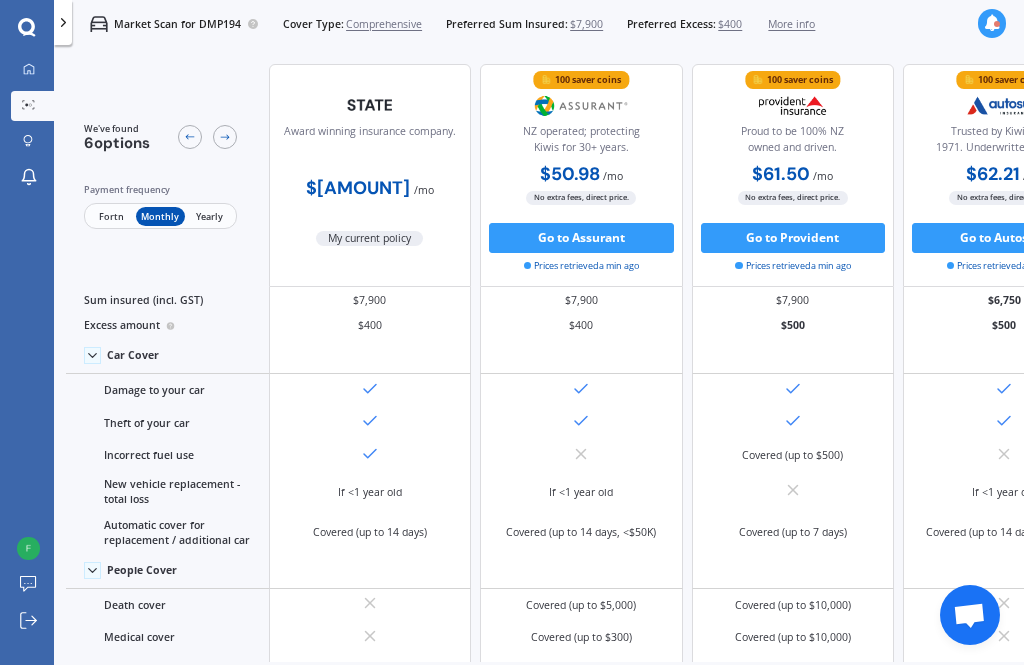 click at bounding box center [190, 137] 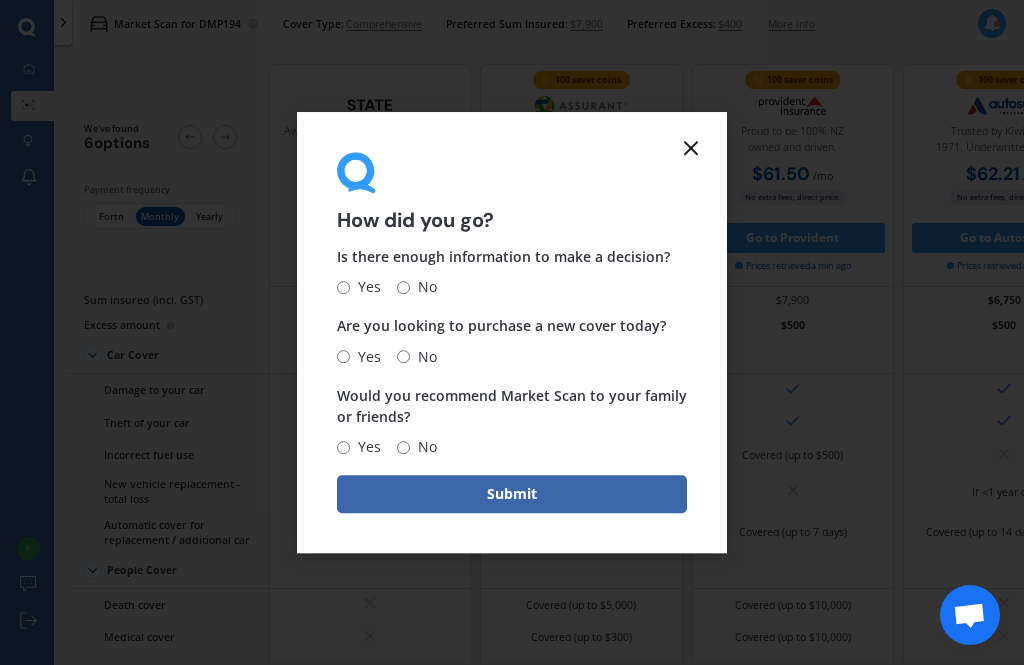 click on "Yes" at bounding box center [343, 287] 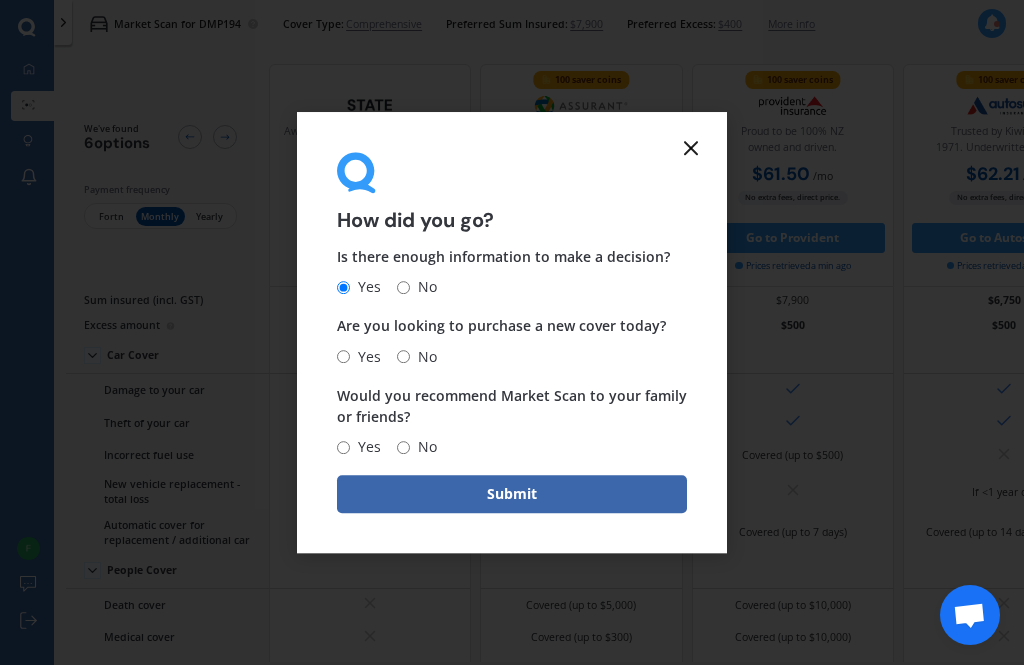 click on "No" at bounding box center (403, 356) 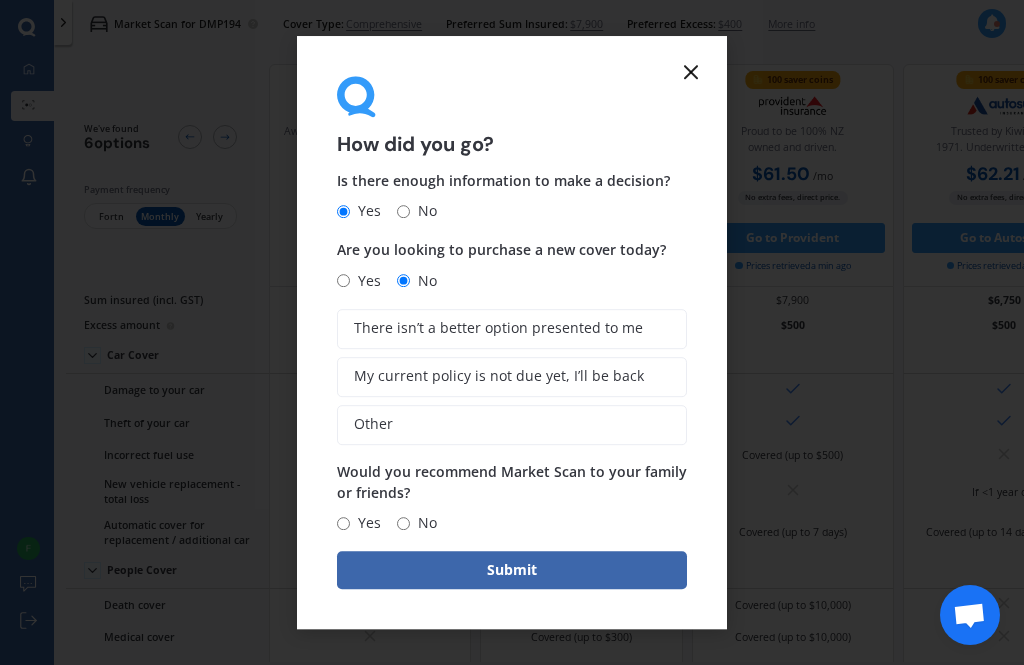 click on "There isn’t a better option presented to me" at bounding box center [498, 328] 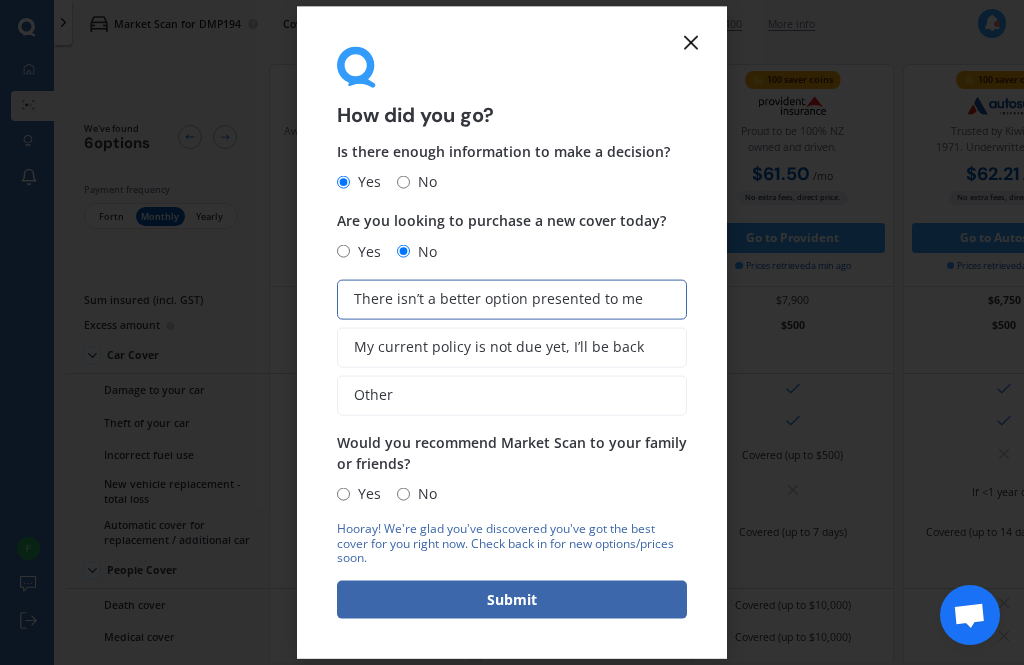 click on "Yes" at bounding box center [343, 493] 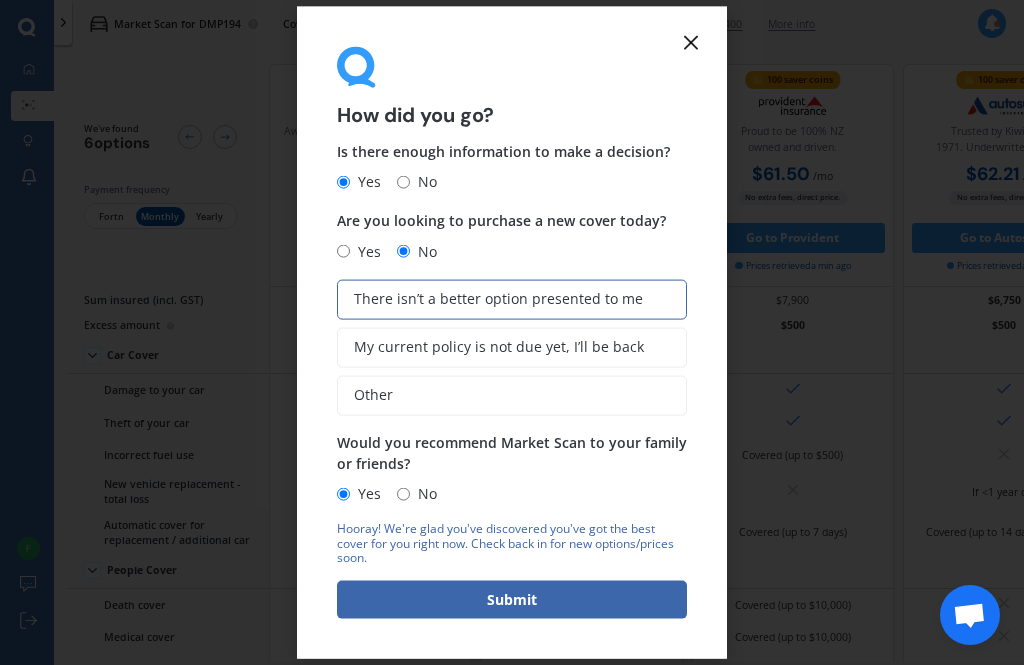 click on "Submit" at bounding box center [512, 600] 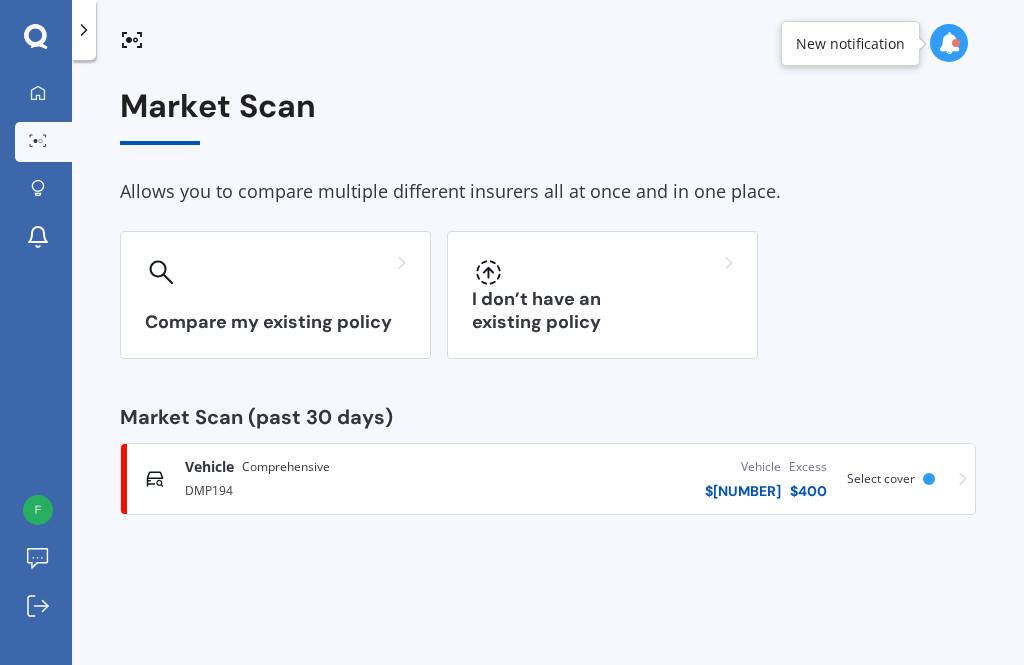 click on "Market Scan" at bounding box center (43, 142) 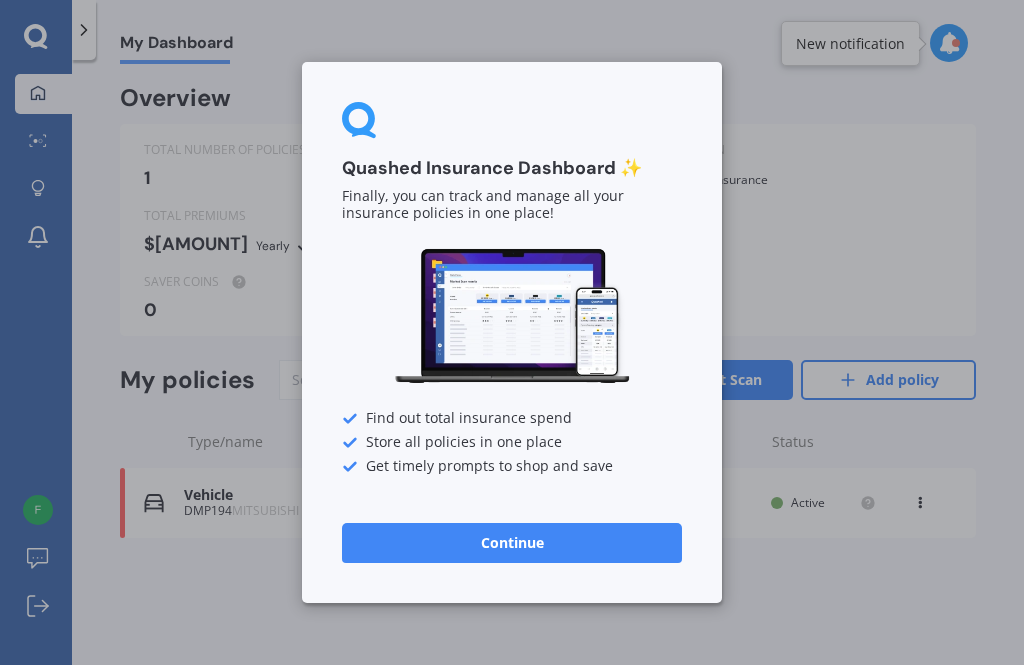 click on "Continue" at bounding box center [512, 543] 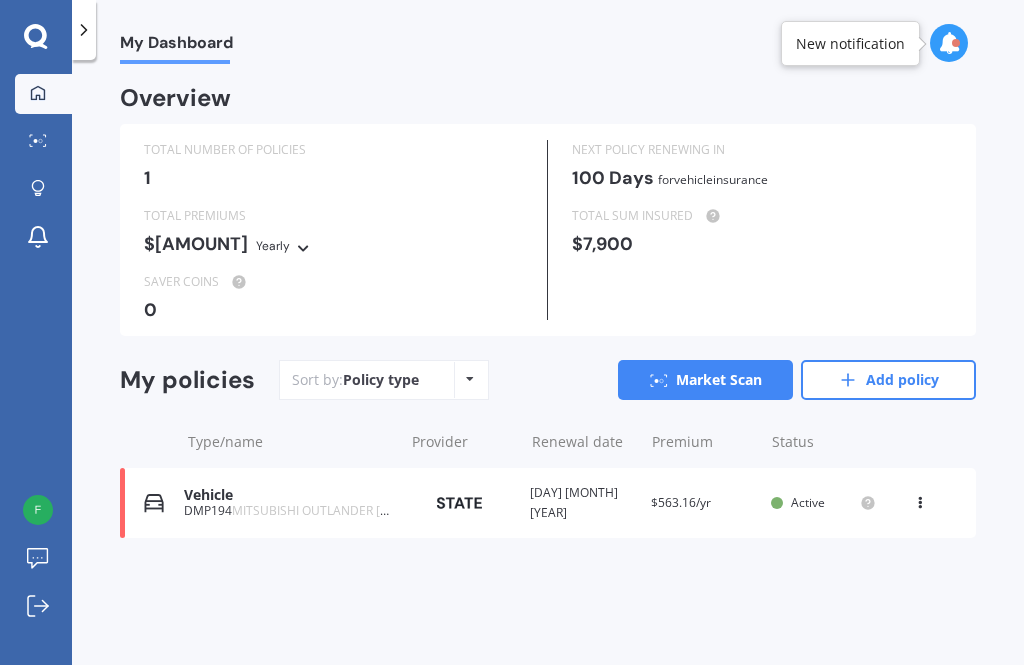 scroll, scrollTop: 0, scrollLeft: 0, axis: both 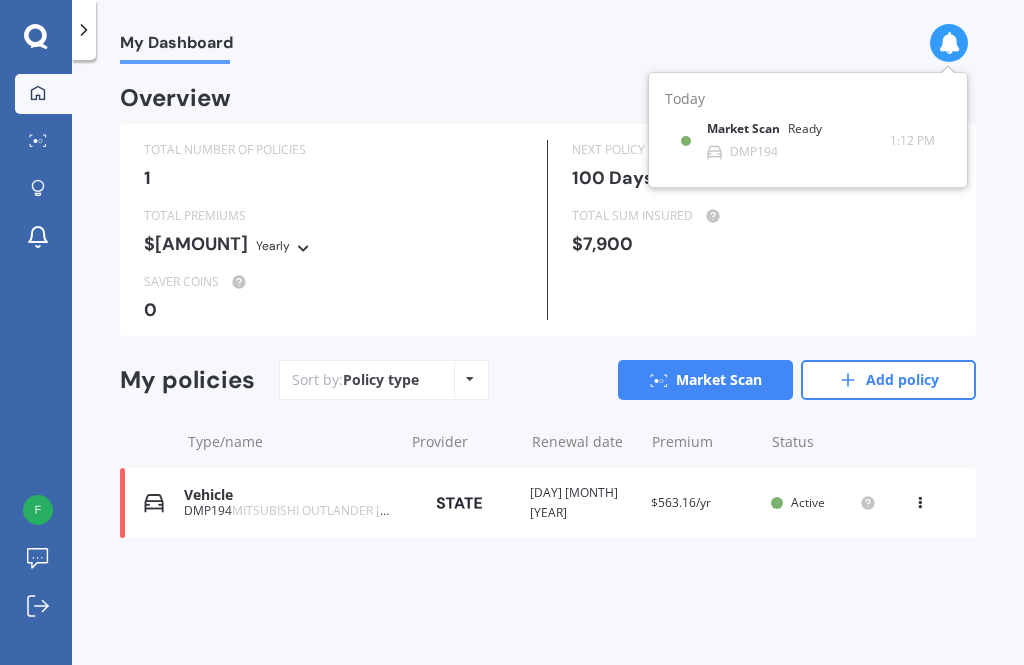 click on "My Dashboard Overview TOTAL NUMBER OF POLICIES 1 NEXT POLICY RENEWING IN 100 Days for Vehicle insurance TOTAL PREMIUMS $563.16 Yearly Yearly Six-Monthly Quarterly Monthly Fortnightly Weekly TOTAL SUM INSURED $7,900 SAVER COINS 0 My policies Sort by: Policy type Policy type Alphabetical Date added Renewing next Market Scan Add policy Type/name Provider Renewal date Premium You are paying Status Vehicle DMP194 MITSUBISHI OUTLANDER [YEAR] Provider Renewal date 10 Nov 2025 Premium $563.16/yr You are paying Fortnightly Status Active View option View policy Delete Vehicle DMP194 MITSUBISHI OUTLANDER [YEAR] Provider Renewal date 10 Nov 2025 Premium $563.16/yr You are paying Fortnightly Status Active View option View policy Delete" at bounding box center (548, 366) 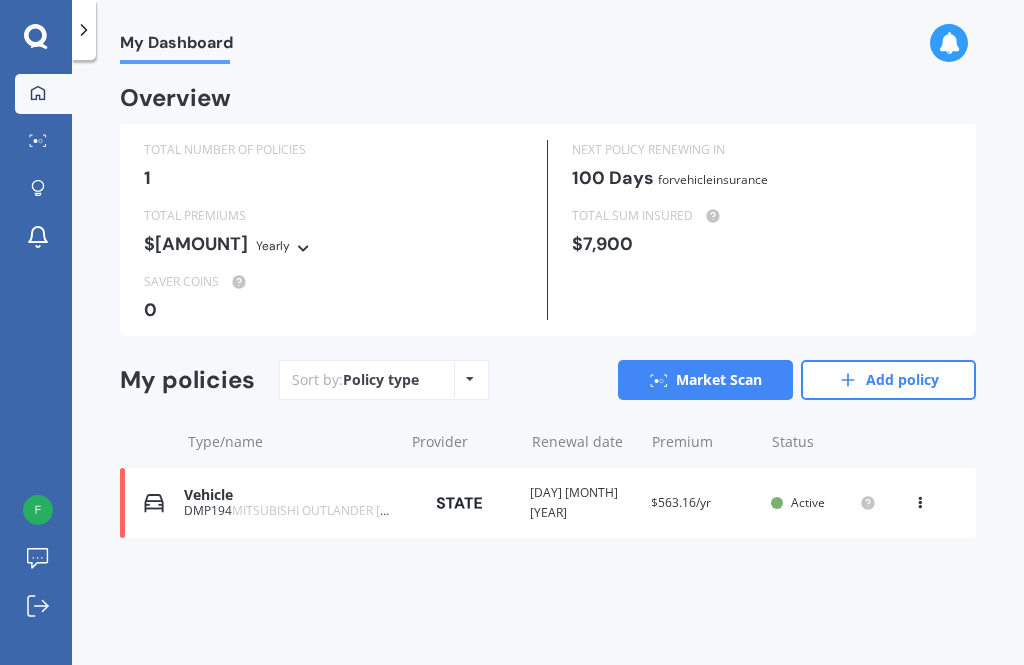 click at bounding box center [470, 379] 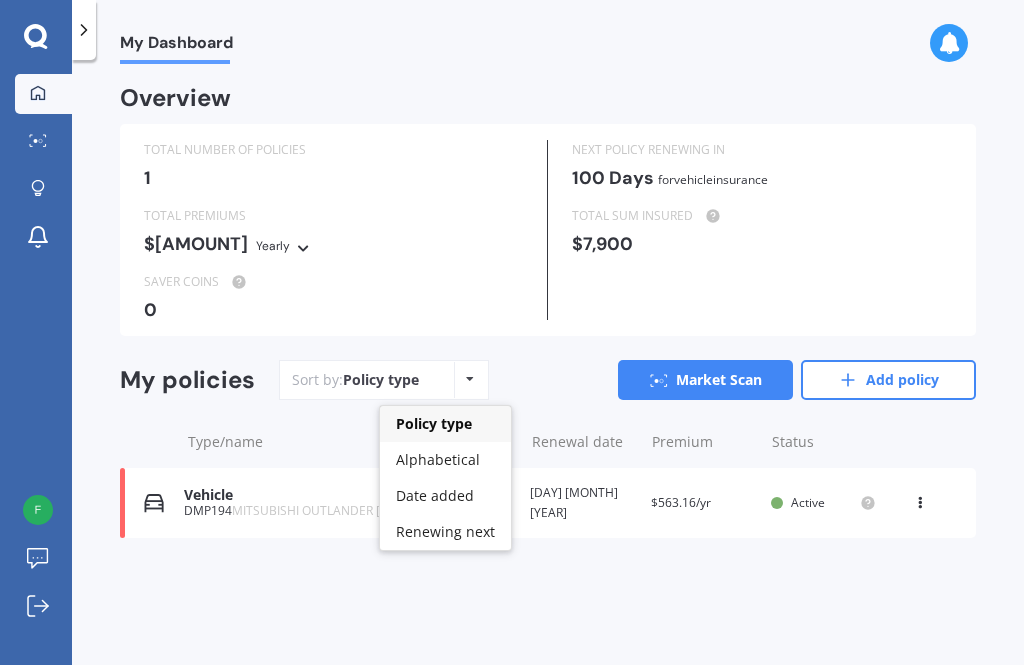 click on "TOTAL SUM INSURED" at bounding box center (762, 216) 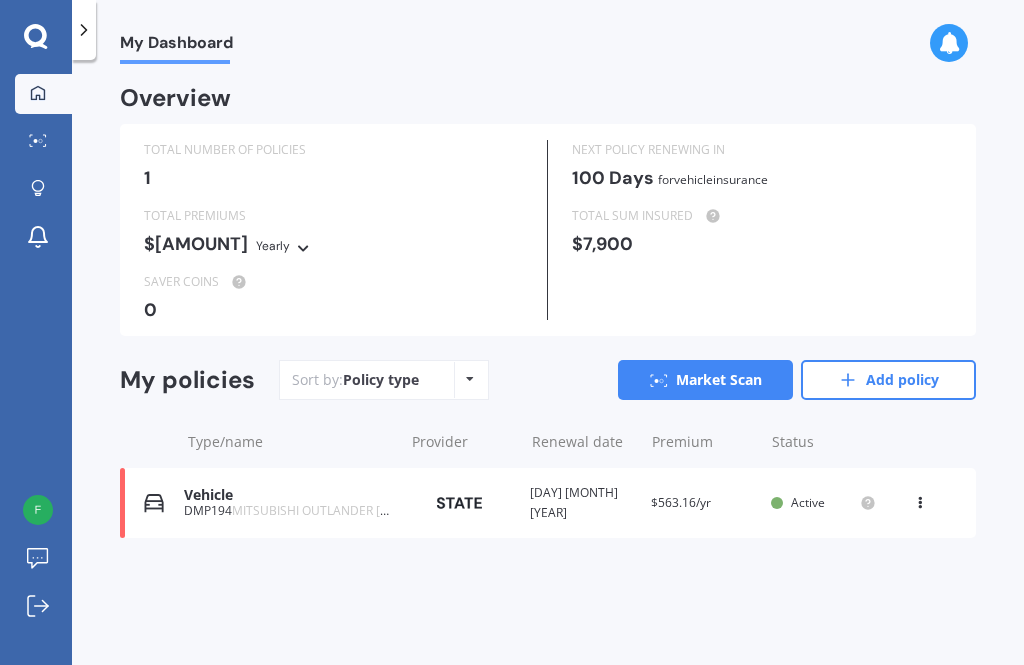 click on "My Dashboard" at bounding box center [176, 46] 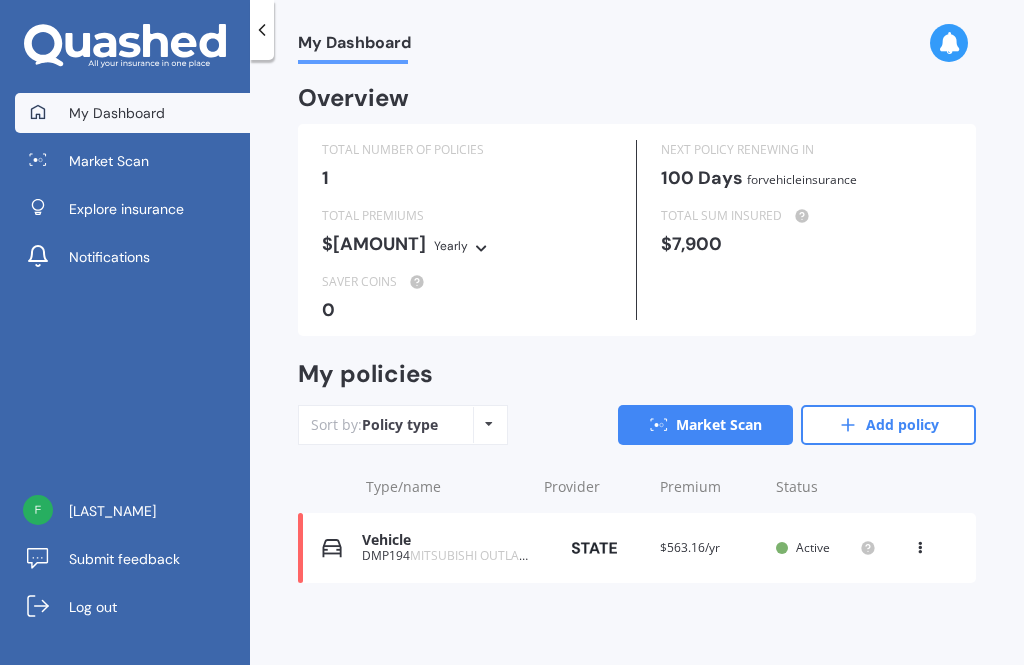 click on "Explore insurance" at bounding box center [126, 209] 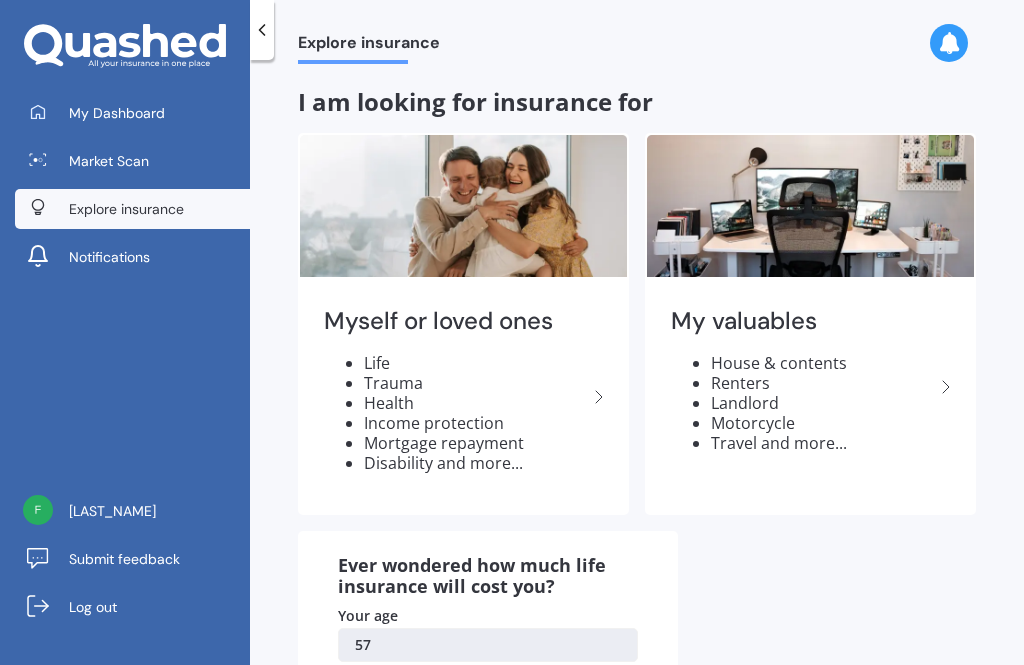 scroll, scrollTop: 0, scrollLeft: 0, axis: both 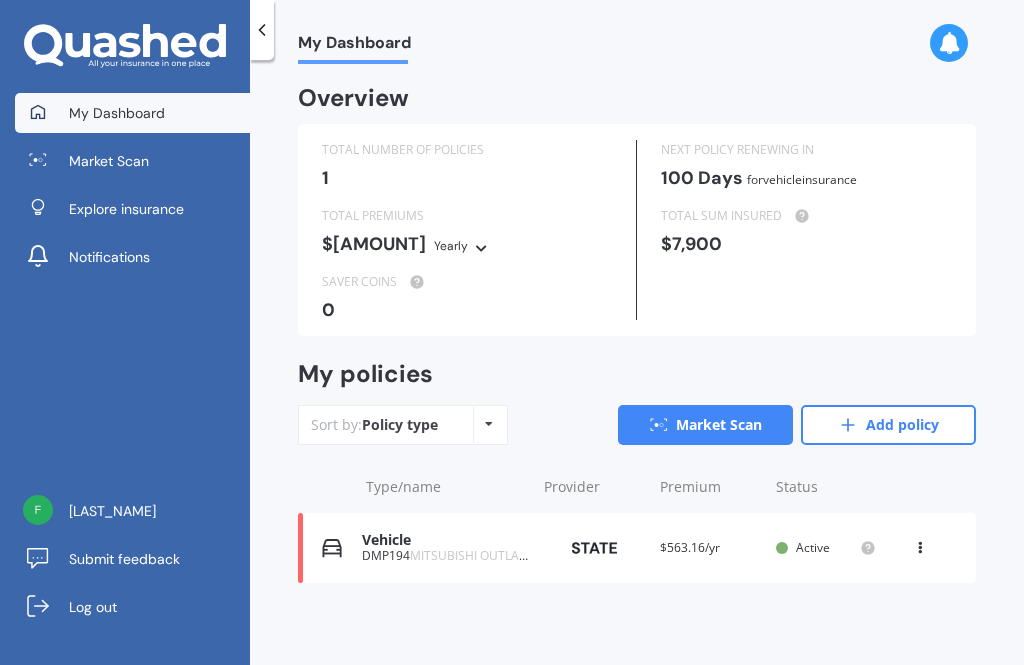 click 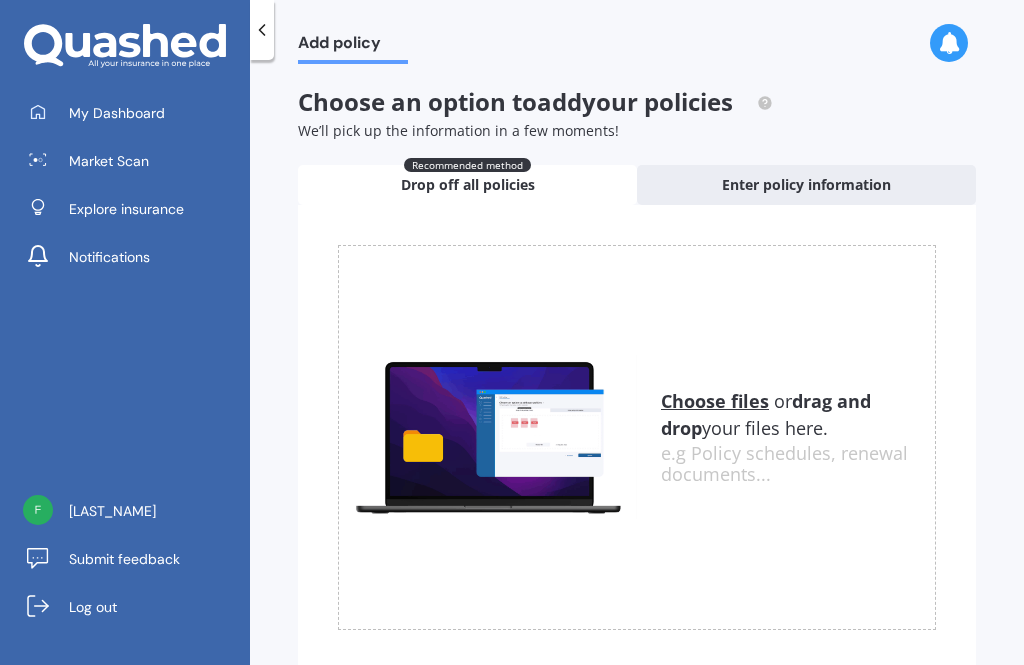 click on "Enter policy information" at bounding box center (806, 185) 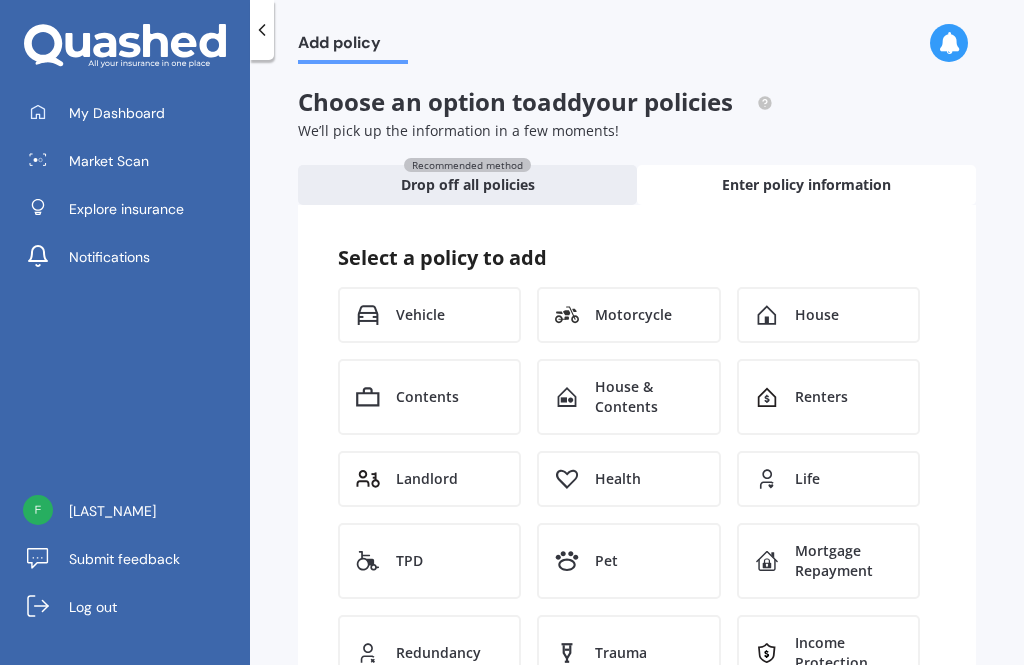 click on "House & Contents" at bounding box center (648, 397) 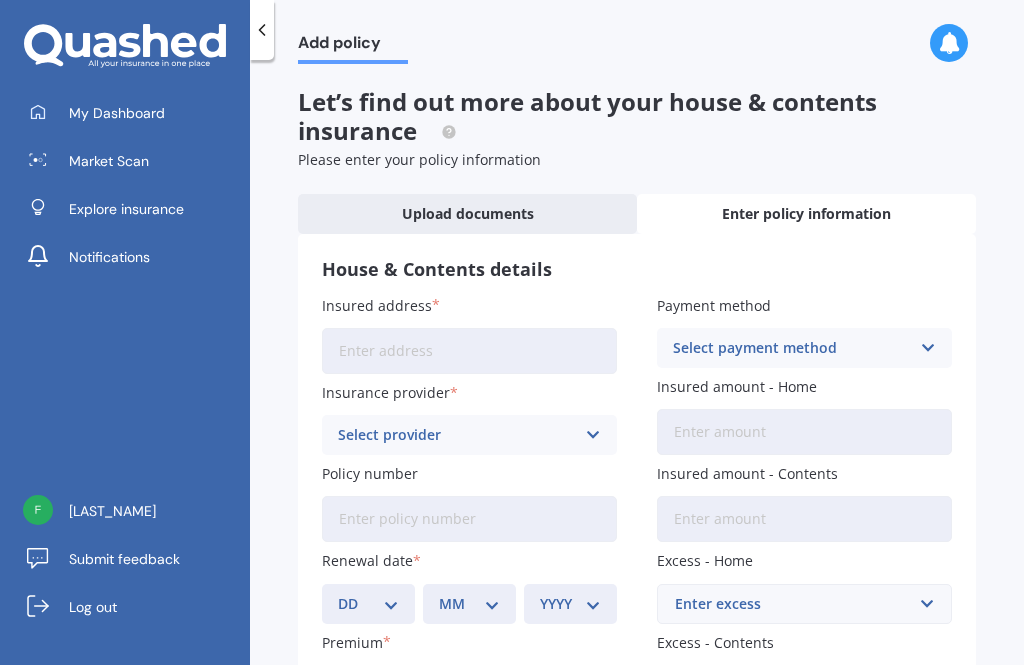click on "Upload documents" at bounding box center [468, 214] 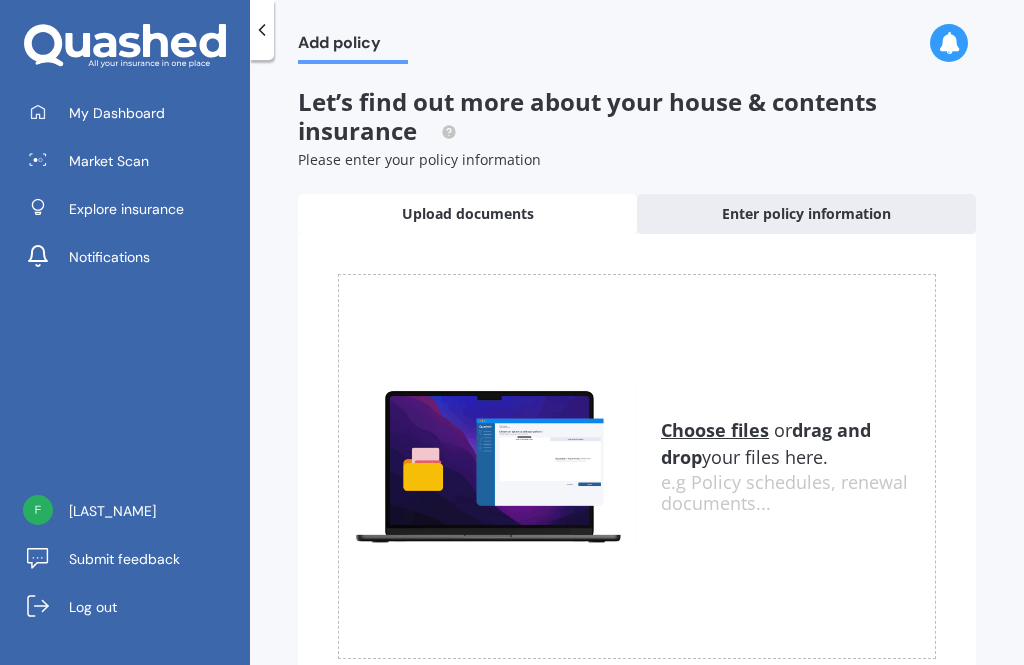 click on "Choose files" at bounding box center (715, 430) 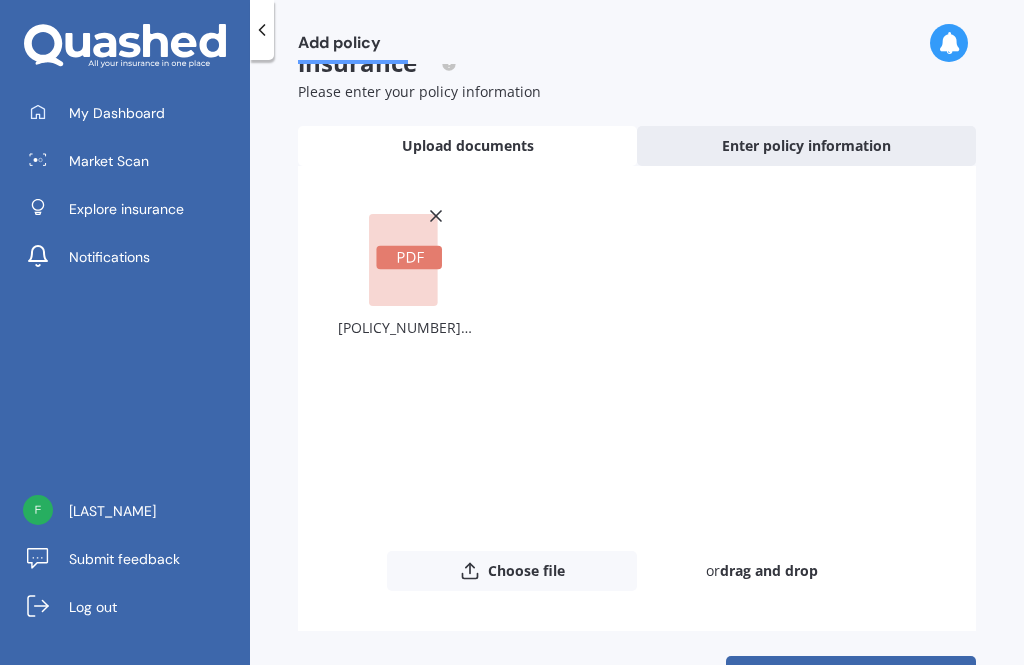 scroll, scrollTop: 67, scrollLeft: 0, axis: vertical 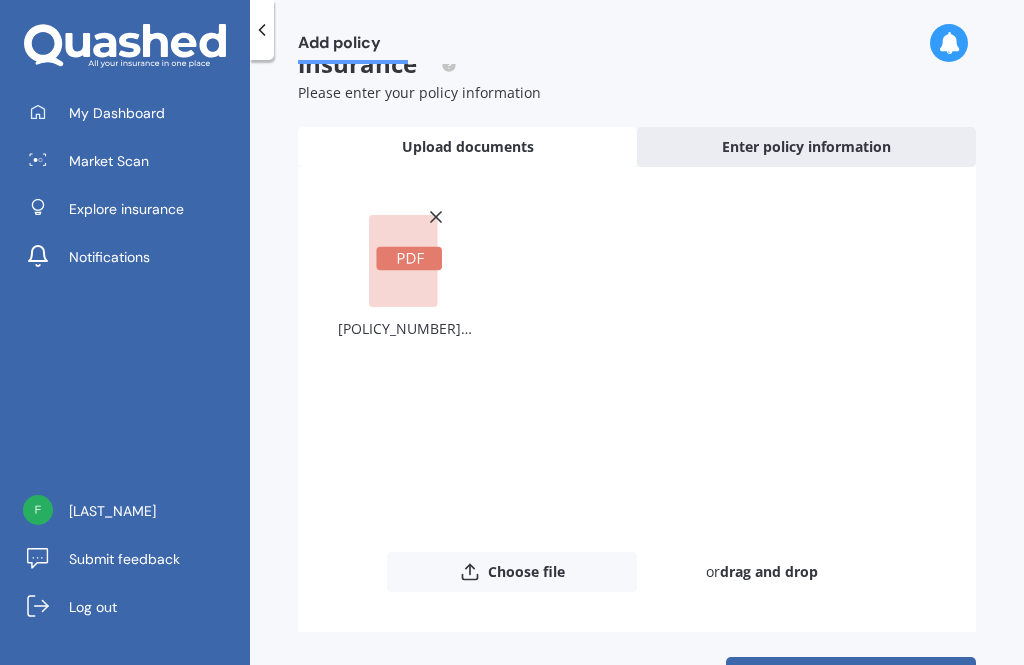 click on "Upload" at bounding box center (851, 676) 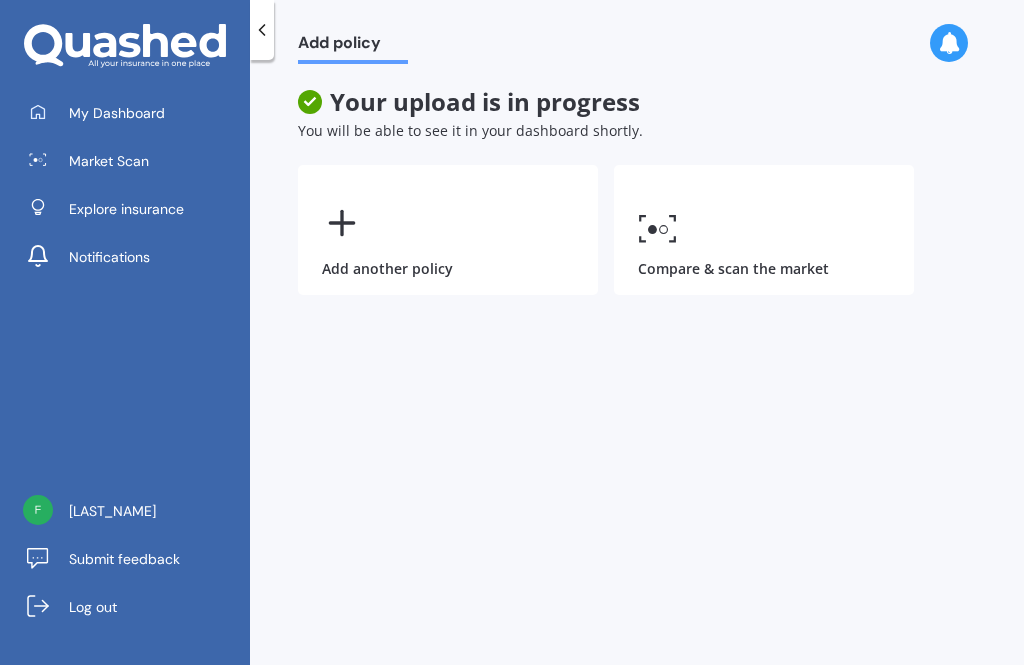 scroll, scrollTop: 0, scrollLeft: 0, axis: both 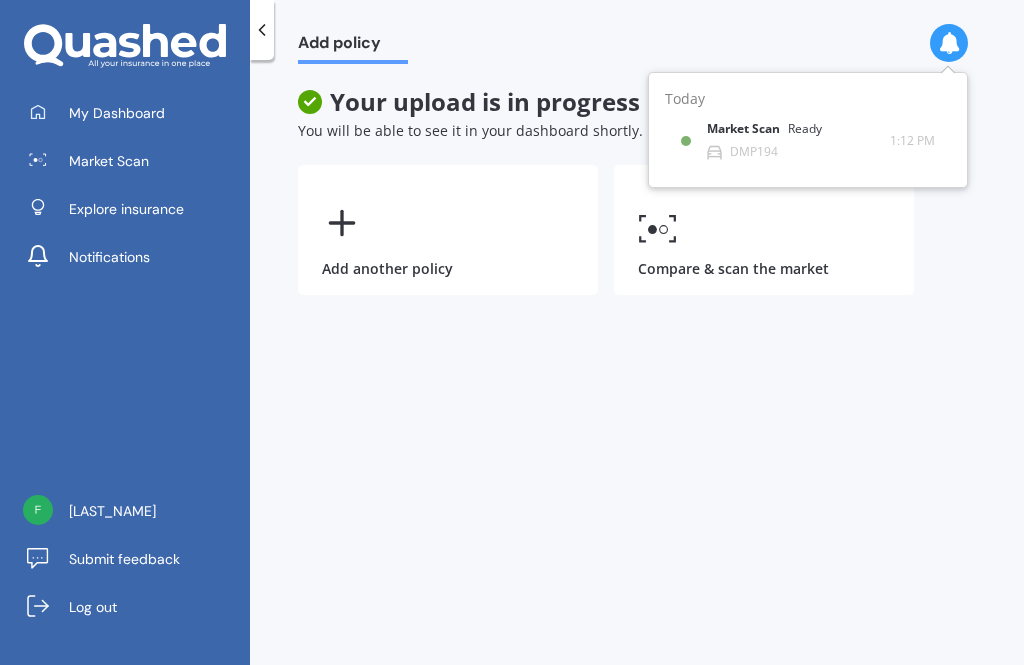 click on "Add policy Your upload is in progress You will be able to see it in your dashboard shortly. Add another policy Compare & scan the market" at bounding box center (637, 366) 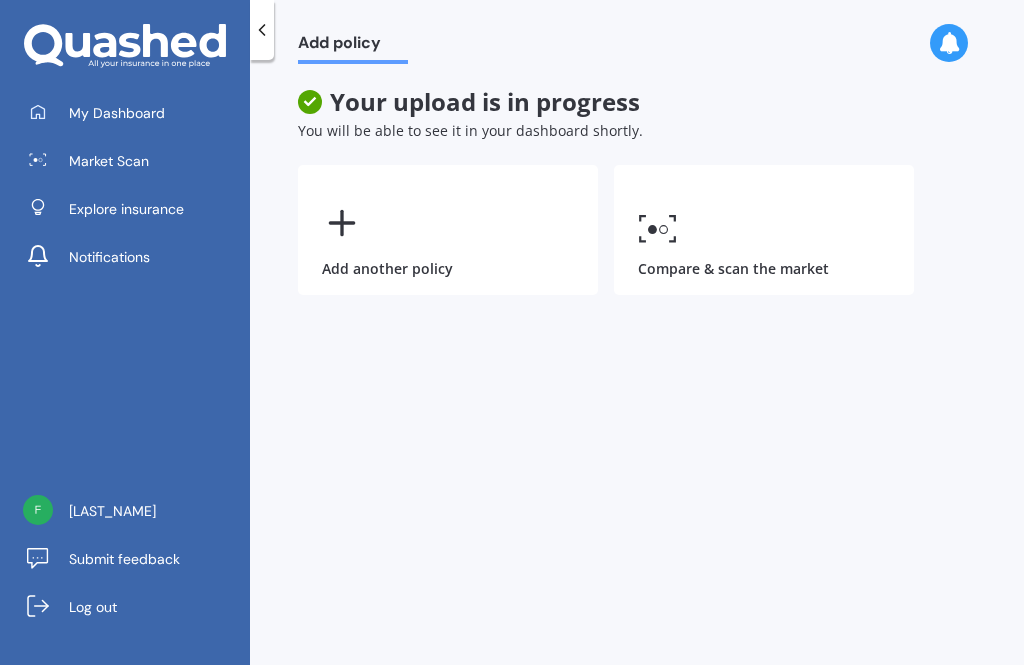 click at bounding box center [949, 43] 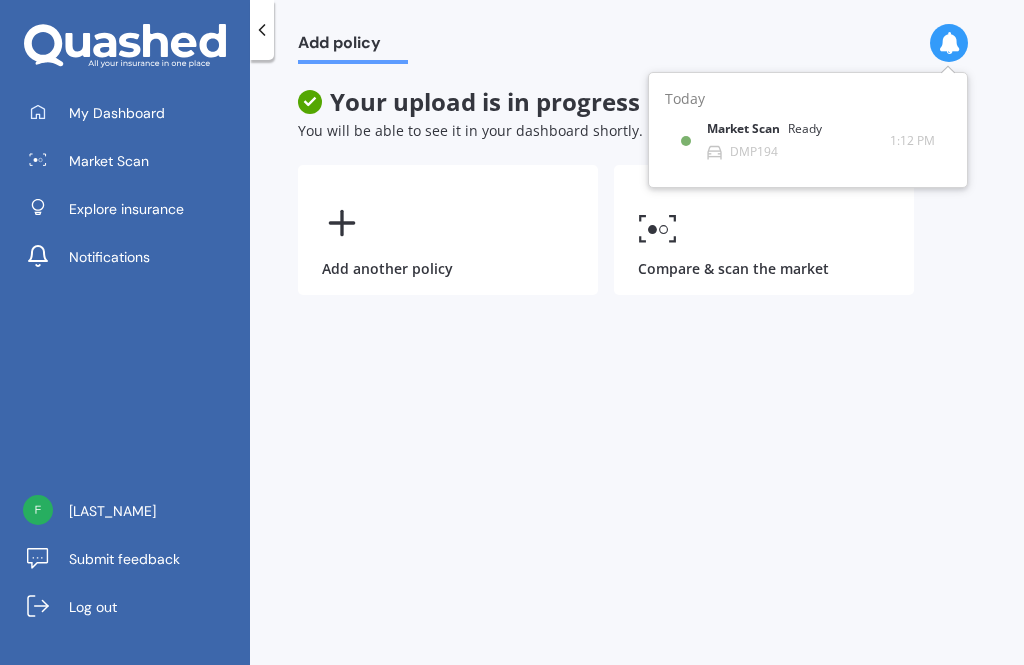 click on "Add policy Your upload is in progress You will be able to see it in your dashboard shortly. Add another policy Compare & scan the market" at bounding box center (637, 366) 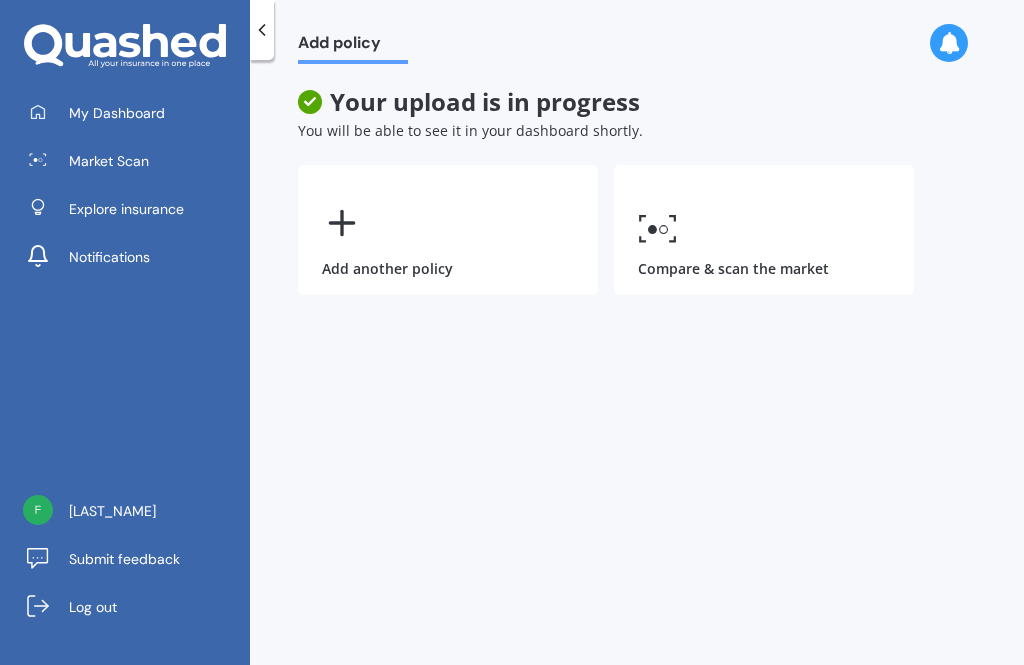 click 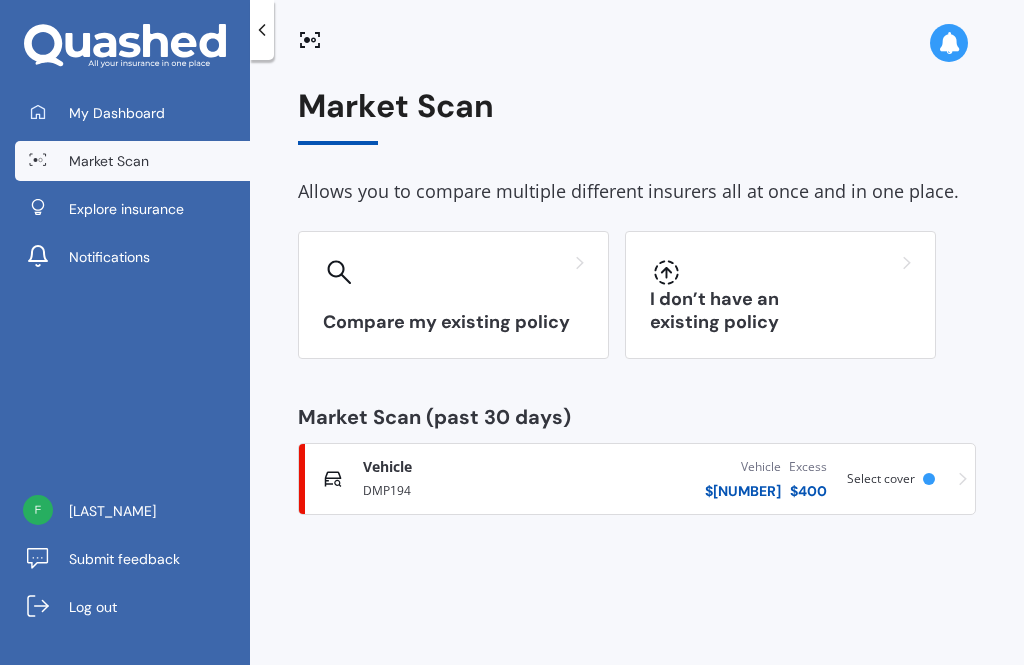 click 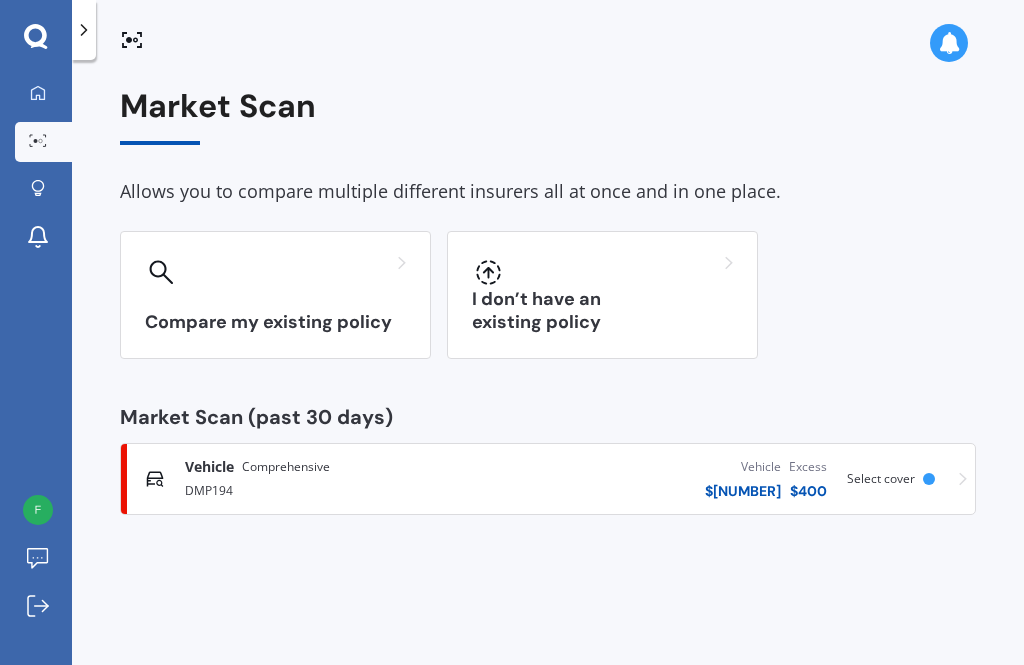 click at bounding box center [949, 43] 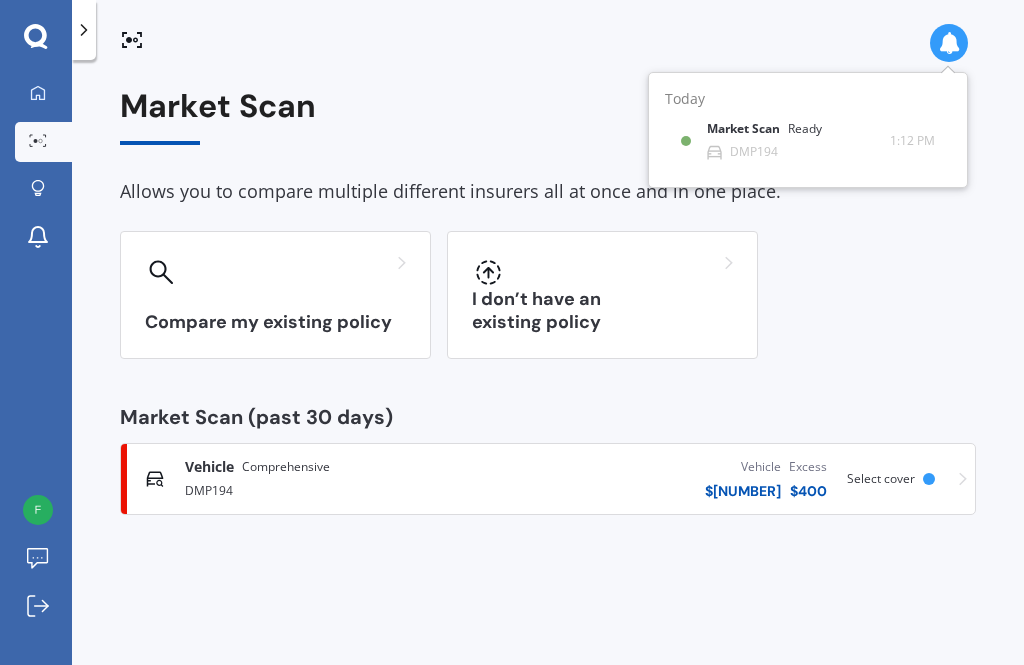 click on "Compare my existing policy I don’t have an existing policy" at bounding box center [548, 295] 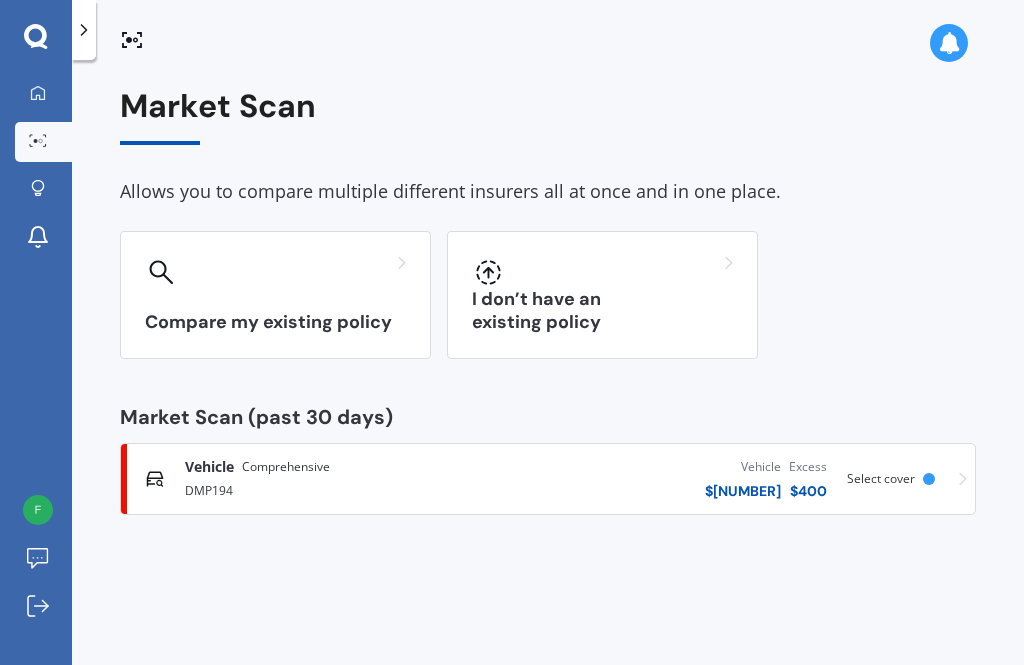 click 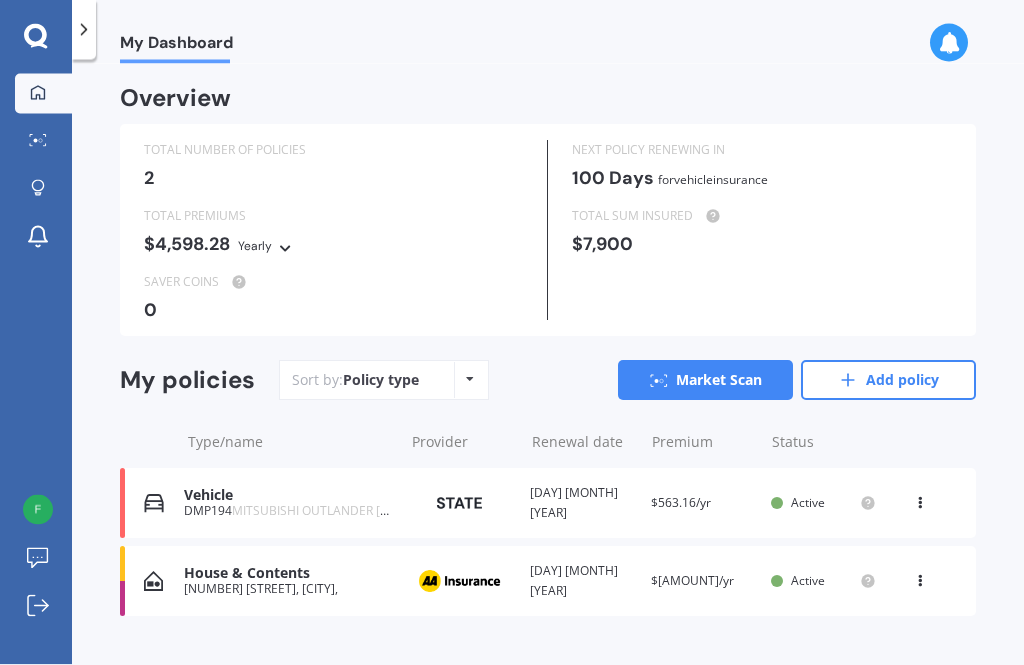 scroll, scrollTop: 64, scrollLeft: 0, axis: vertical 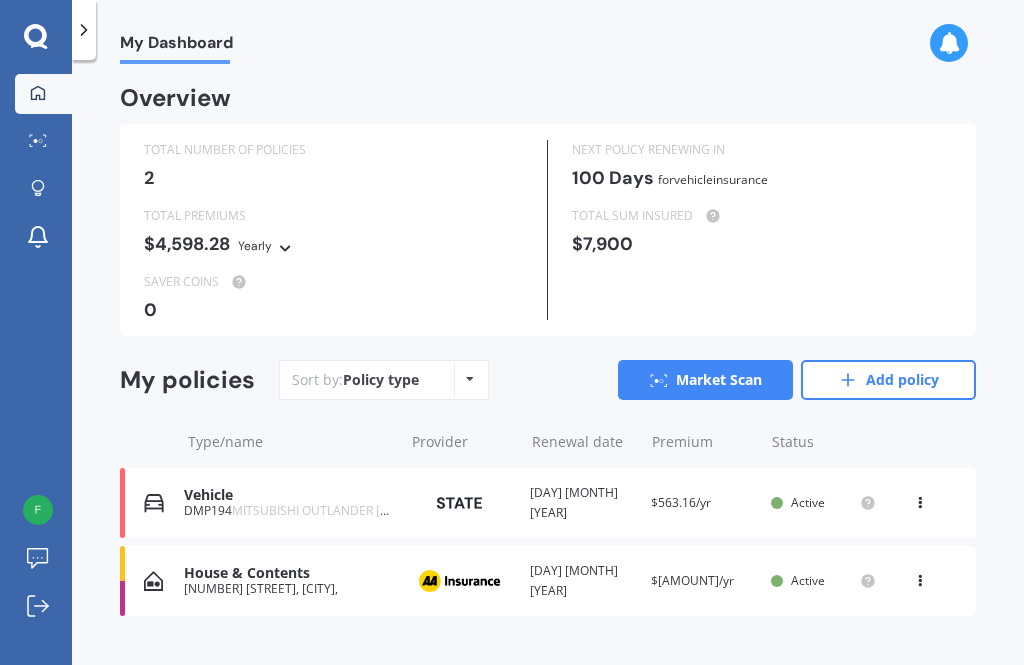 click on "House & Contents [NUMBER] [STREET], [CITY], Provider Renewal date [DAY] [MONTH] [YEAR] Premium $[AMOUNT]/yr You are paying Monthly Status Active View option View policy Delete" at bounding box center [548, 581] 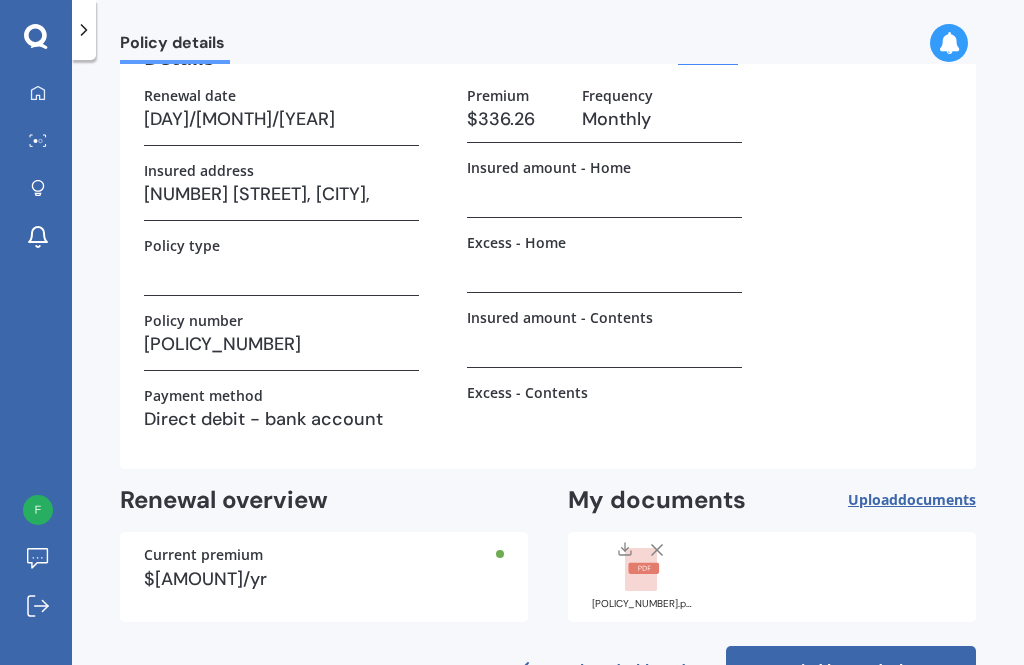 scroll, scrollTop: 112, scrollLeft: 0, axis: vertical 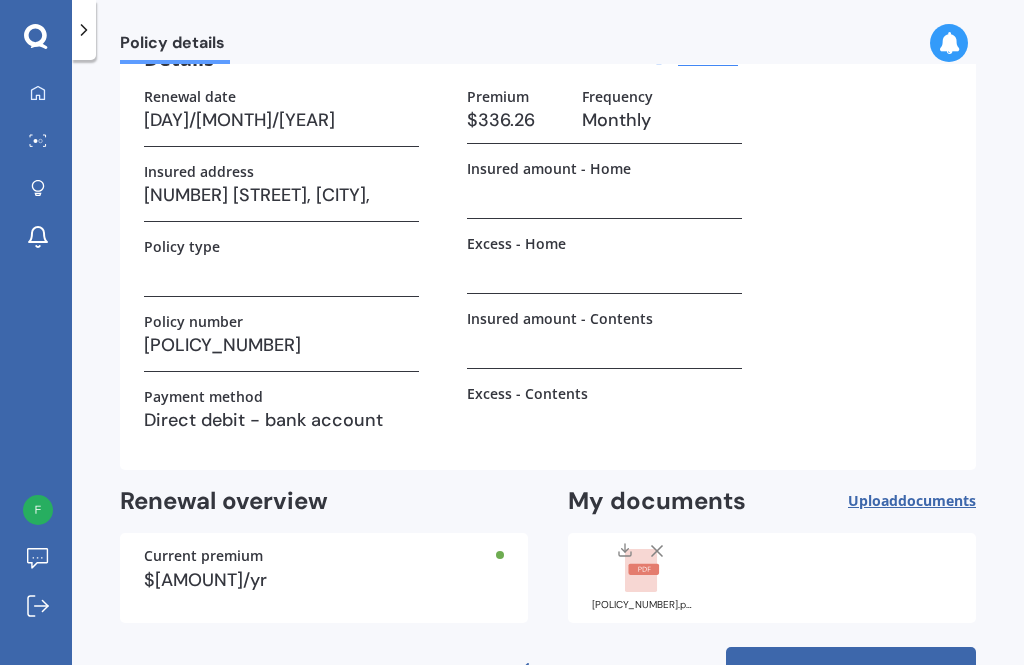 click on "Find better deals" at bounding box center (851, 671) 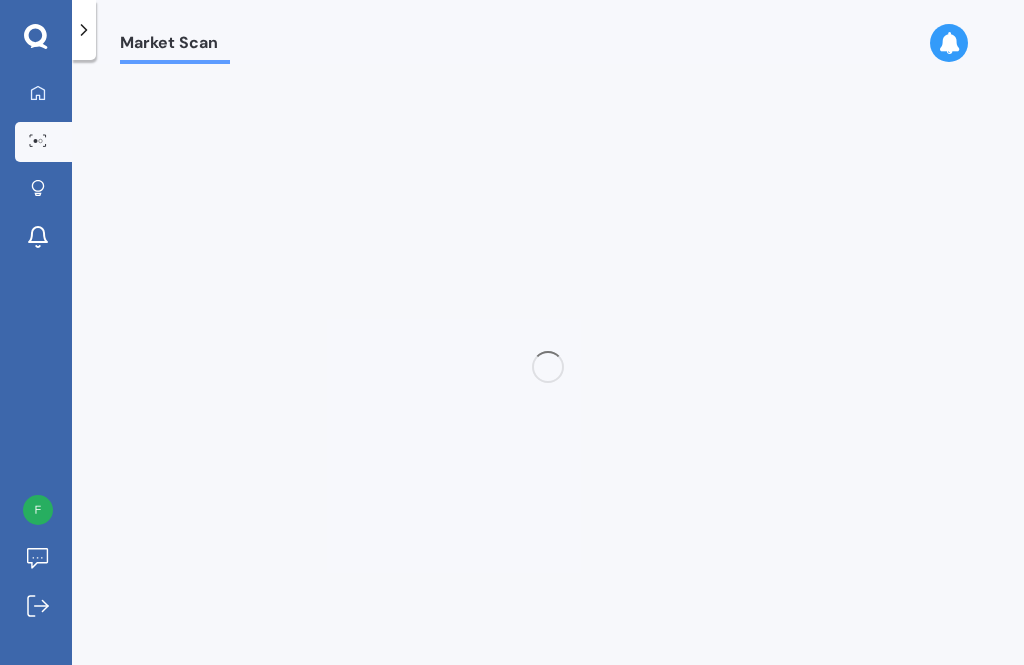 scroll, scrollTop: 0, scrollLeft: 0, axis: both 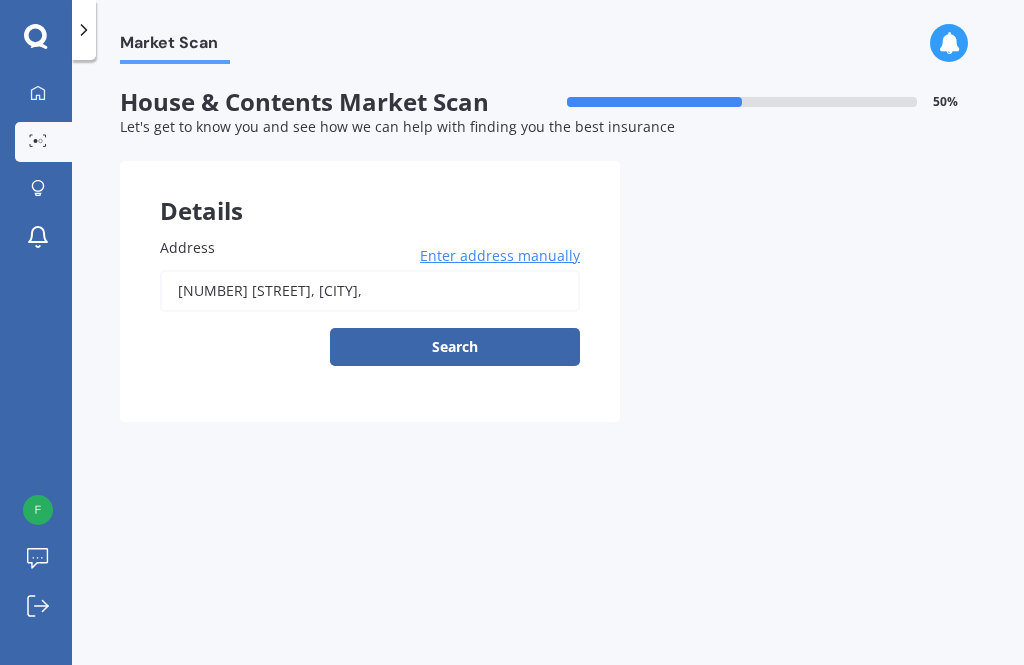 click on "[NUMBER] [STREET], [CITY]," at bounding box center [370, 291] 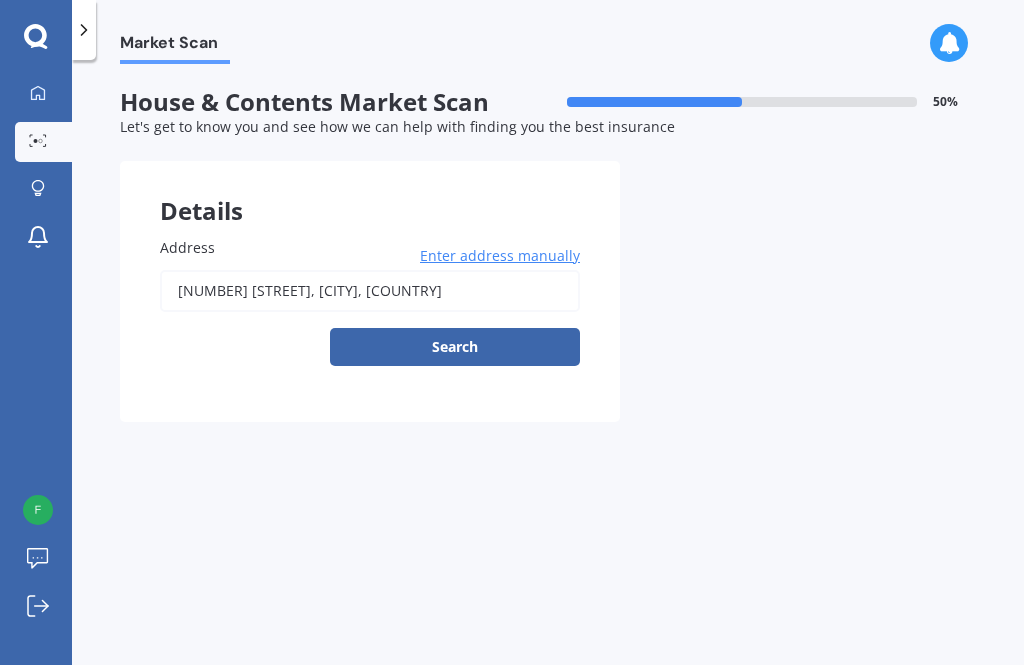 type on "[NUMBER] [STREET], [CITY], [POSTAL_CODE]" 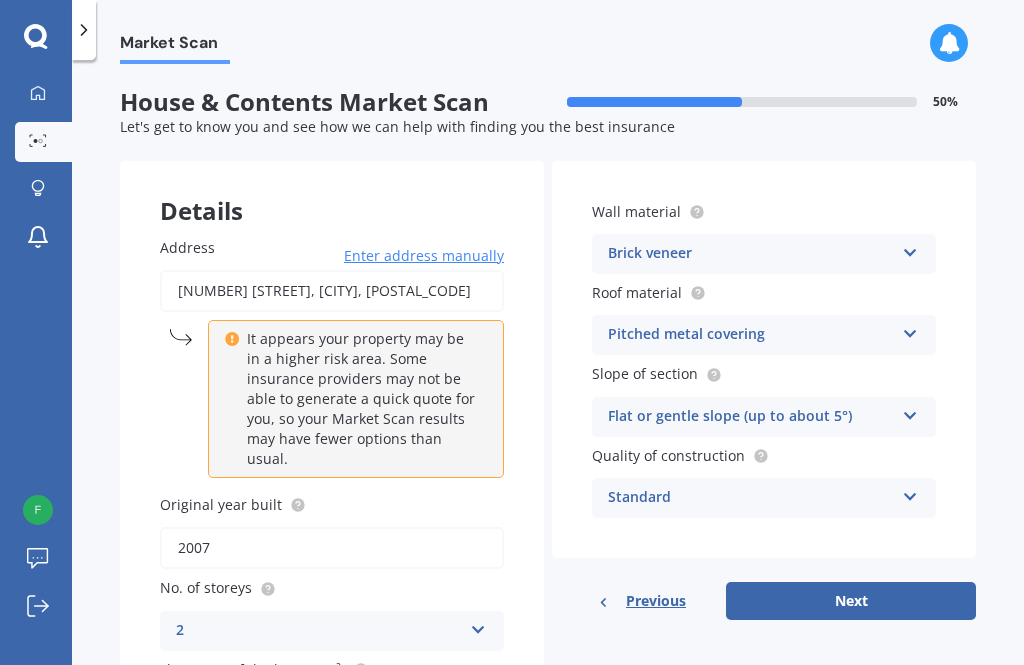 click at bounding box center [910, 249] 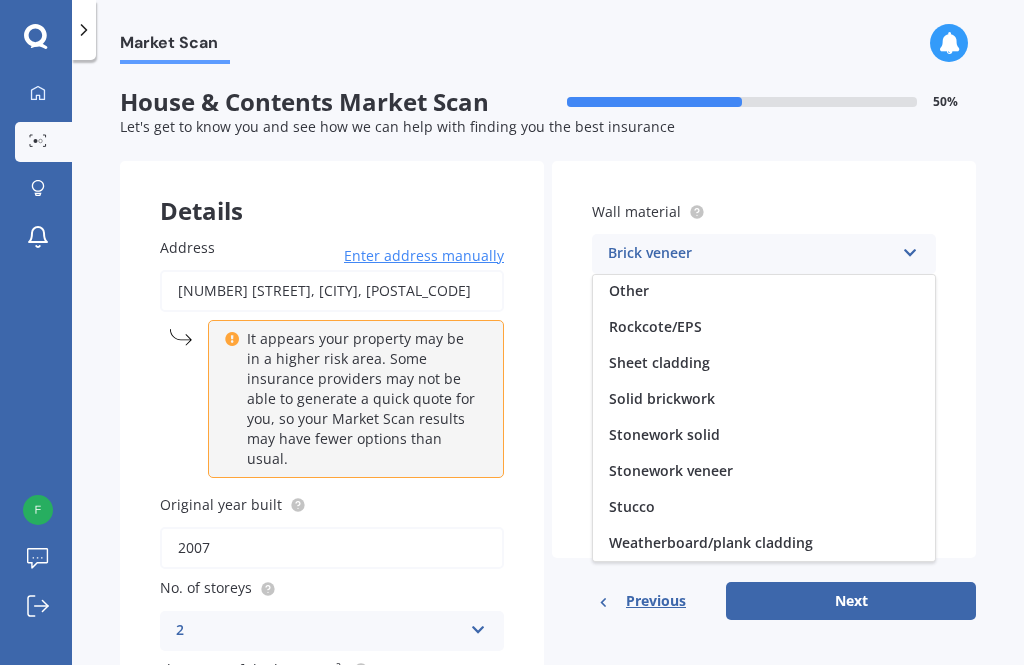 scroll, scrollTop: 182, scrollLeft: 0, axis: vertical 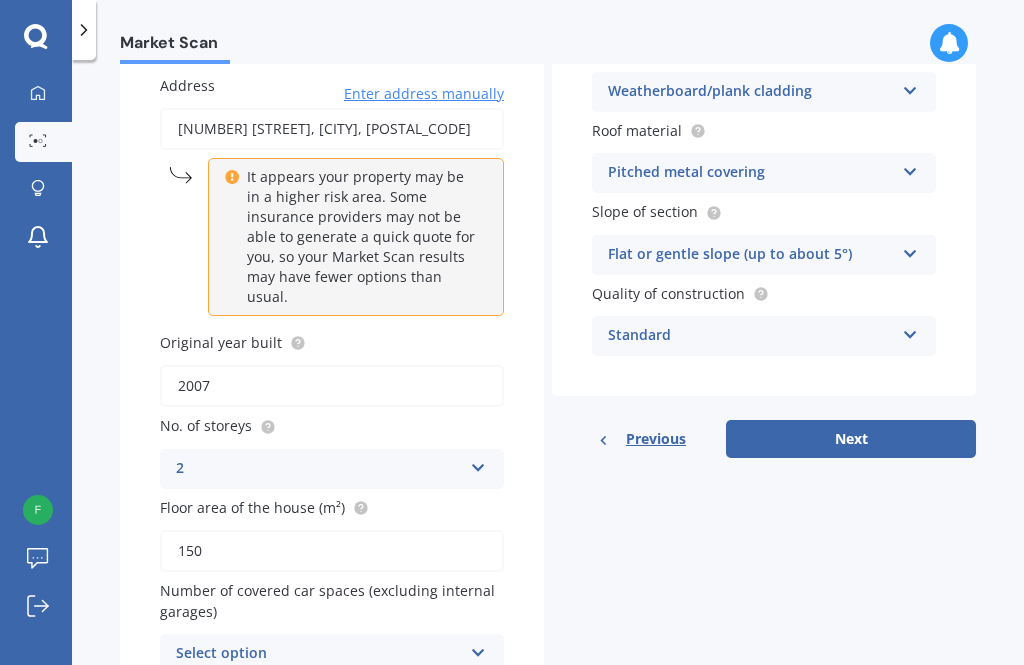 click at bounding box center [478, 649] 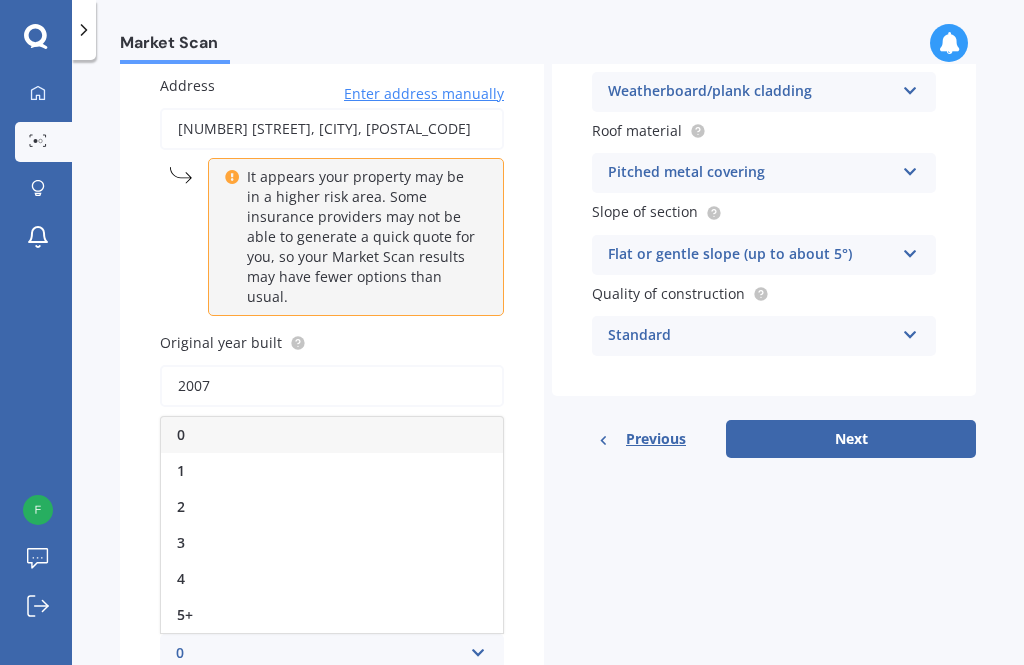 click on "2" at bounding box center (332, 507) 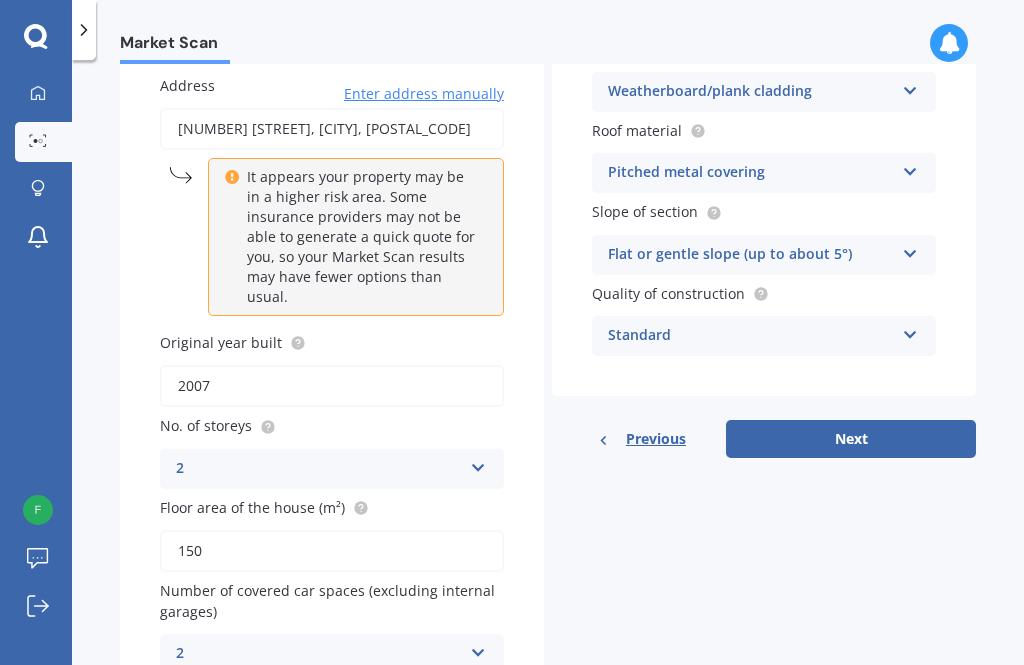 click at bounding box center [478, 649] 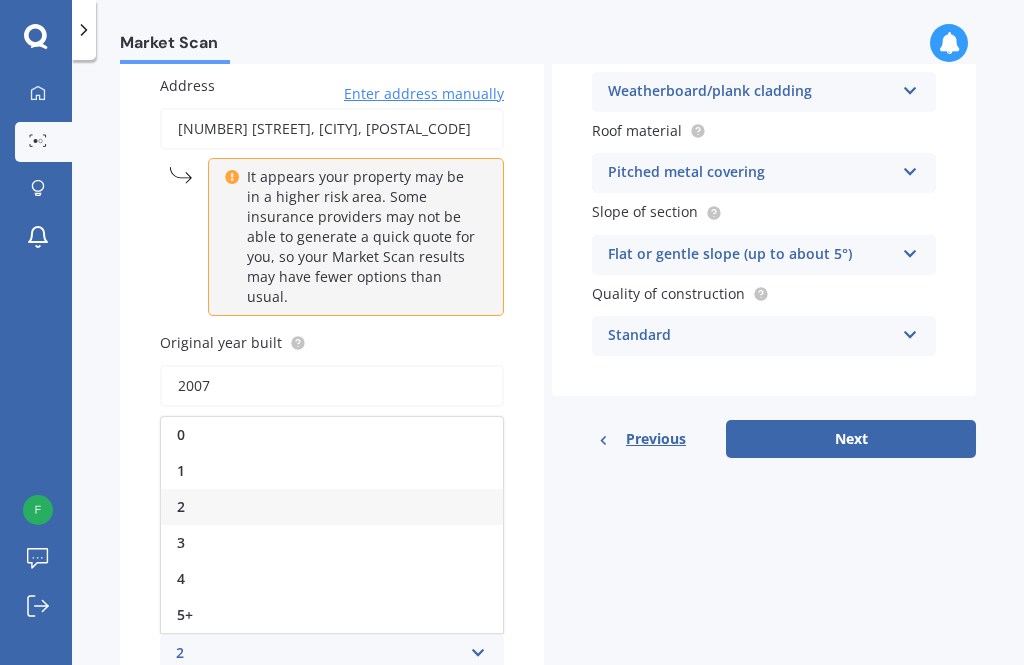 click on "0" at bounding box center (332, 435) 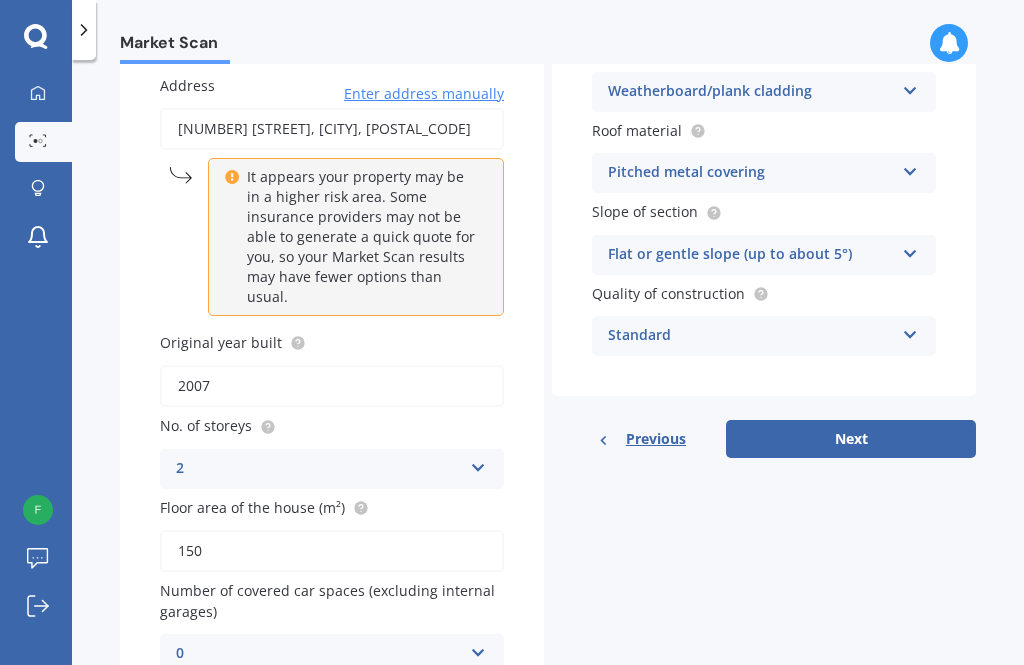 scroll, scrollTop: 162, scrollLeft: 0, axis: vertical 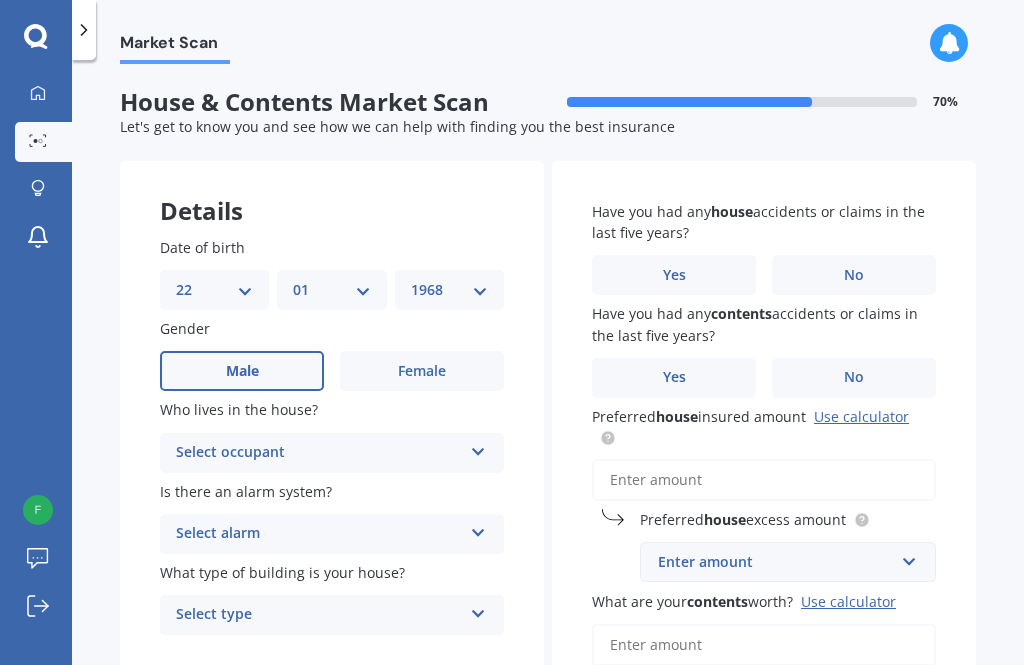 click at bounding box center (478, 448) 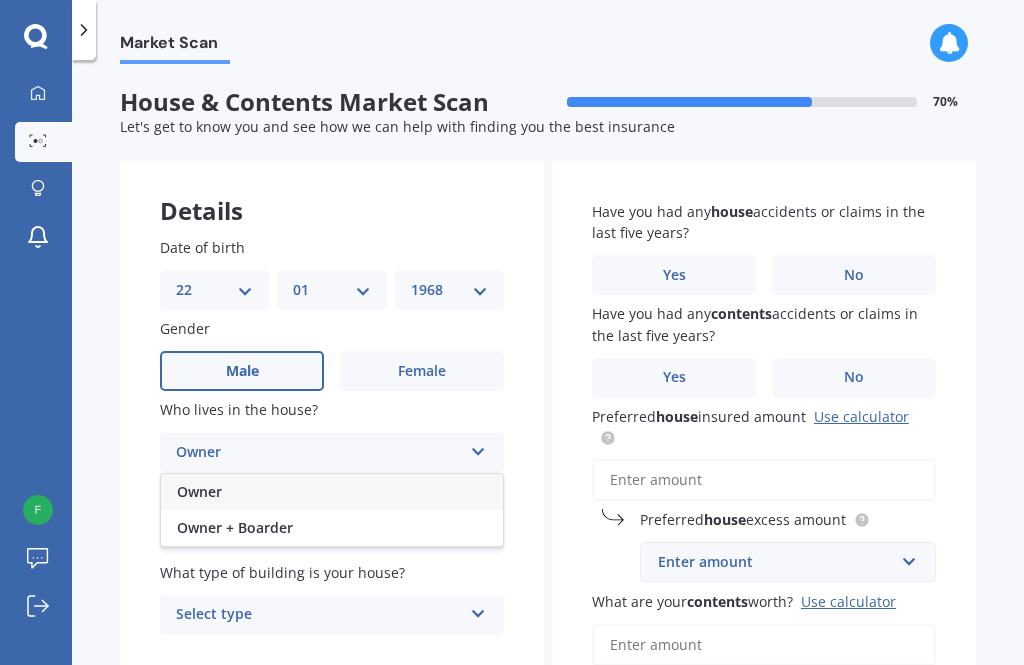 click on "Date of birth DD 01 02 03 04 05 06 07 08 09 10 11 12 13 14 15 16 17 18 19 20 21 22 23 24 25 26 27 28 29 30 31 MM 01 02 03 04 05 06 07 08 09 10 11 12 YYYY 2009 2008 2007 2006 2005 2004 2003 2002 2001 2000 1999 1998 1997 1996 1995 1994 1993 1992 1991 1990 1989 1988 1987 1986 1985 1984 1983 1982 1981 1980 1979 1978 1977 1976 1975 1974 1973 1972 1971 1970 1969 1968 1967 1966 1965 1964 1963 1962 1961 1960 1959 1958 1957 1956 1955 1954 1953 1952 1951 1950 1949 1948 1947 1946 1945 1944 1943 1942 1941 1940 1939 1938 1937 1936 1935 1934 1933 1932 1931 1930 1929 1928 1927 1926 1925 1924 1923 1922 1921 1920 1919 1918 1917 1916 1915 1914 1913 1912 1911 1910 Gender Male Female Who lives in the house? Owner Owner Owner + Boarder Is there an alarm system? Select alarm Yes, monitored Yes, not monitored No What type of building is your house? Freestanding Freestanding Multi-unit (in a block of 6 or less) Multi-unit (in a block of 7-10)" at bounding box center (332, 436) 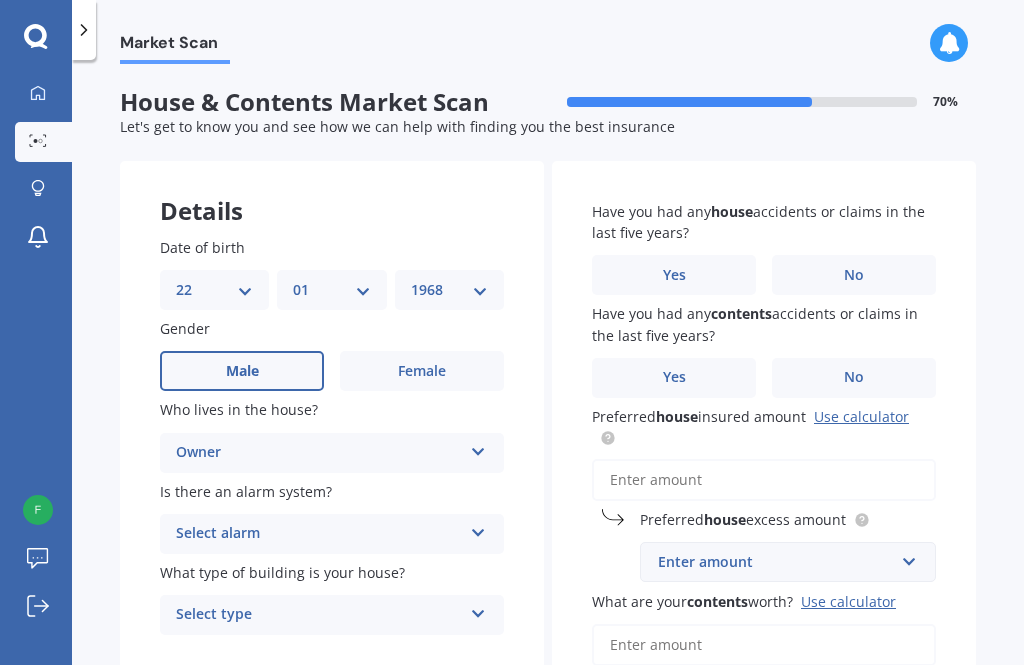 click at bounding box center (478, 610) 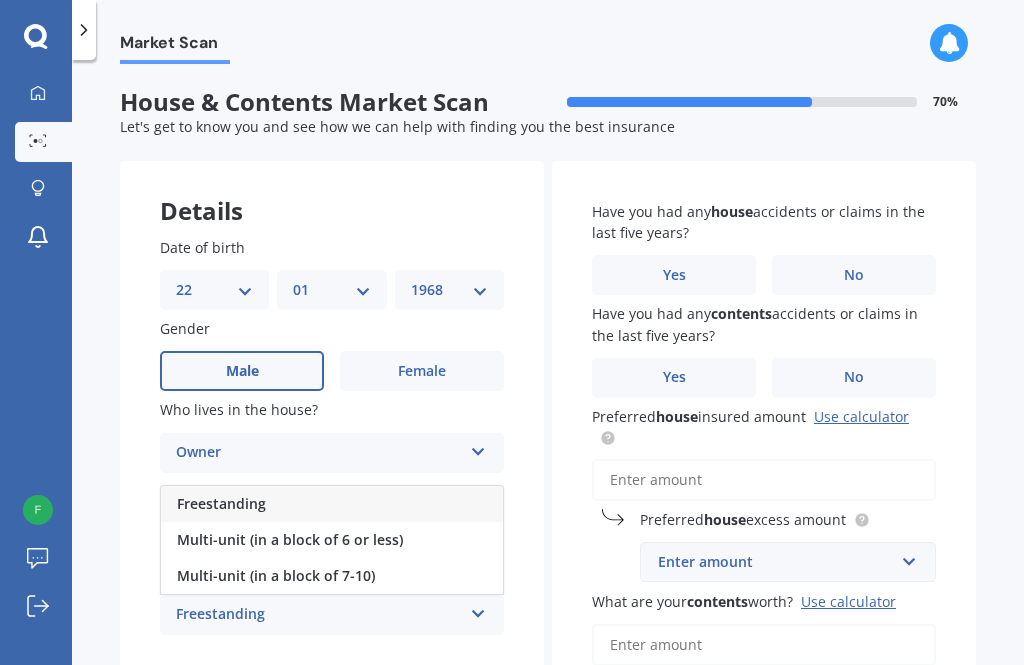 click on "Date of birth DD 01 02 03 04 05 06 07 08 09 10 11 12 13 14 15 16 17 18 19 20 21 22 23 24 25 26 27 28 29 30 31 MM 01 02 03 04 05 06 07 08 09 10 11 12 YYYY 2009 2008 2007 2006 2005 2004 2003 2002 2001 2000 1999 1998 1997 1996 1995 1994 1993 1992 1991 1990 1989 1988 1987 1986 1985 1984 1983 1982 1981 1980 1979 1978 1977 1976 1975 1974 1973 1972 1971 1970 1969 1968 1967 1966 1965 1964 1963 1962 1961 1960 1959 1958 1957 1956 1955 1954 1953 1952 1951 1950 1949 1948 1947 1946 1945 1944 1943 1942 1941 1940 1939 1938 1937 1936 1935 1934 1933 1932 1931 1930 1929 1928 1927 1926 1925 1924 1923 1922 1921 1920 1919 1918 1917 1916 1915 1914 1913 1912 1911 1910 Gender Male Female Who lives in the house? Owner Owner Owner + Boarder Is there an alarm system? Select alarm Yes, monitored Yes, not monitored No What type of building is your house? Freestanding Freestanding Multi-unit (in a block of 6 or less) Multi-unit (in a block of 7-10)" at bounding box center (332, 436) 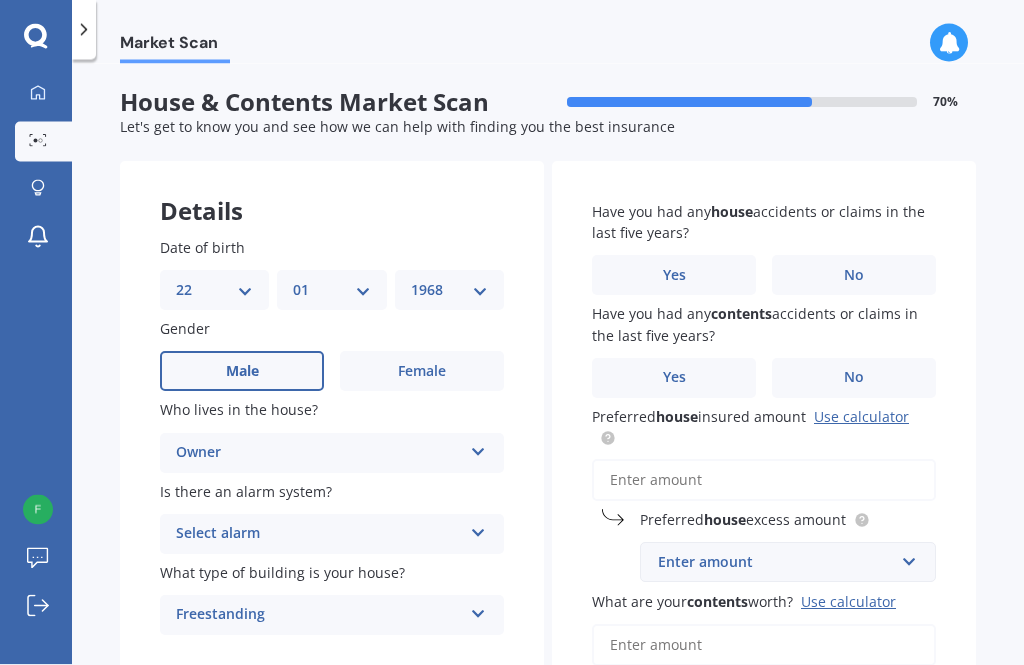 scroll, scrollTop: 6, scrollLeft: 0, axis: vertical 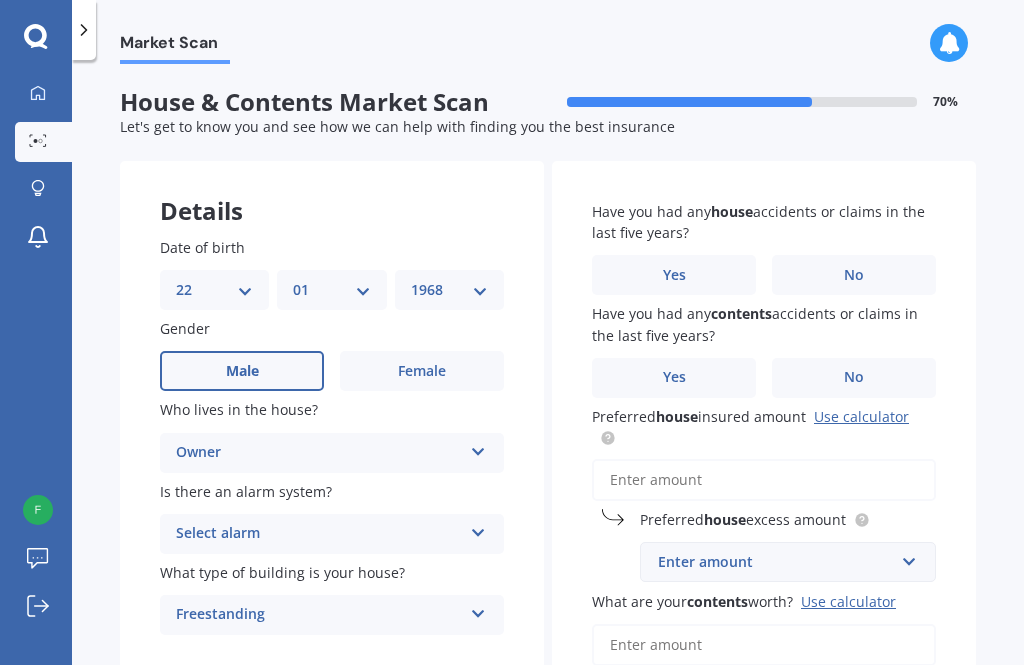 click on "No" at bounding box center [854, 378] 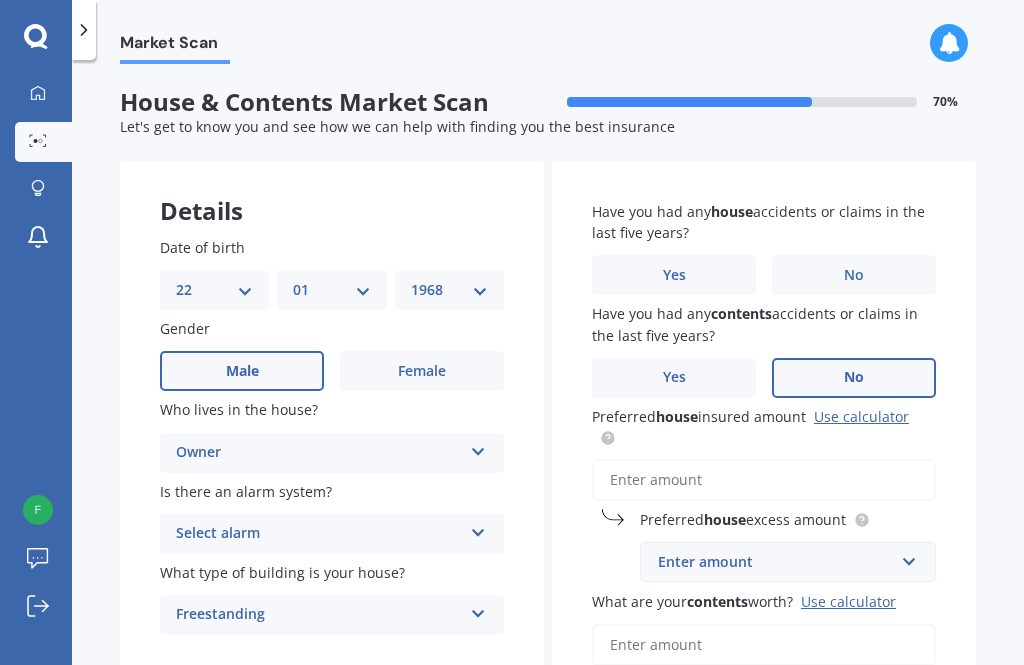 click on "Yes" at bounding box center [674, 275] 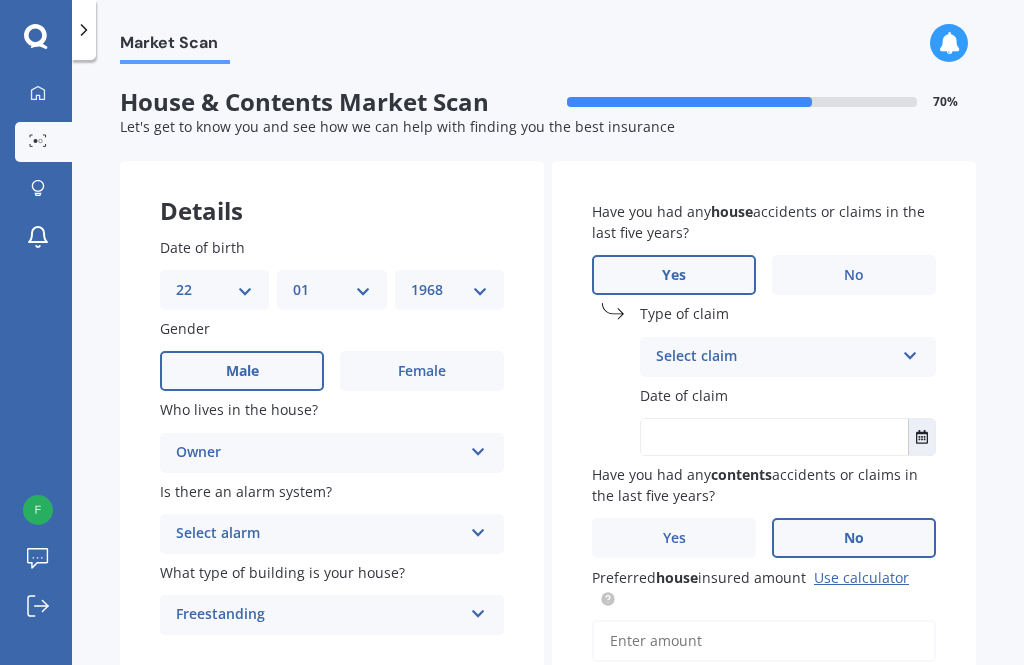 click at bounding box center [910, 352] 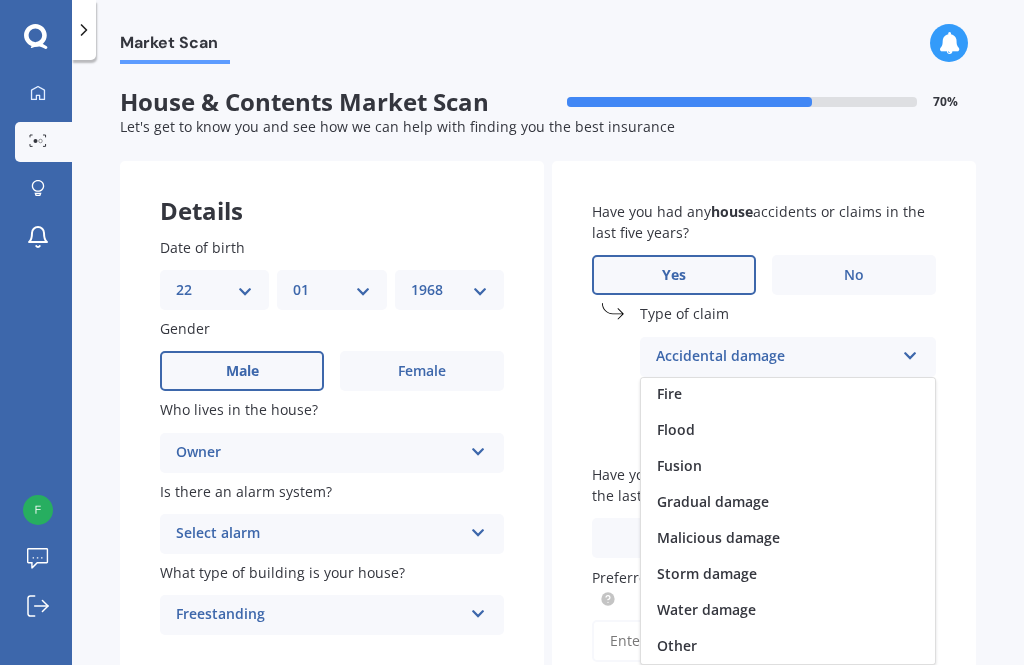 scroll, scrollTop: 146, scrollLeft: 0, axis: vertical 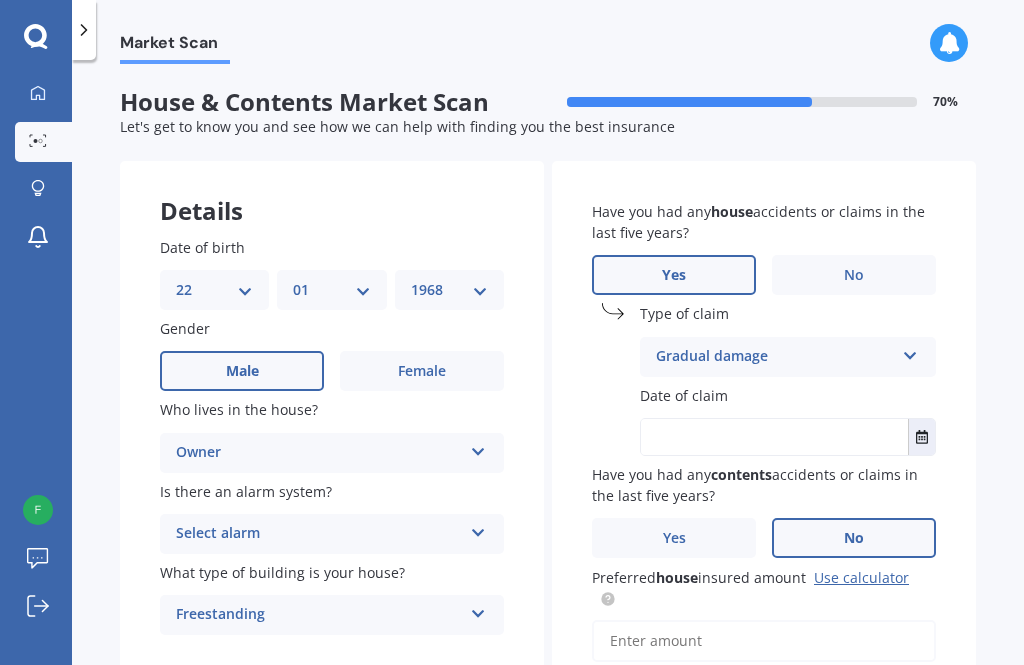 click 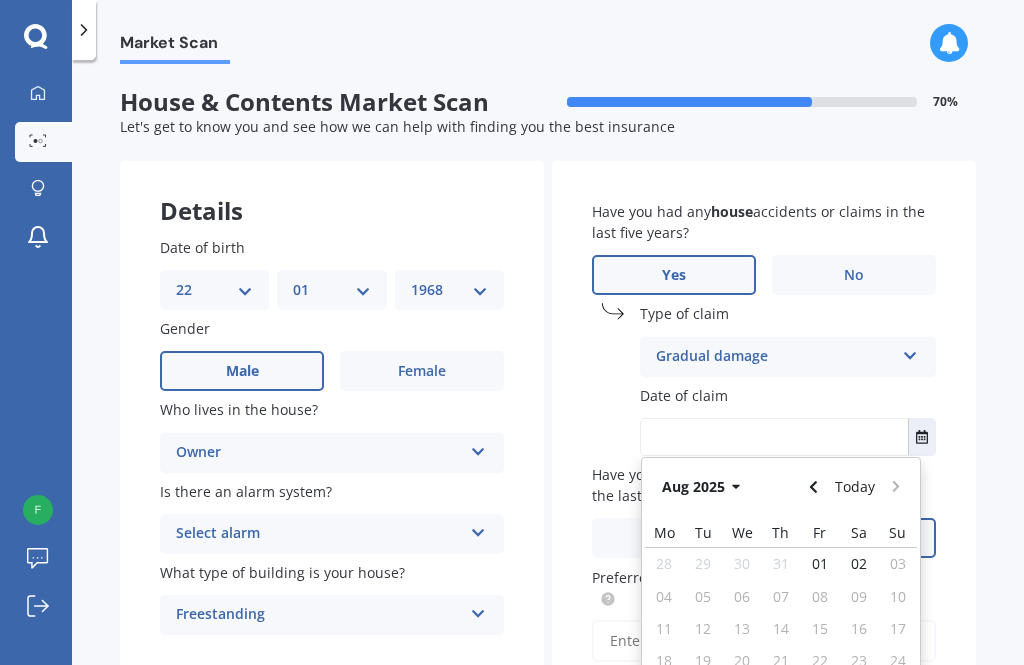 click at bounding box center [814, 487] 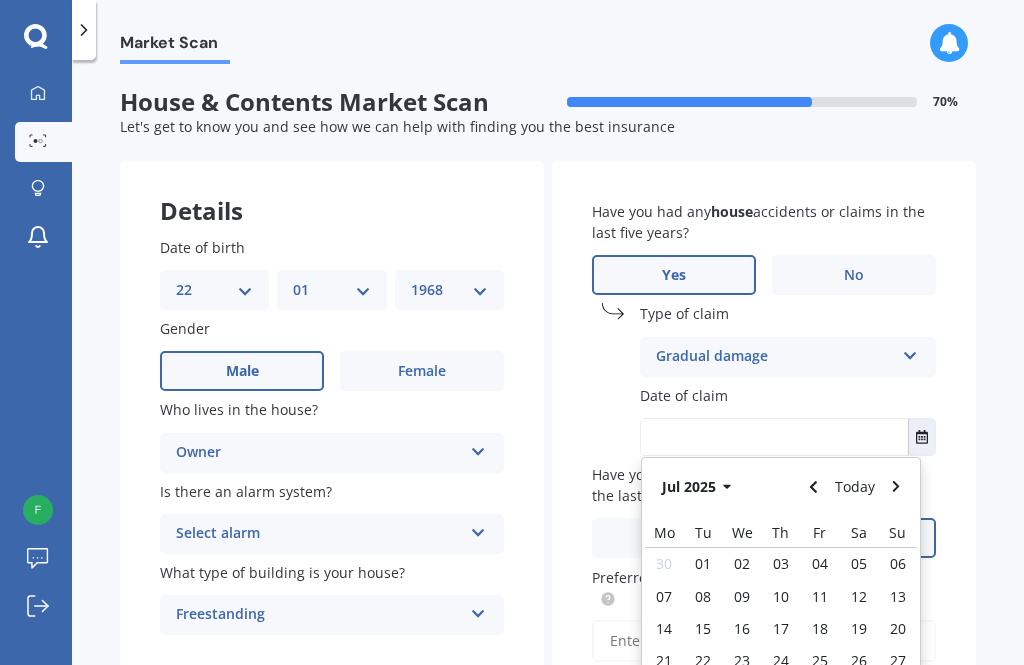click 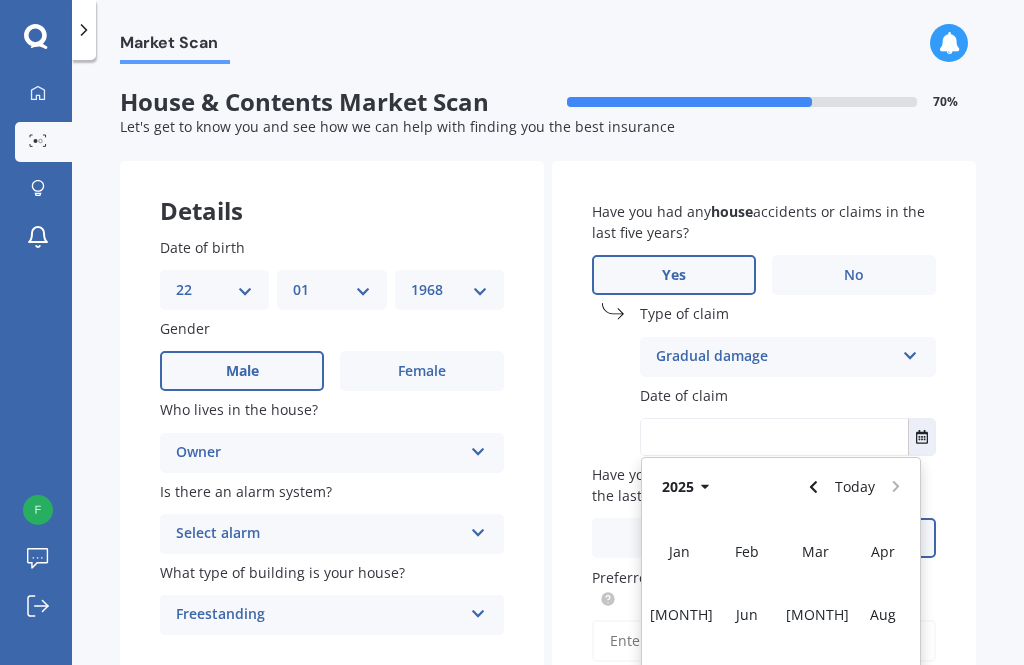 click 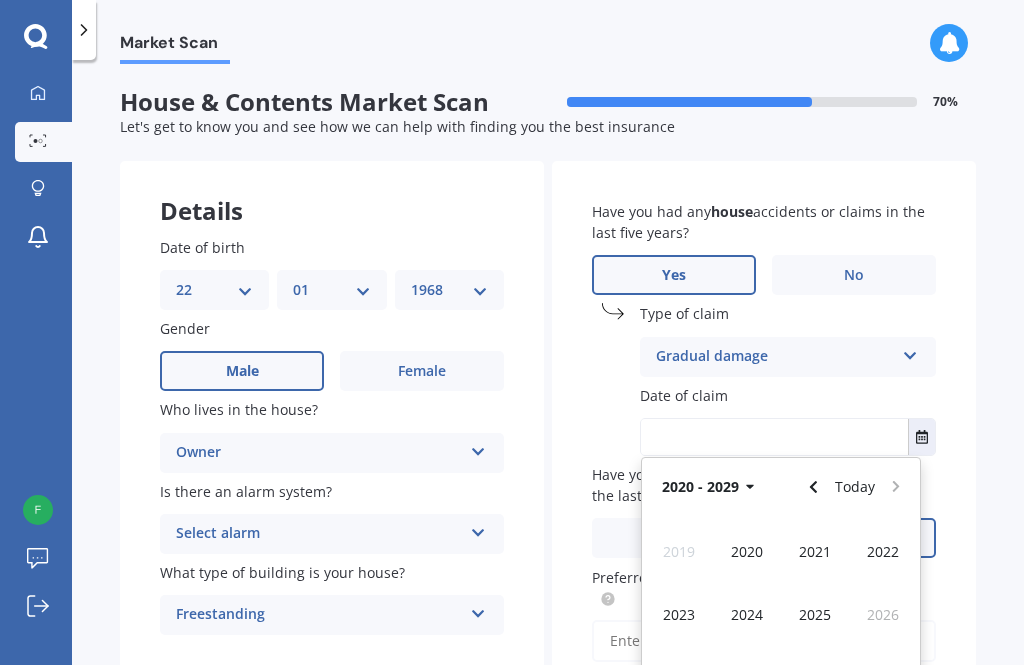 click on "2024" at bounding box center (747, 614) 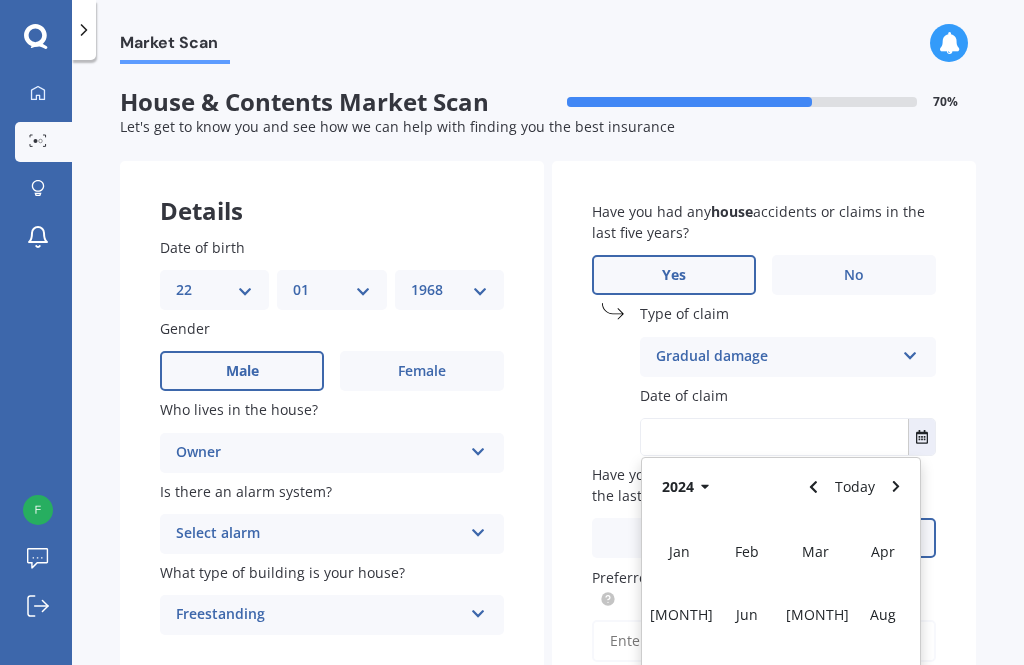 click 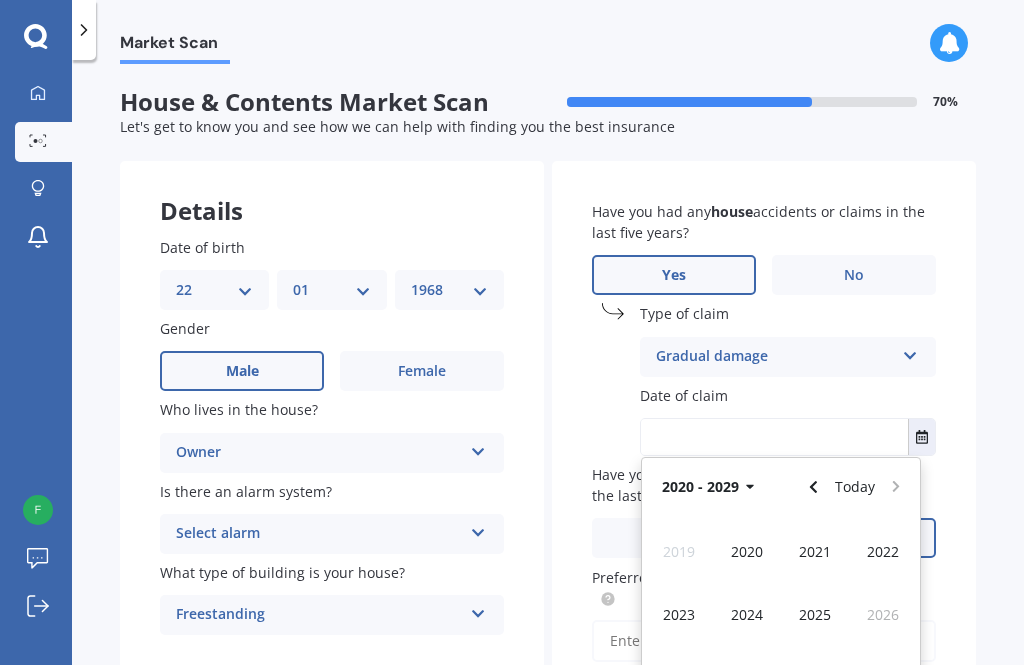 click on "2023" at bounding box center (679, 614) 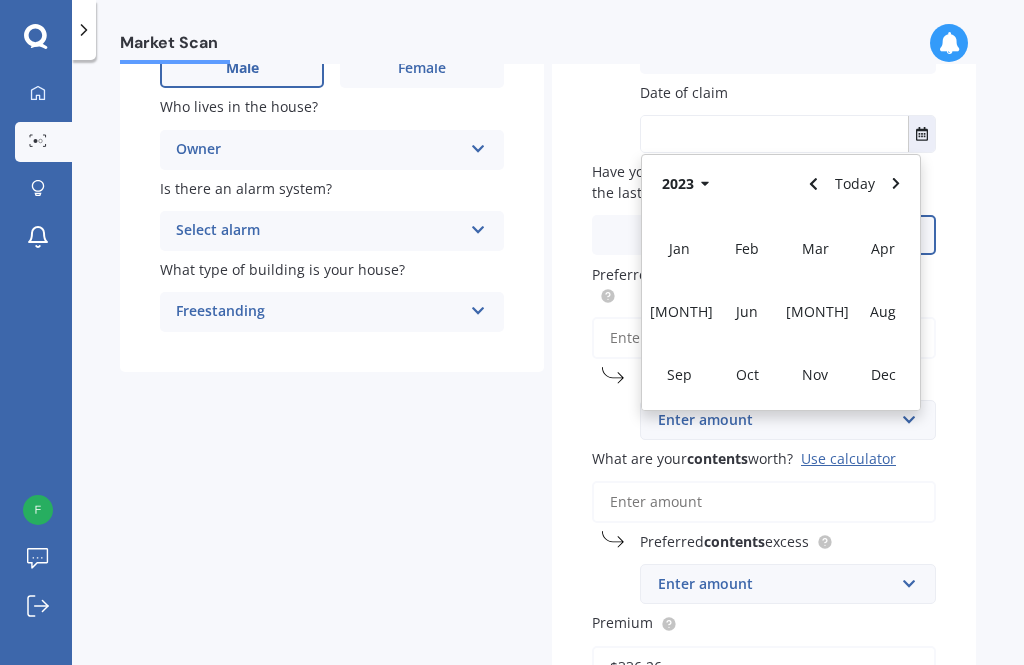 scroll, scrollTop: 303, scrollLeft: 0, axis: vertical 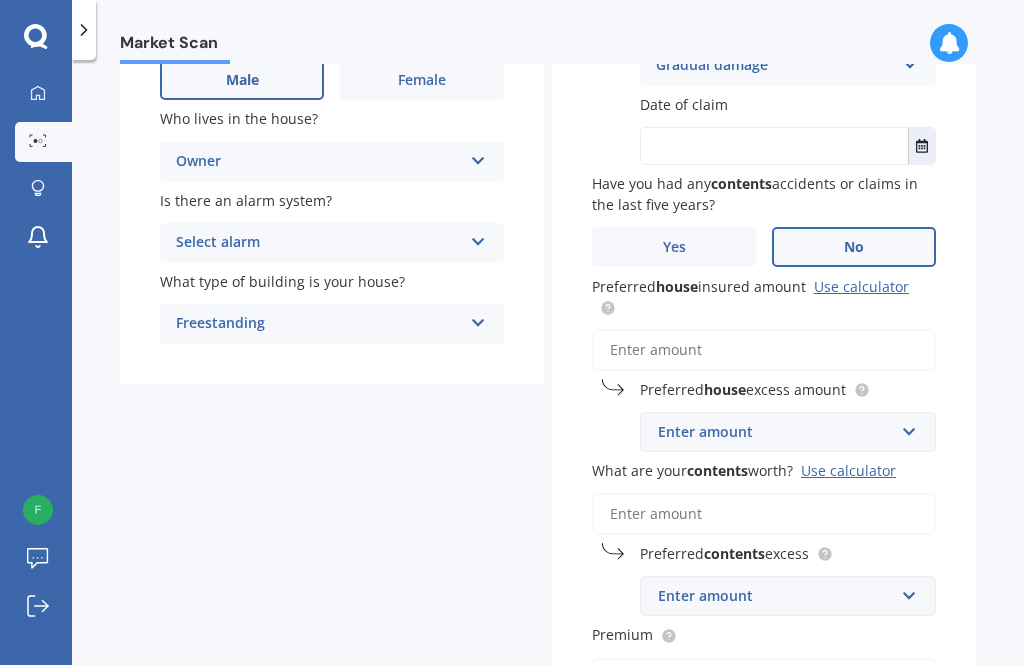click on "What are your  contents  worth? Use calculator" at bounding box center [764, 514] 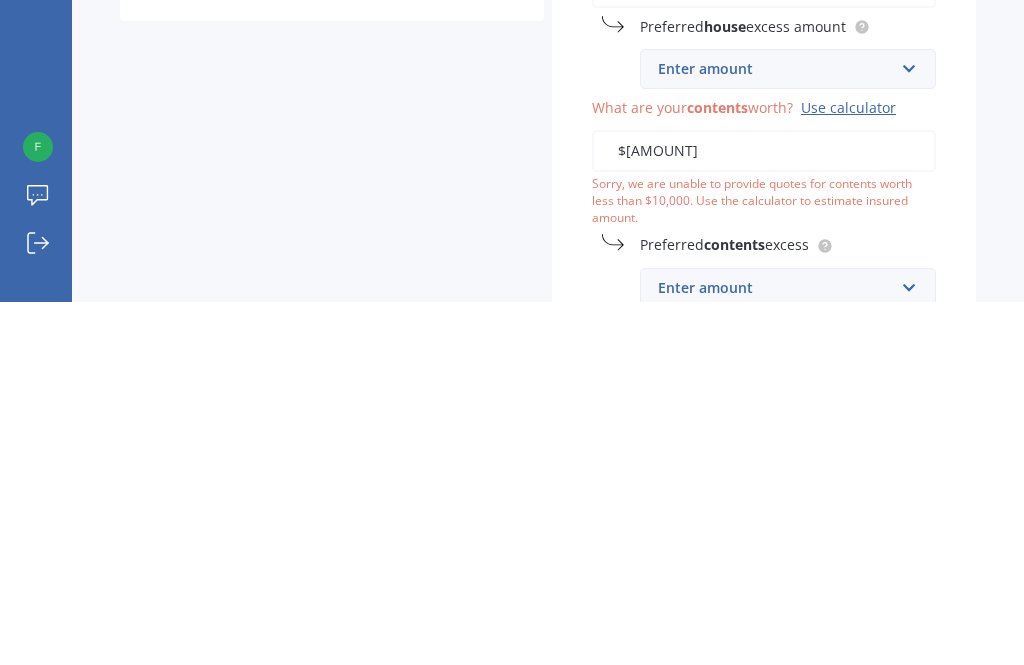 type on "$[AMOUNT]" 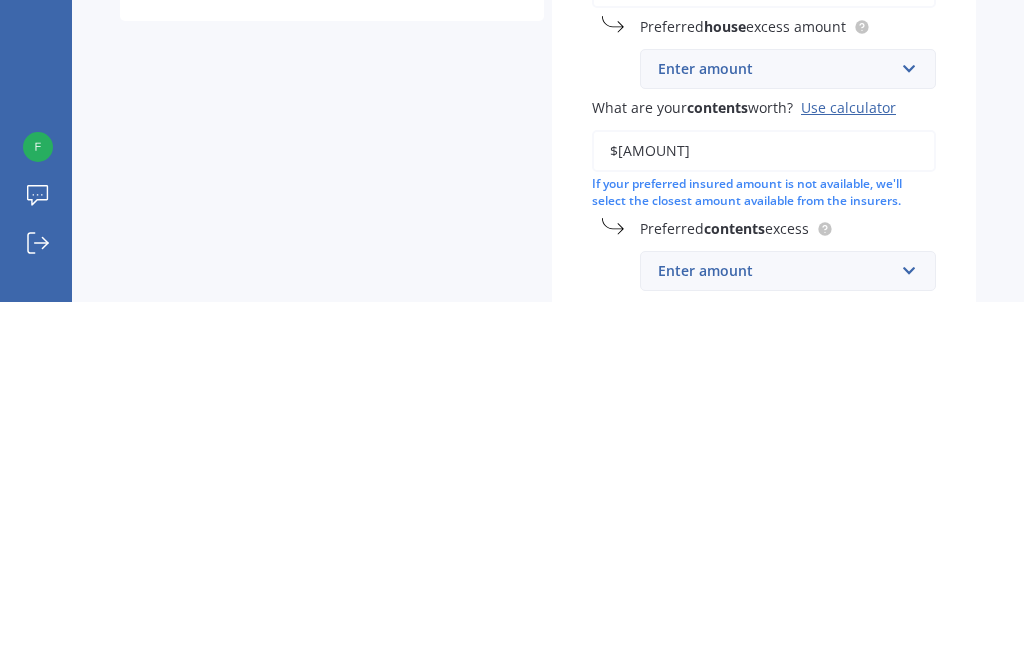 scroll, scrollTop: 64, scrollLeft: 0, axis: vertical 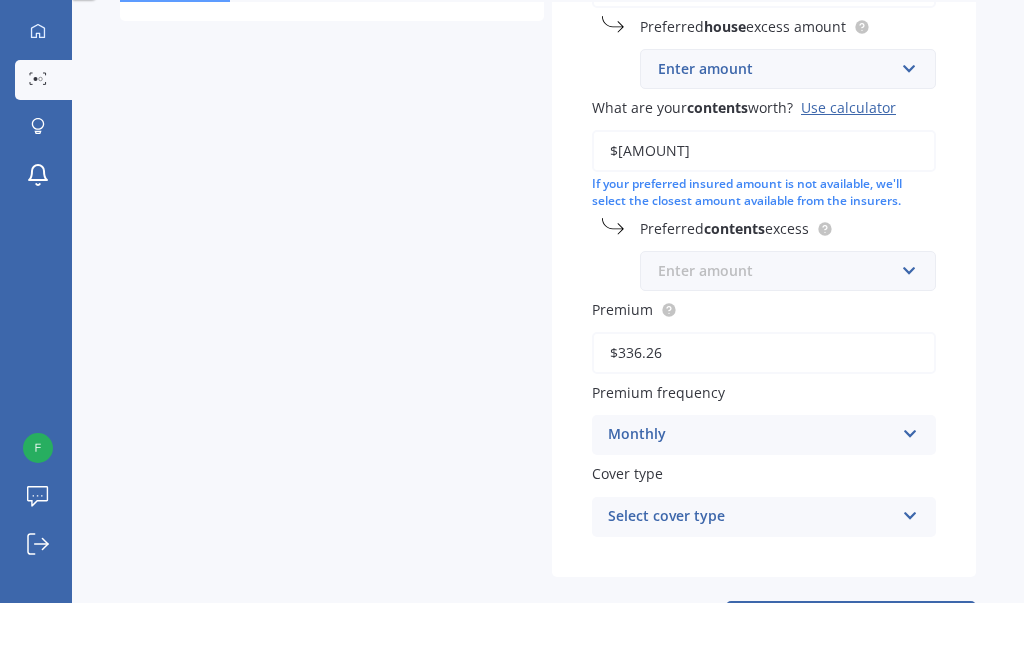 click at bounding box center (781, 333) 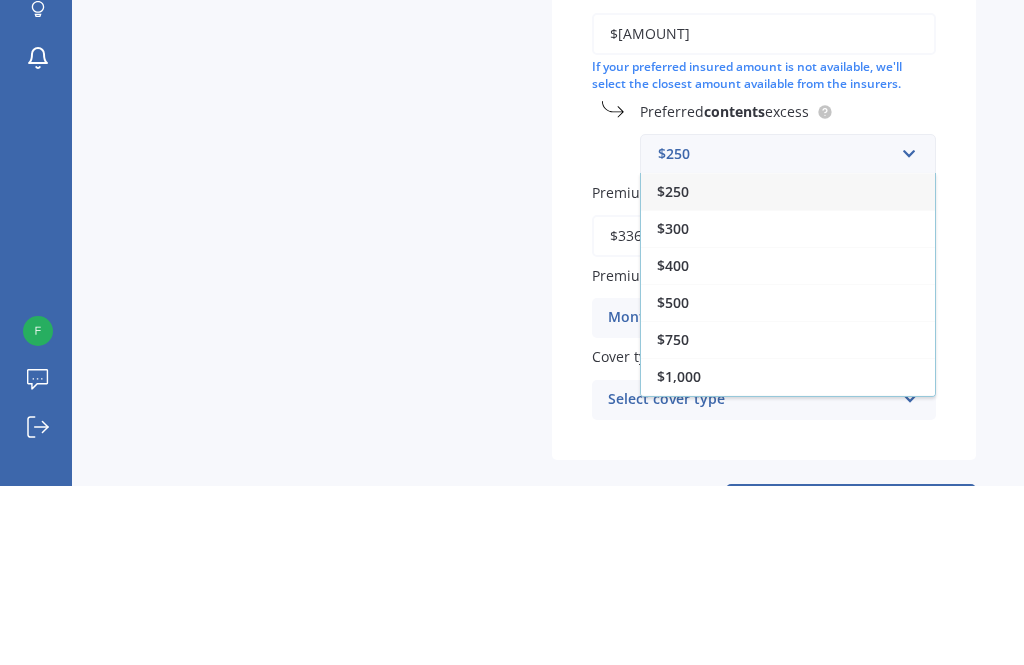 click on "$300" at bounding box center (673, 407) 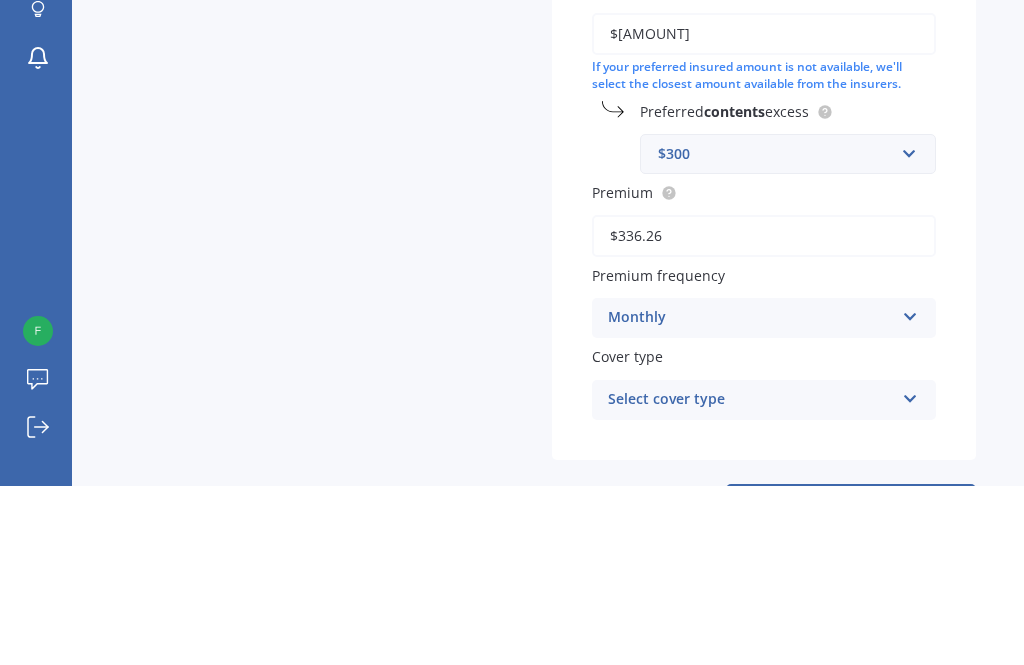 scroll, scrollTop: 64, scrollLeft: 0, axis: vertical 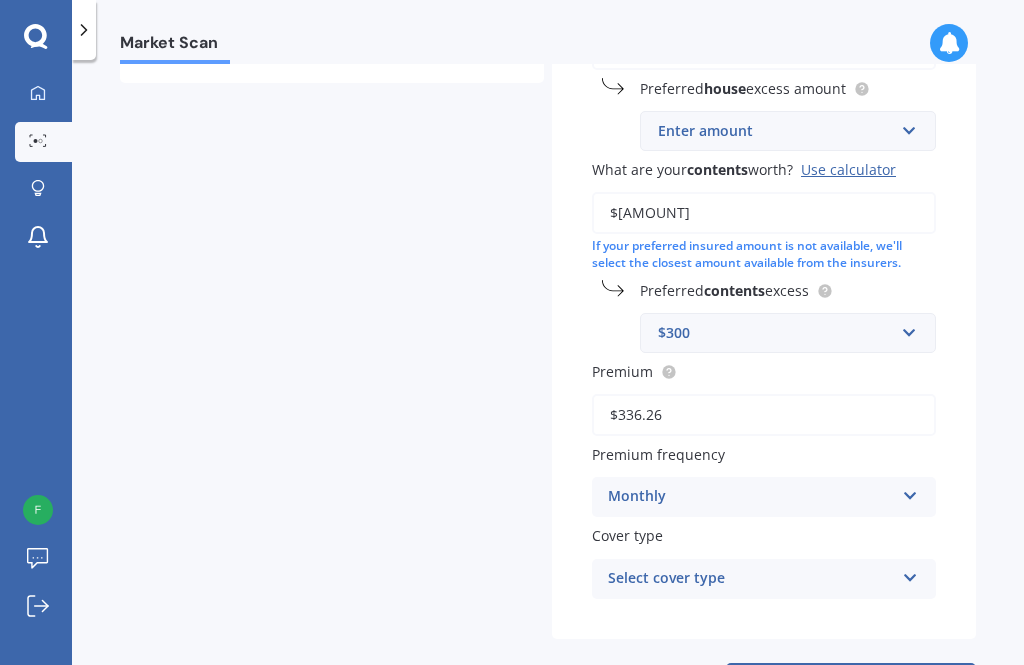 click on "Select cover type" at bounding box center (751, 579) 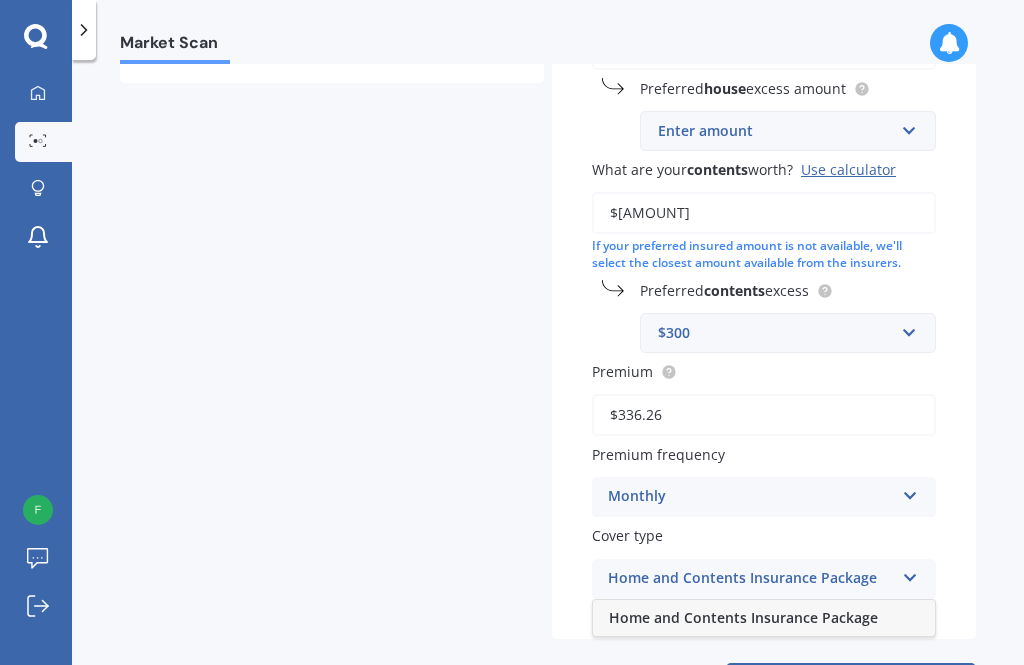 click on "Market Scan House & Contents Market Scan 70 % Let's get to know you and see how we can help with finding you the best insurance Details Date of birth DD 01 02 03 04 05 06 07 08 09 10 11 12 13 14 15 16 17 18 19 20 21 22 23 24 25 26 27 28 29 30 31 MM 01 02 03 04 05 06 07 08 09 10 11 12 YYYY 2009 2008 2007 2006 2005 2004 2003 2002 2001 2000 1999 1998 1997 1996 1995 1994 1993 1992 1991 1990 1989 1988 1987 1986 1985 1984 1983 1982 1981 1980 1979 1978 1977 1976 1975 1974 1973 1972 1971 1970 1969 1968 1967 1966 1965 1964 1963 1962 1961 1960 1959 1958 1957 1956 1955 1954 1953 1952 1951 1950 1949 1948 1947 1946 1945 1944 1943 1942 1941 1940 1939 1938 1937 1936 1935 1934 1933 1932 1931 1930 1929 1928 1927 1926 1925 1924 1923 1922 1921 1920 1919 1918 1917 1916 1915 1914 1913 1912 1911 1910 Gender Male Female Who lives in the house? Owner Owner Owner + Boarder Is there an alarm system? Select alarm Yes, monitored Yes, not monitored No What type of building is your house? Freestanding Freestanding Multi-unit (in a block of 6 or less) Multi-unit (in a block of 7-10)" at bounding box center (548, 366) 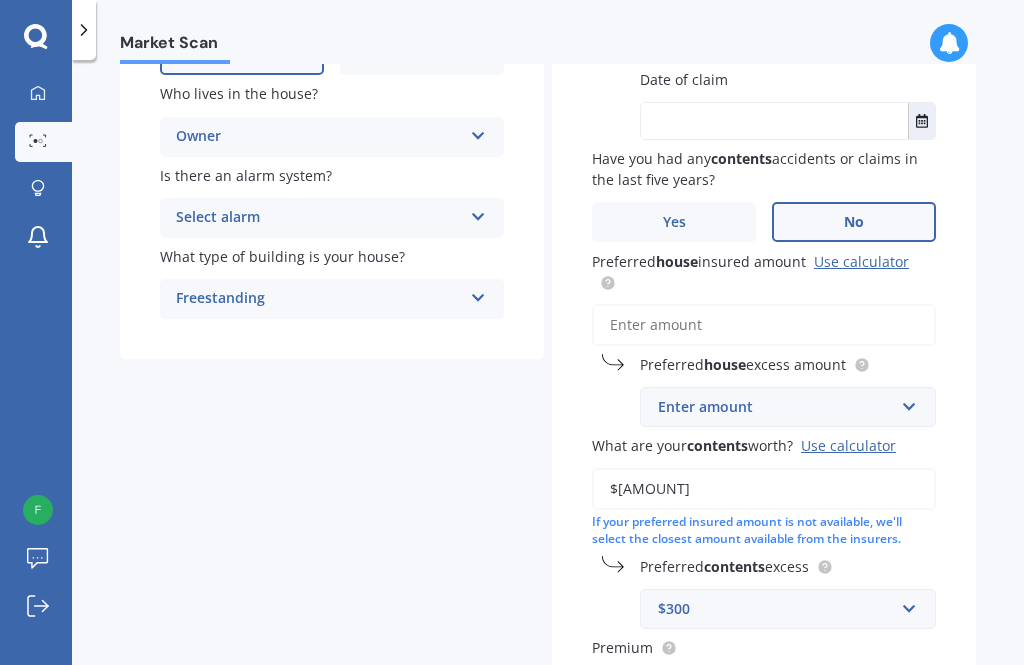 scroll, scrollTop: 315, scrollLeft: 0, axis: vertical 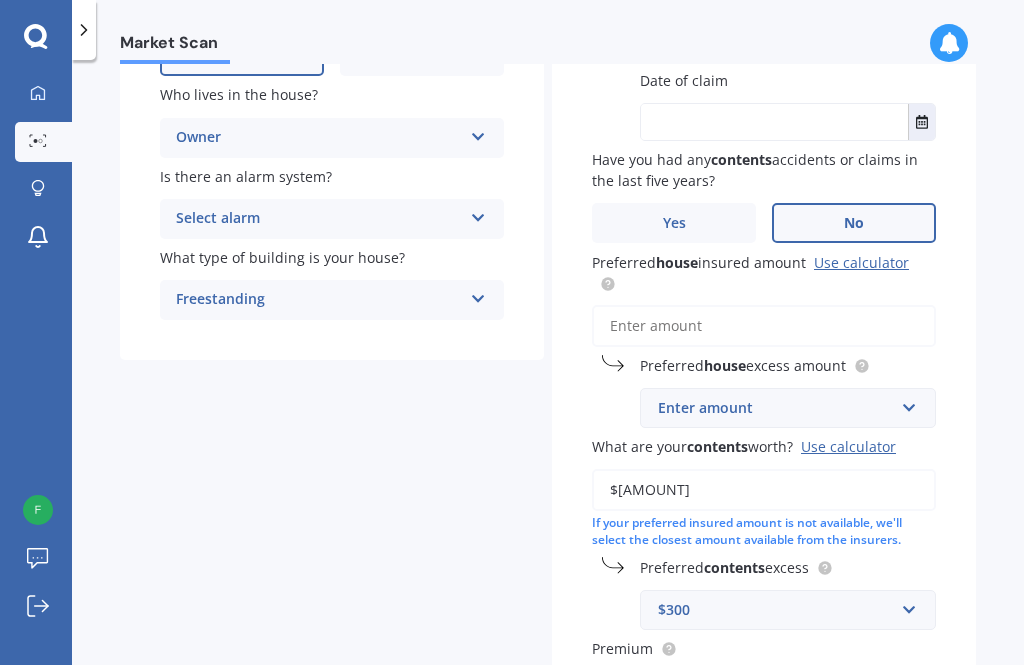 click on "Preferred  house  insured amount Use calculator" at bounding box center [764, 326] 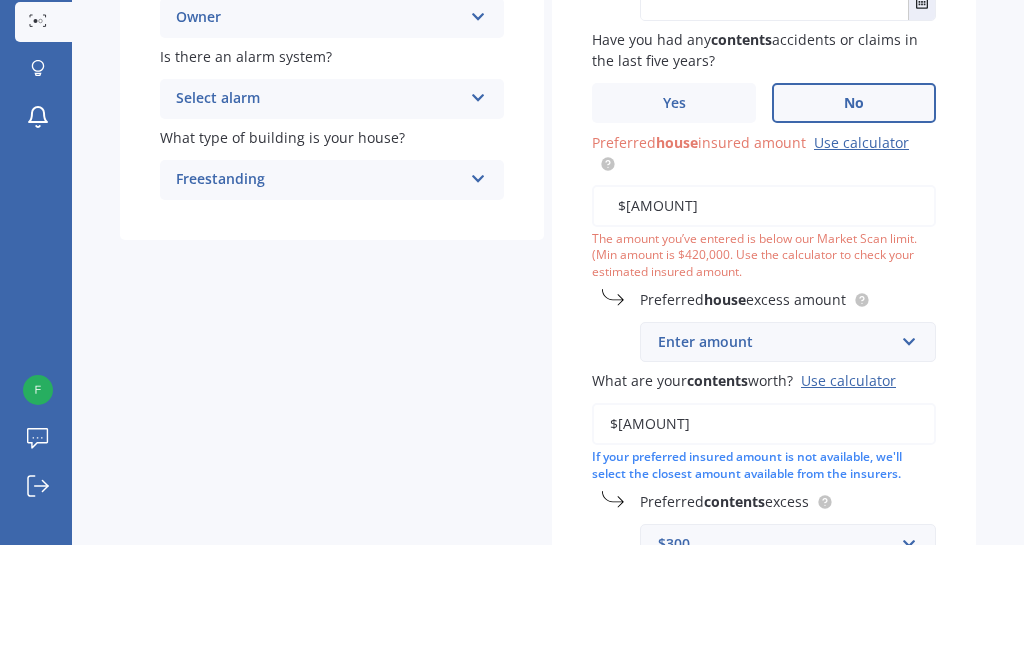 type on "$[AMOUNT]" 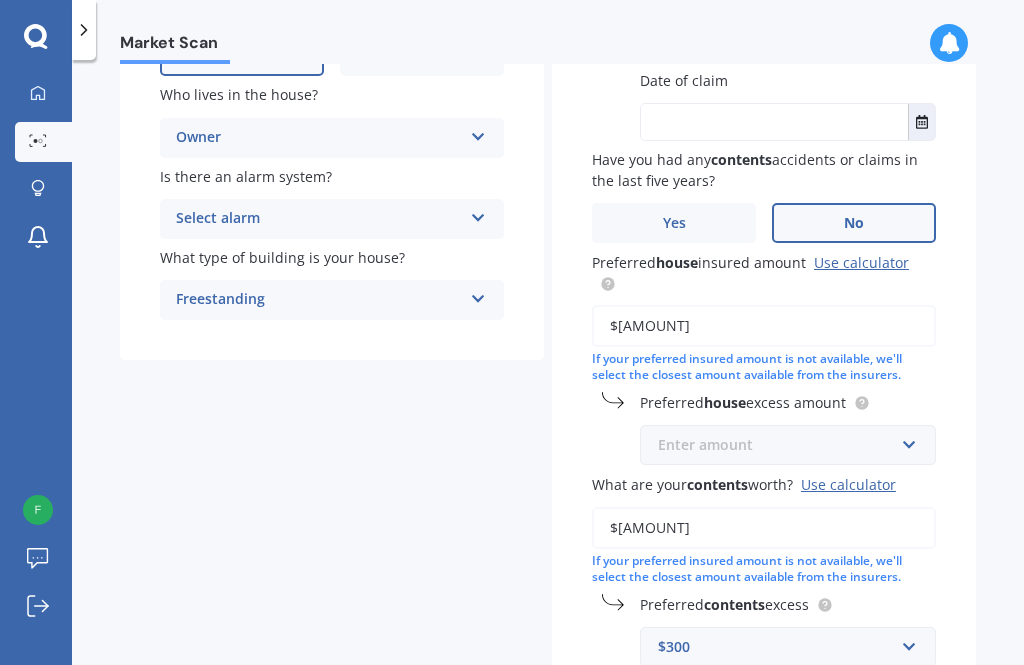 click at bounding box center [781, 445] 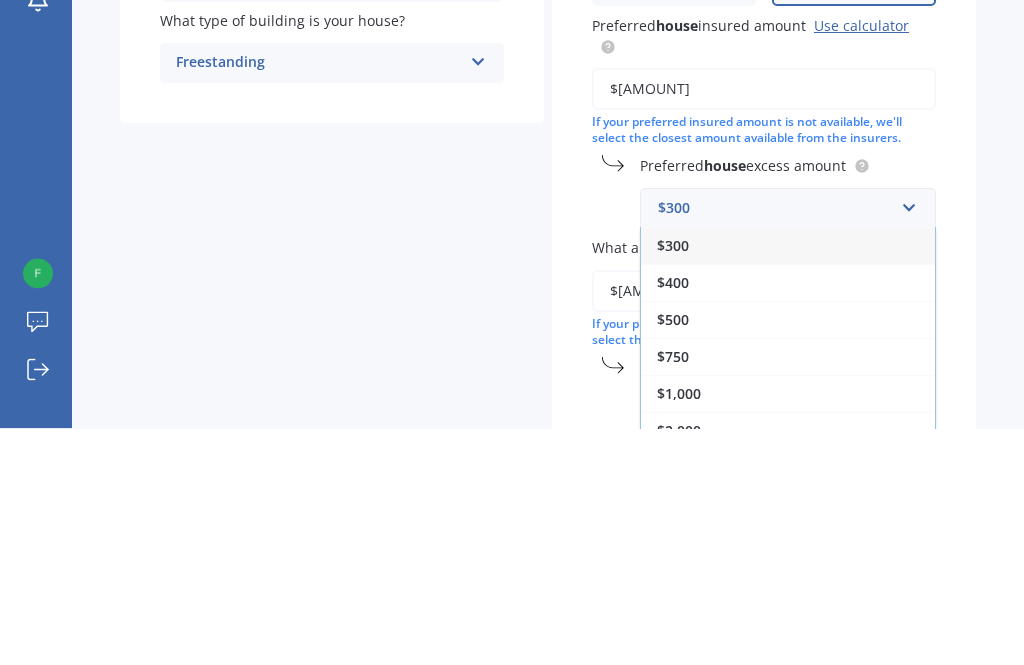 click on "$500" at bounding box center [673, 556] 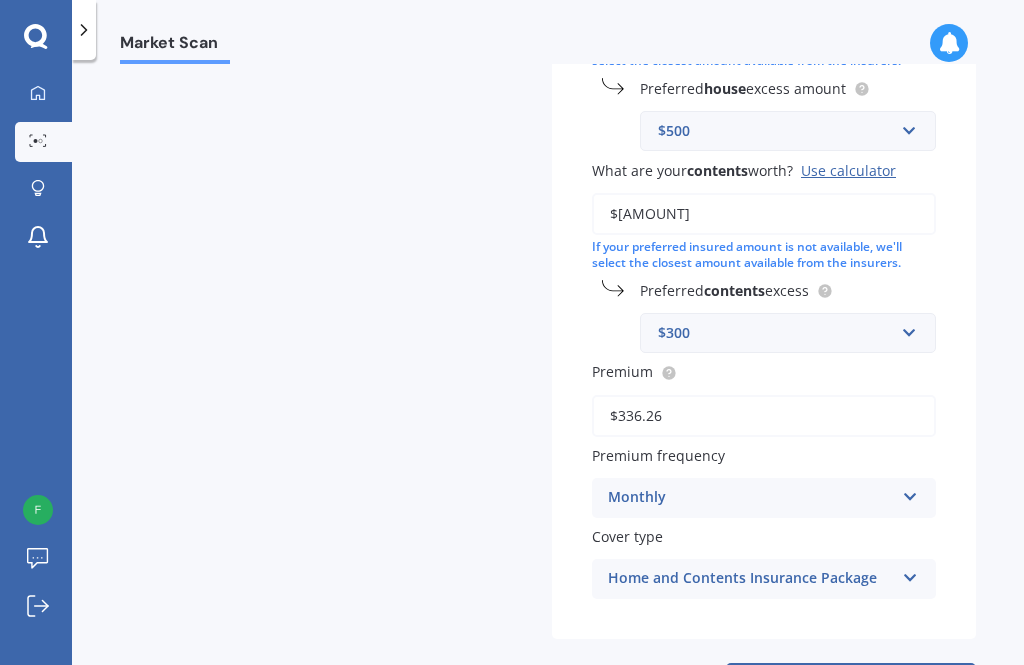 click on "Next" at bounding box center [851, 682] 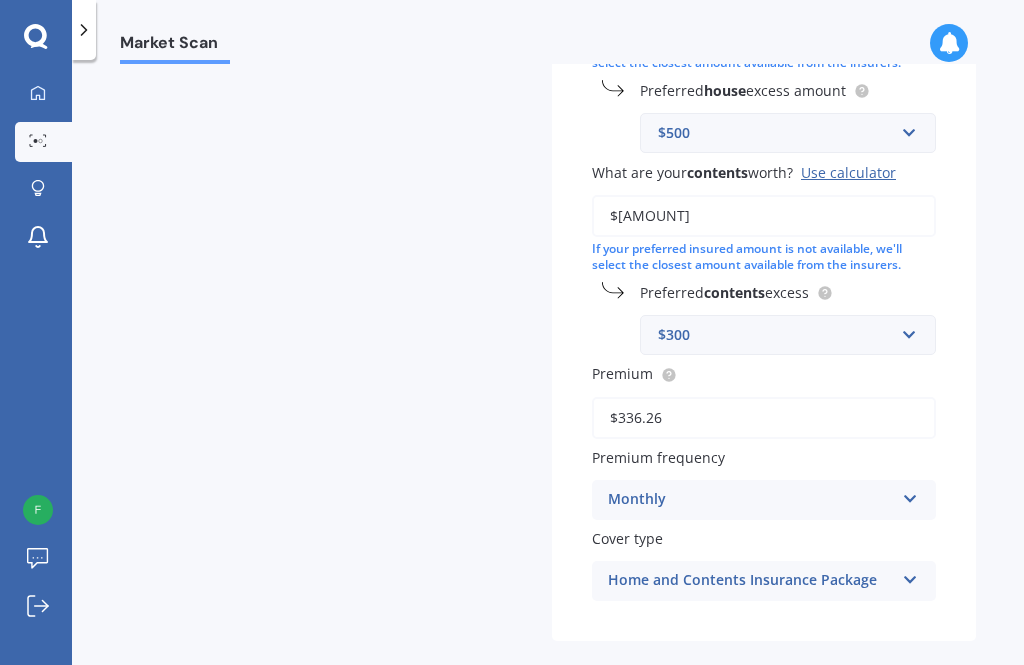 scroll, scrollTop: 409, scrollLeft: 0, axis: vertical 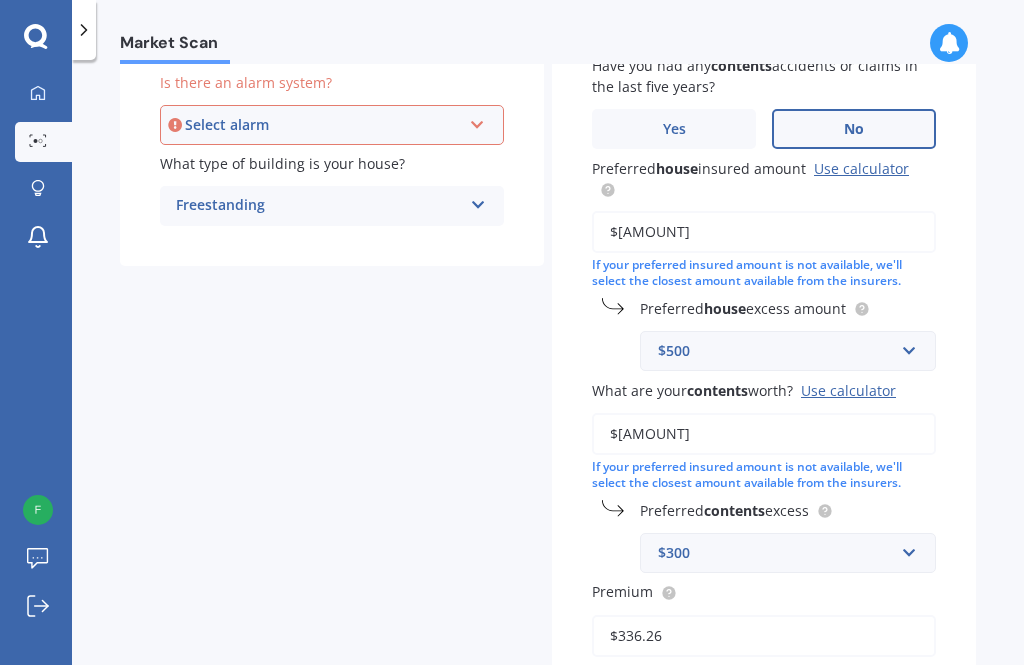 click at bounding box center [477, 121] 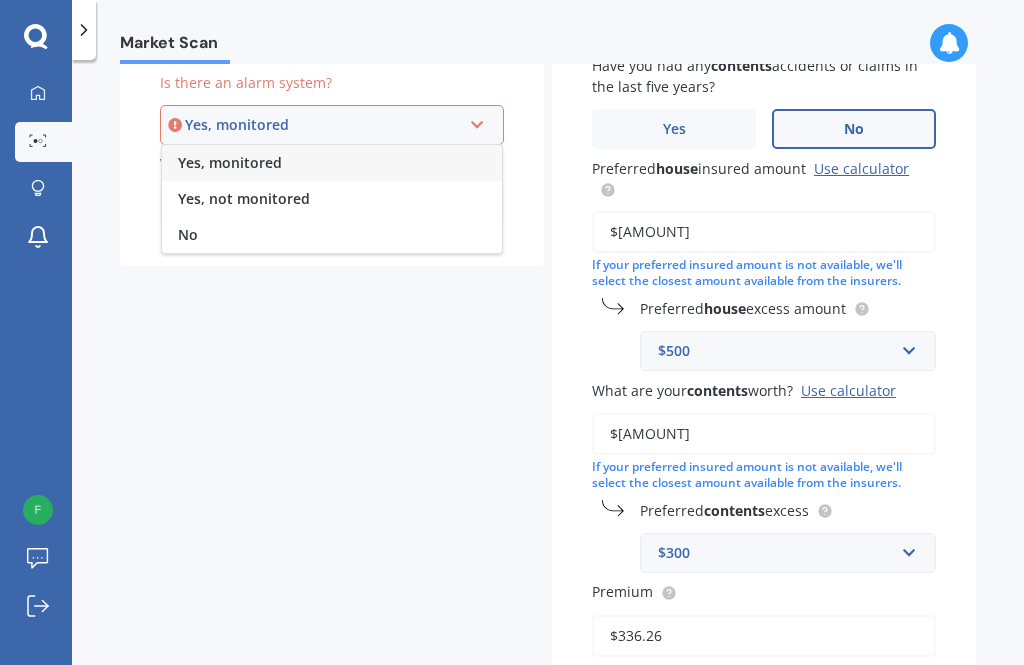 click on "No" at bounding box center [332, 235] 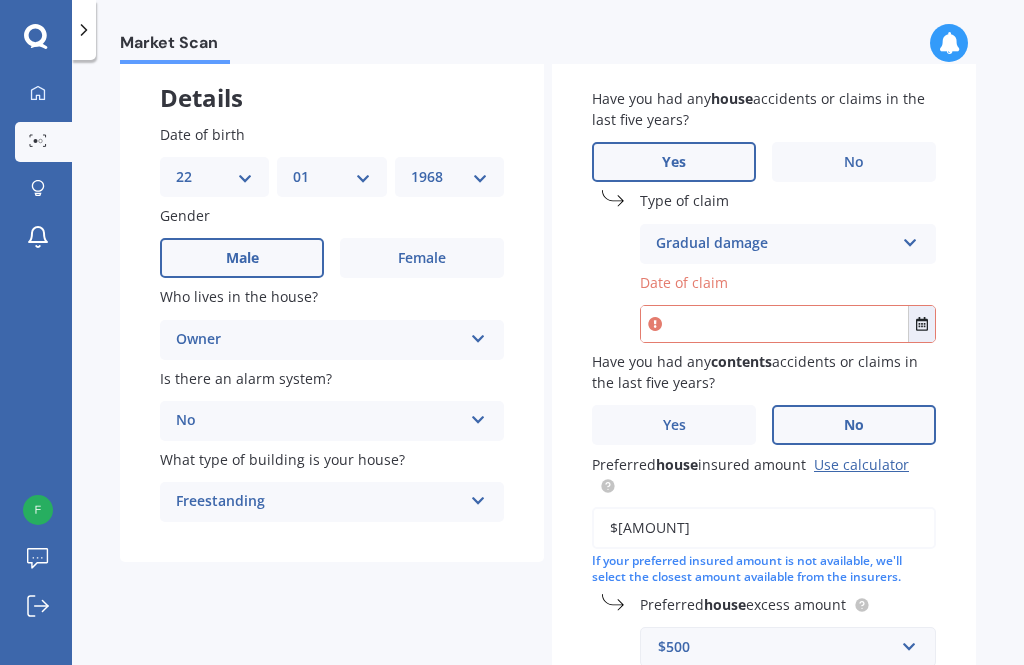 scroll, scrollTop: 123, scrollLeft: 0, axis: vertical 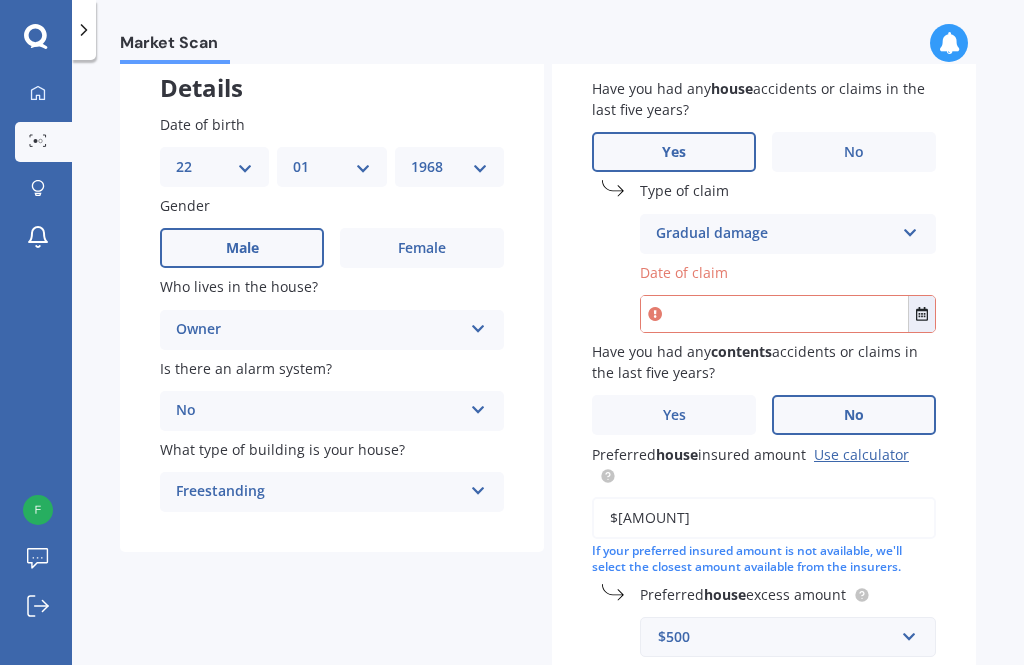 click at bounding box center (921, 314) 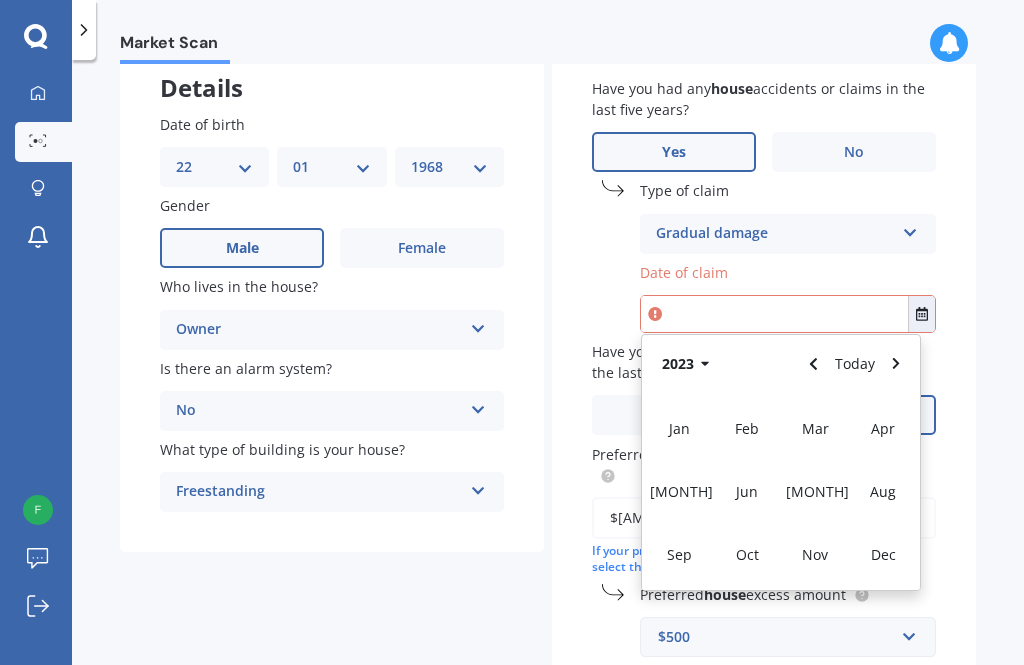click on "2023" at bounding box center (689, 364) 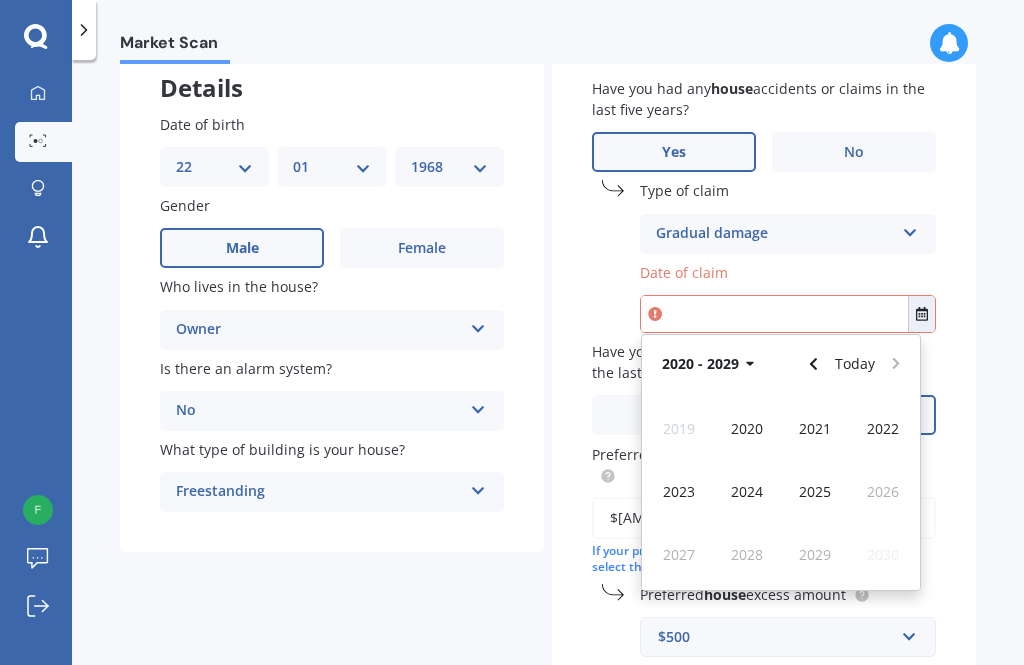 click on "2021" at bounding box center [815, 428] 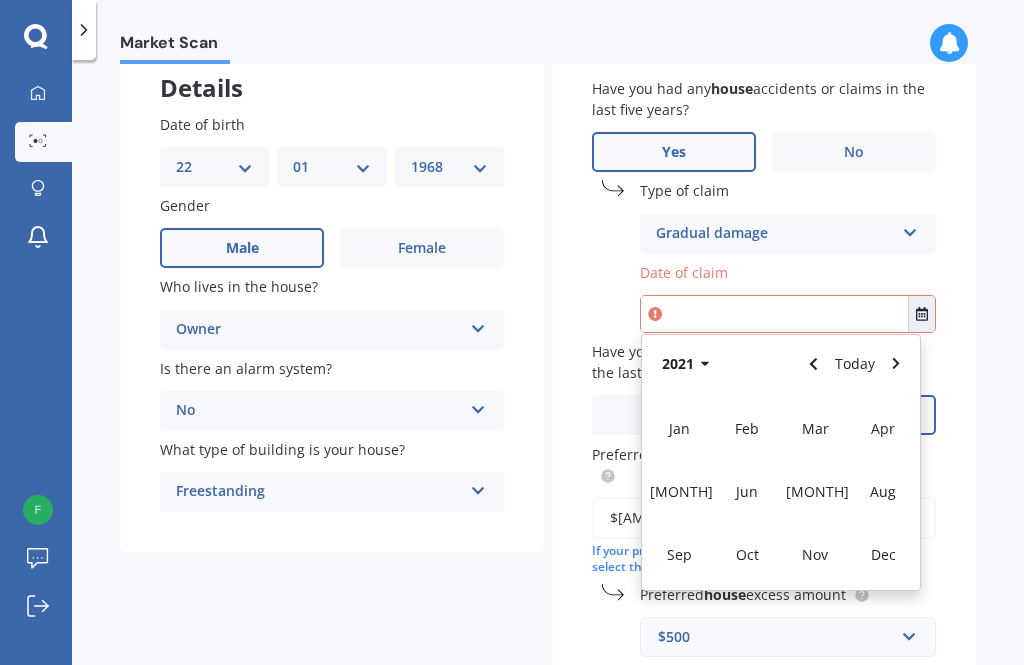 click on "Oct" at bounding box center (747, 554) 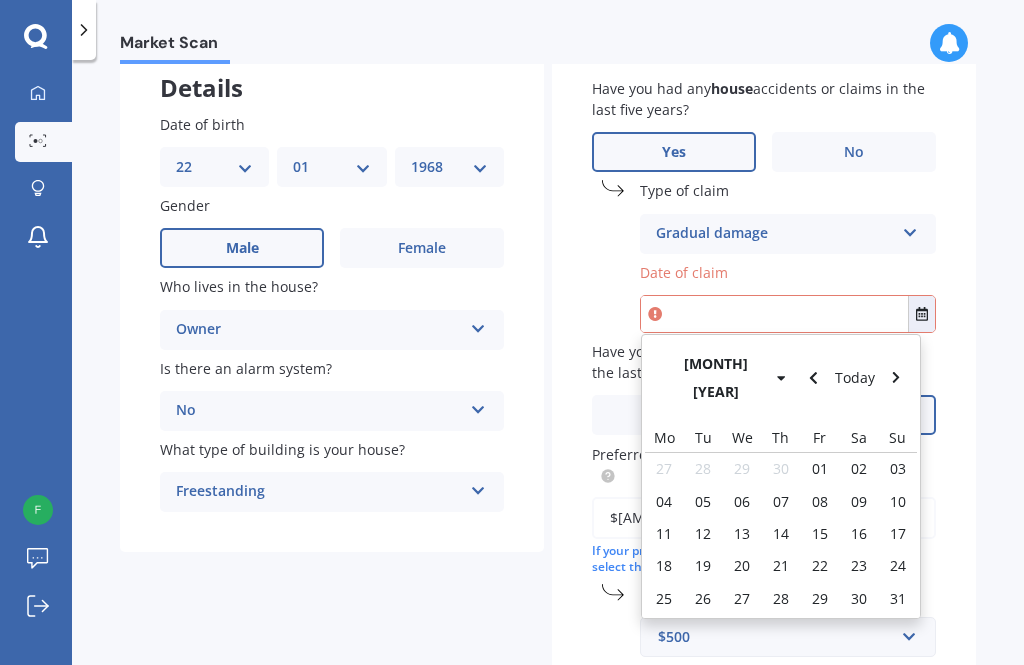 click on "Market Scan House & Contents Market Scan 70 % Let's get to know you and see how we can help with finding you the best insurance Details Date of birth DD 01 02 03 04 05 06 07 08 09 10 11 12 13 14 15 16 17 18 19 20 21 22 23 24 25 26 27 28 29 30 31 MM 01 02 03 04 05 06 07 08 09 10 11 12 YYYY 2009 2008 2007 2006 2005 2004 2003 2002 2001 2000 1999 1998 1997 1996 1995 1994 1993 1992 1991 1990 1989 1988 1987 1986 1985 1984 1983 1982 1981 1980 1979 1978 1977 1976 1975 1974 1973 1972 1971 1970 1969 1968 1967 1966 1965 1964 1963 1962 1961 1960 1959 1958 1957 1956 1955 1954 1953 1952 1951 1950 1949 1948 1947 1946 1945 1944 1943 1942 1941 1940 1939 1938 1937 1936 1935 1934 1933 1932 1931 1930 1929 1928 1927 1926 1925 1924 1923 1922 1921 1920 1919 1918 1917 1916 1915 1914 1913 1912 1911 1910 Gender Male Female Who lives in the house? Owner Owner Owner + Boarder Is there an alarm system? Select alarm Yes, monitored Yes, not monitored No What type of building is your house? Freestanding Freestanding Multi-unit (in a block of 7-10)" at bounding box center (548, 366) 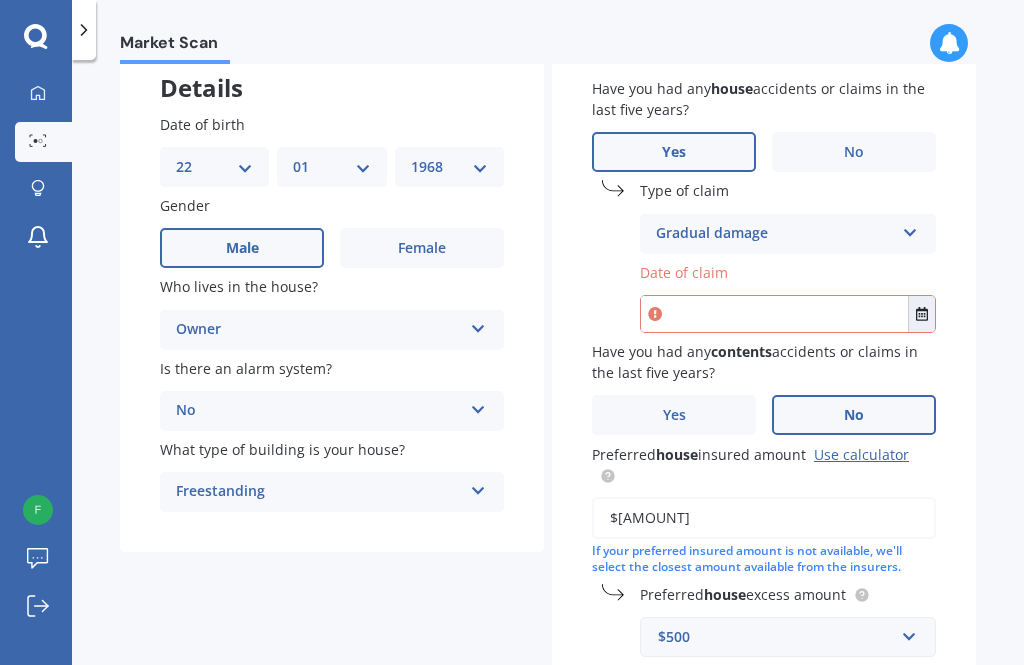 click at bounding box center (774, 314) 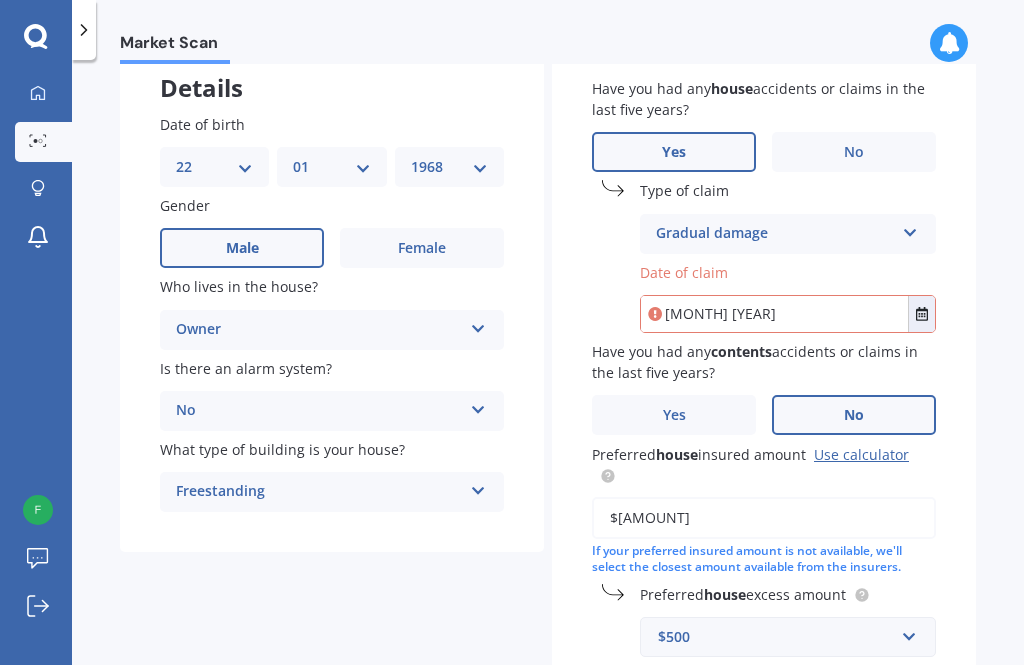 type on "[MONTH] [YEAR]" 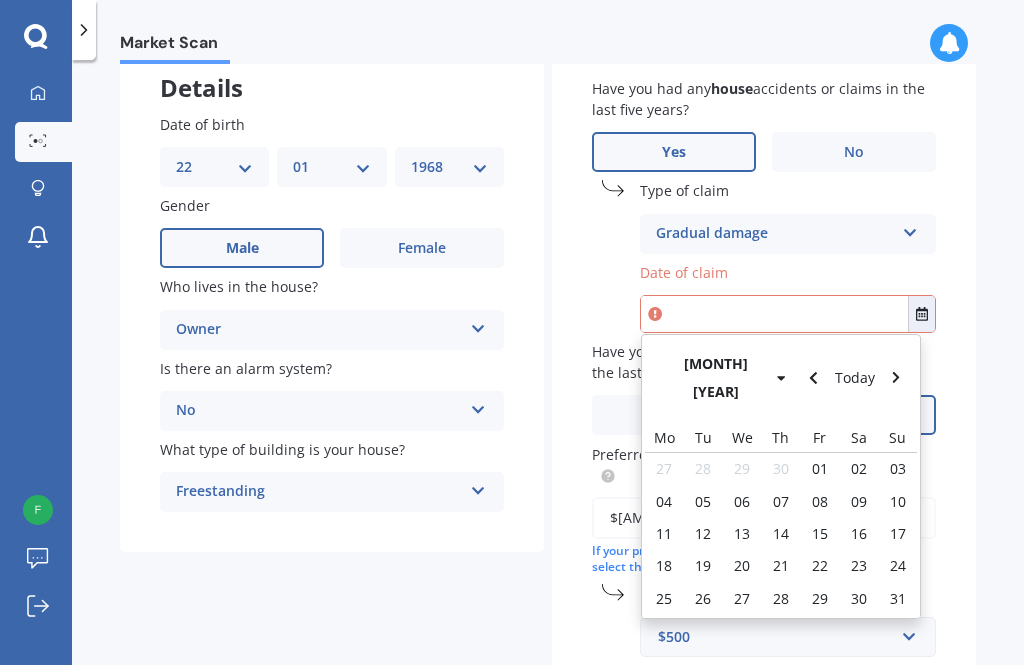 click on "28" at bounding box center (781, 598) 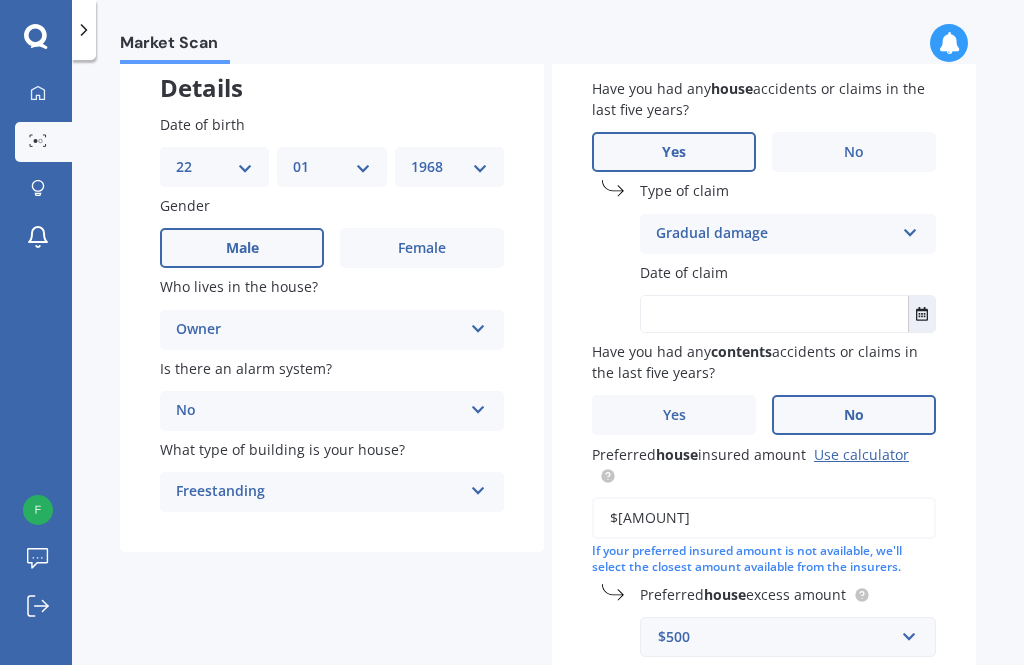 type on "[DAY]/[MONTH]/[YEAR]" 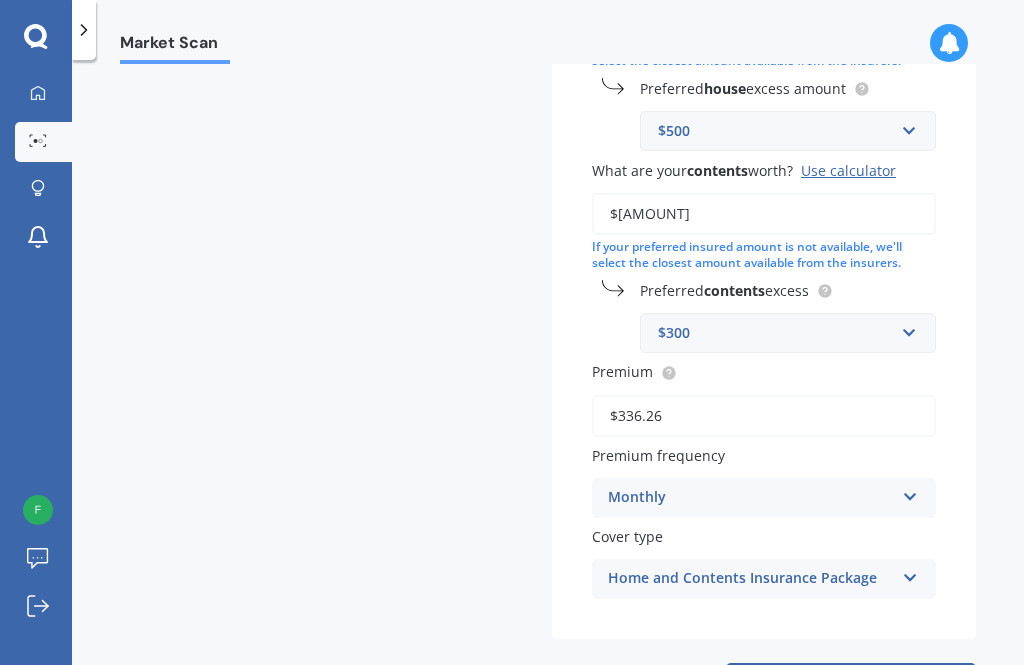scroll, scrollTop: 628, scrollLeft: 0, axis: vertical 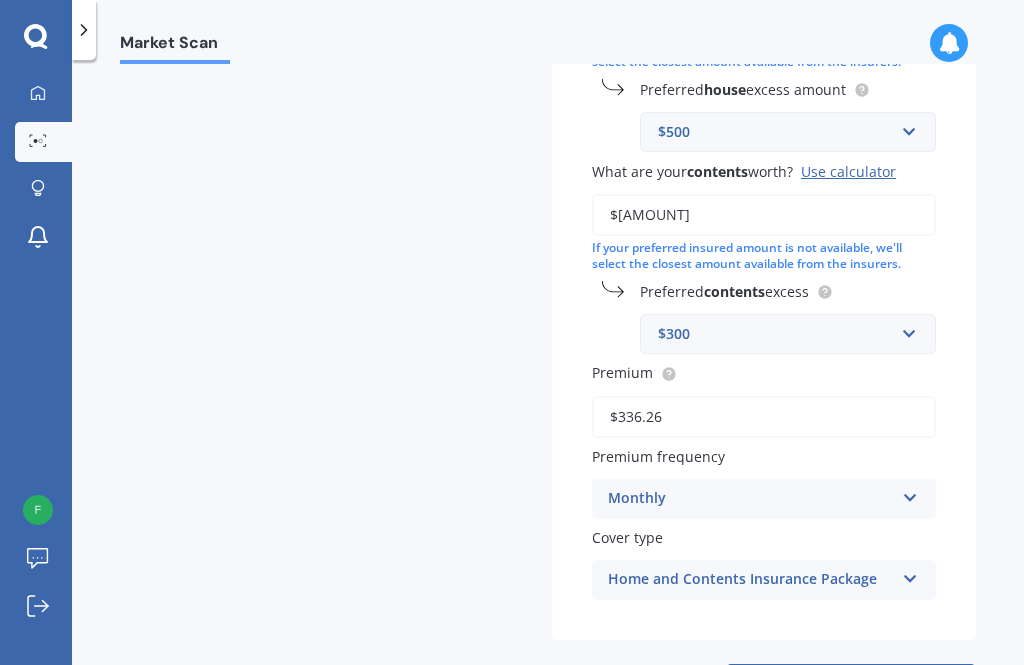 click on "Next" at bounding box center (851, 683) 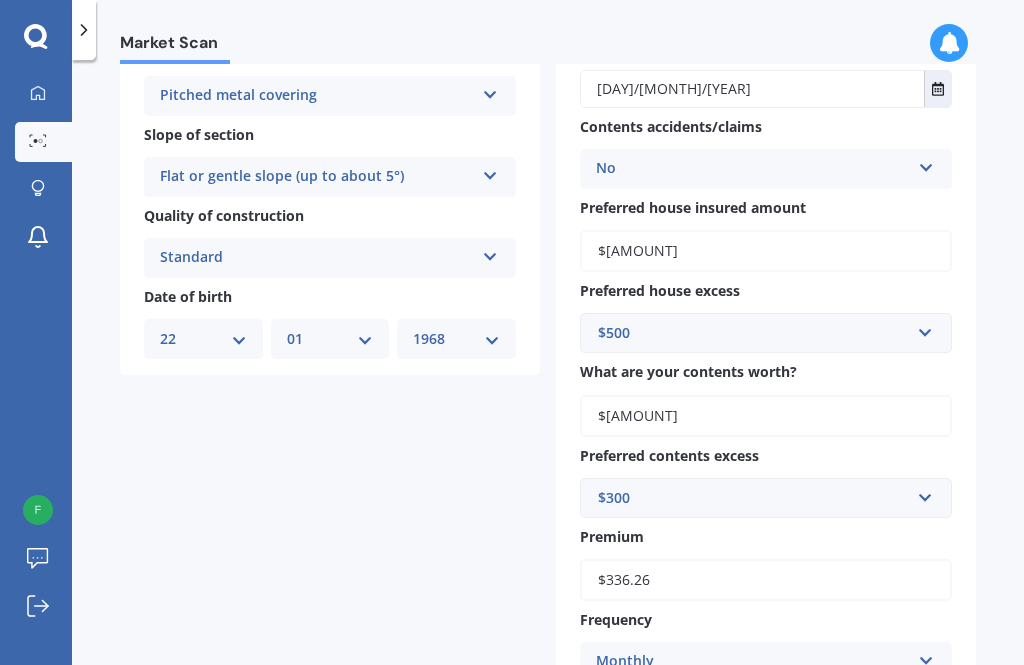 click on "Monthly Yearly Six-Monthly Quarterly Monthly Fortnightly Weekly" at bounding box center (766, 662) 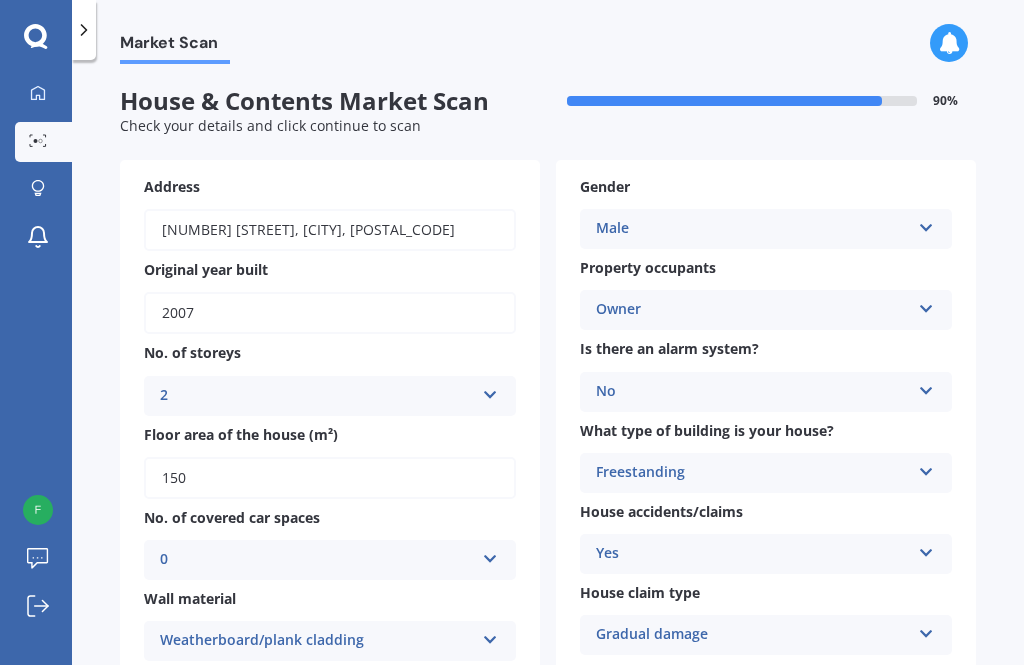 scroll, scrollTop: 0, scrollLeft: 0, axis: both 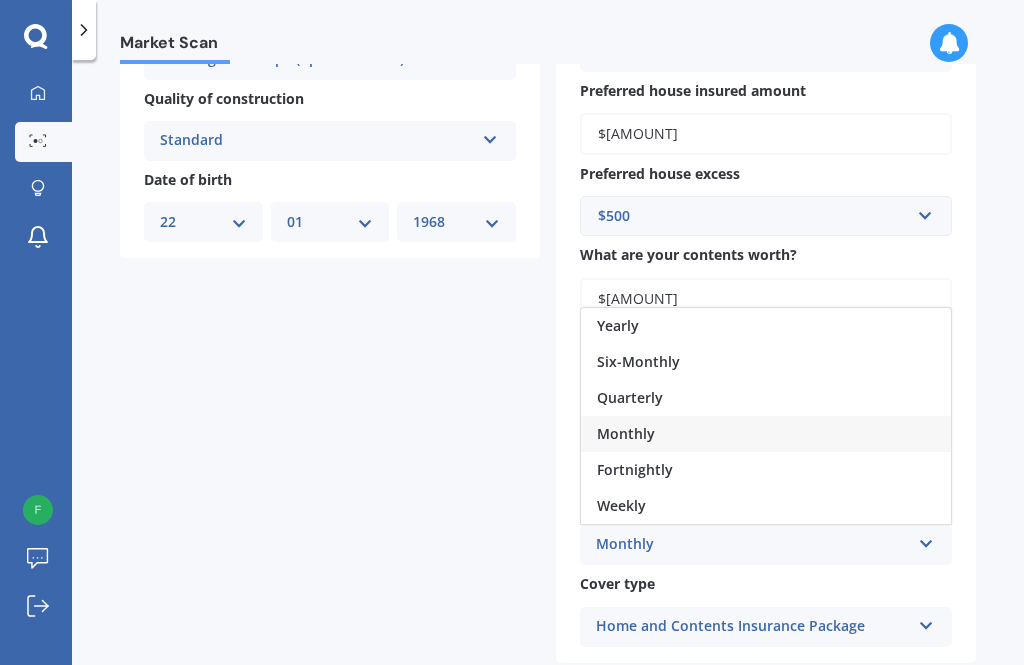 click on "Monthly" at bounding box center [766, 434] 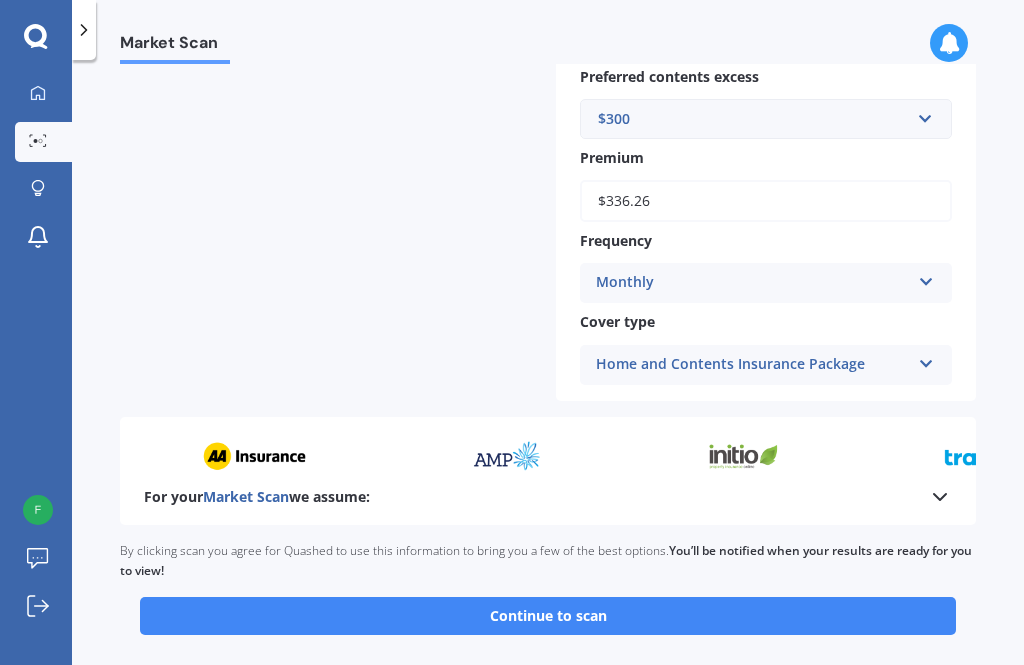 scroll, scrollTop: 1007, scrollLeft: 0, axis: vertical 